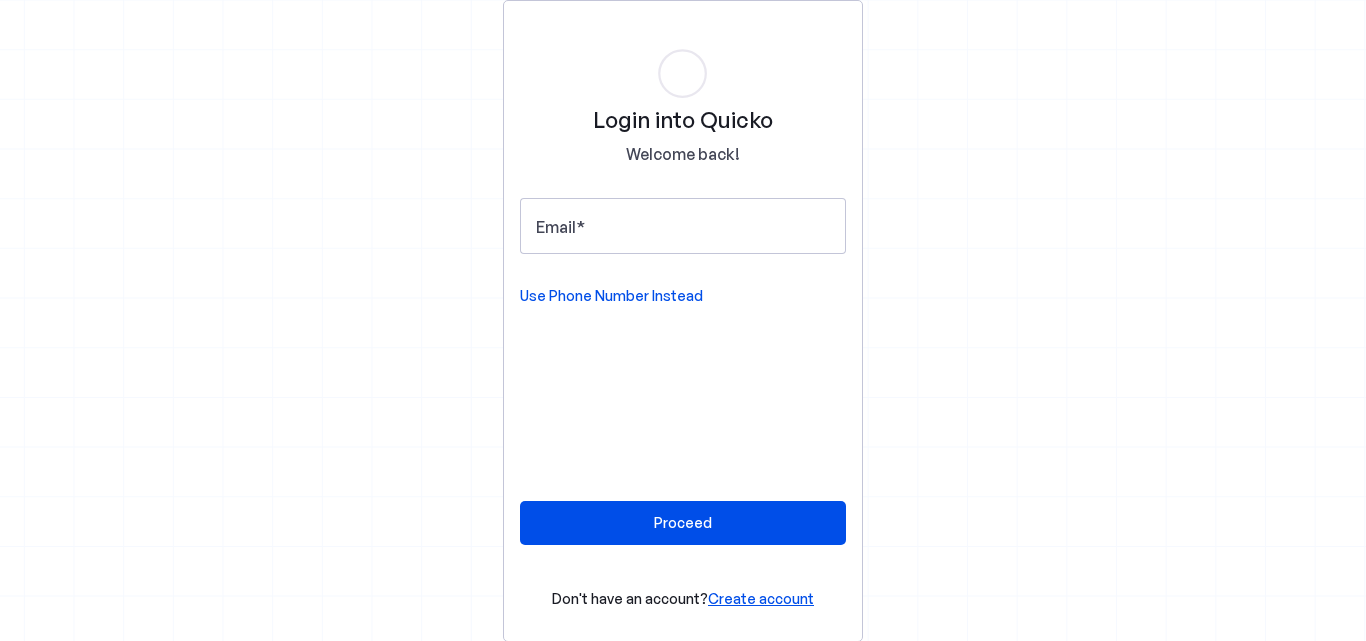scroll, scrollTop: 0, scrollLeft: 0, axis: both 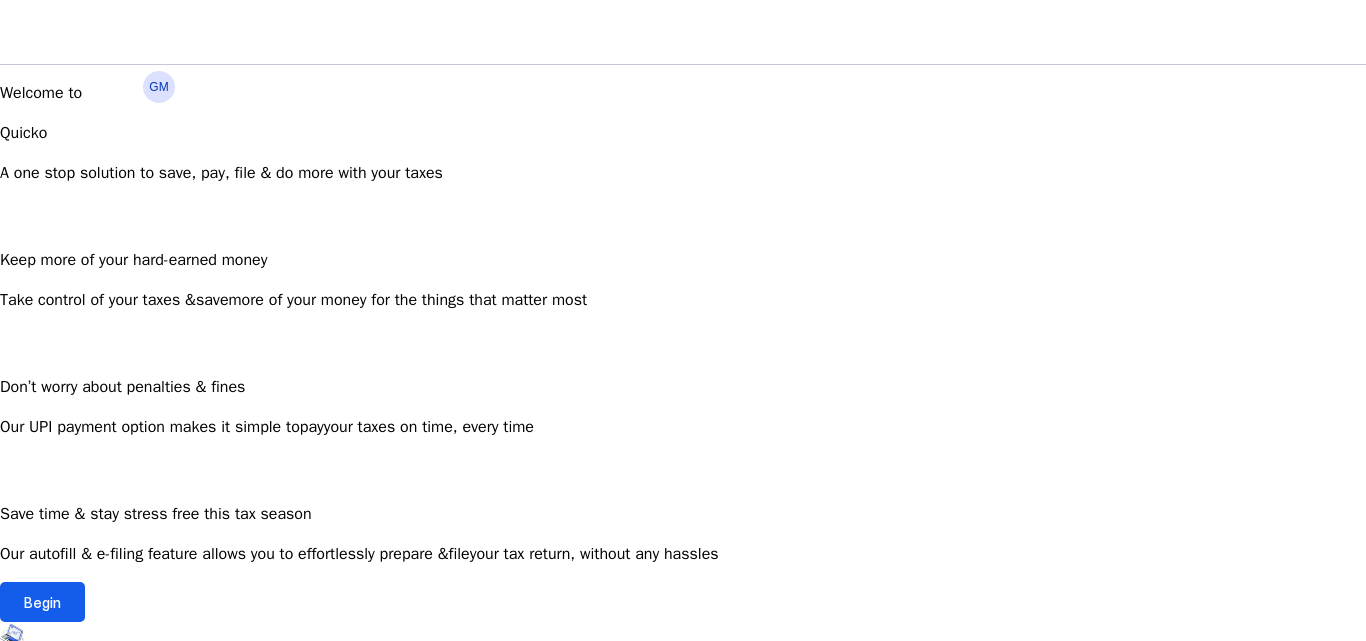 click at bounding box center (42, 602) 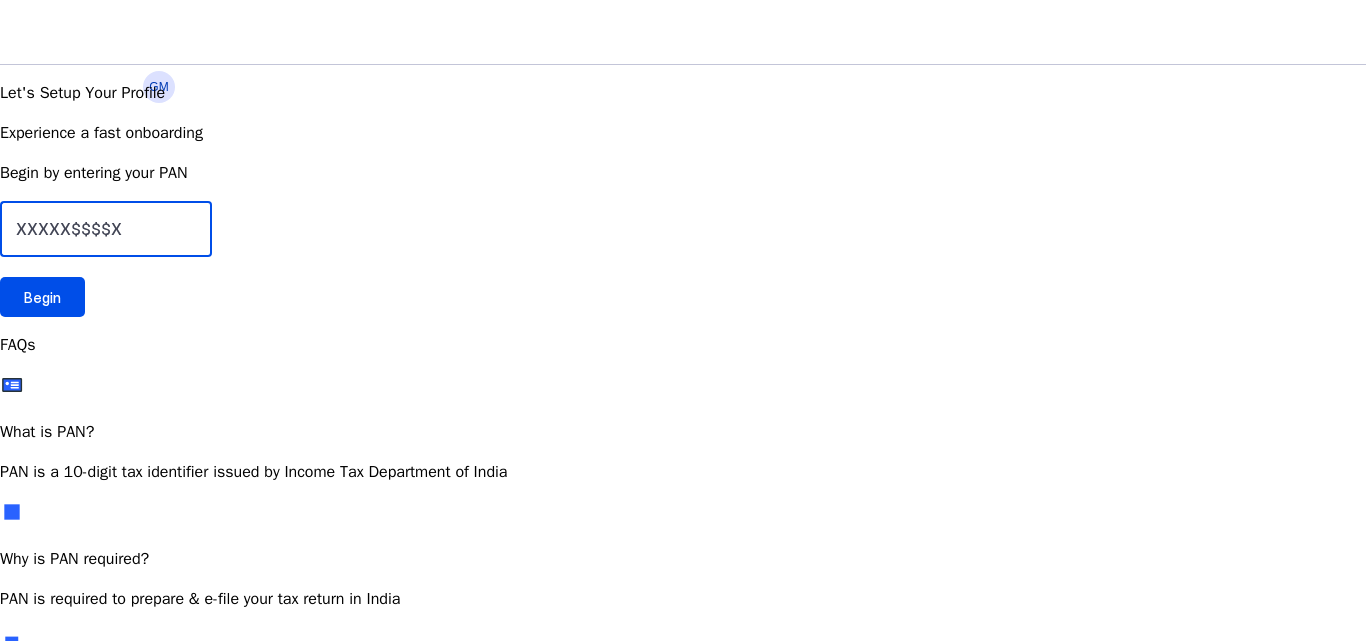 click at bounding box center (106, 229) 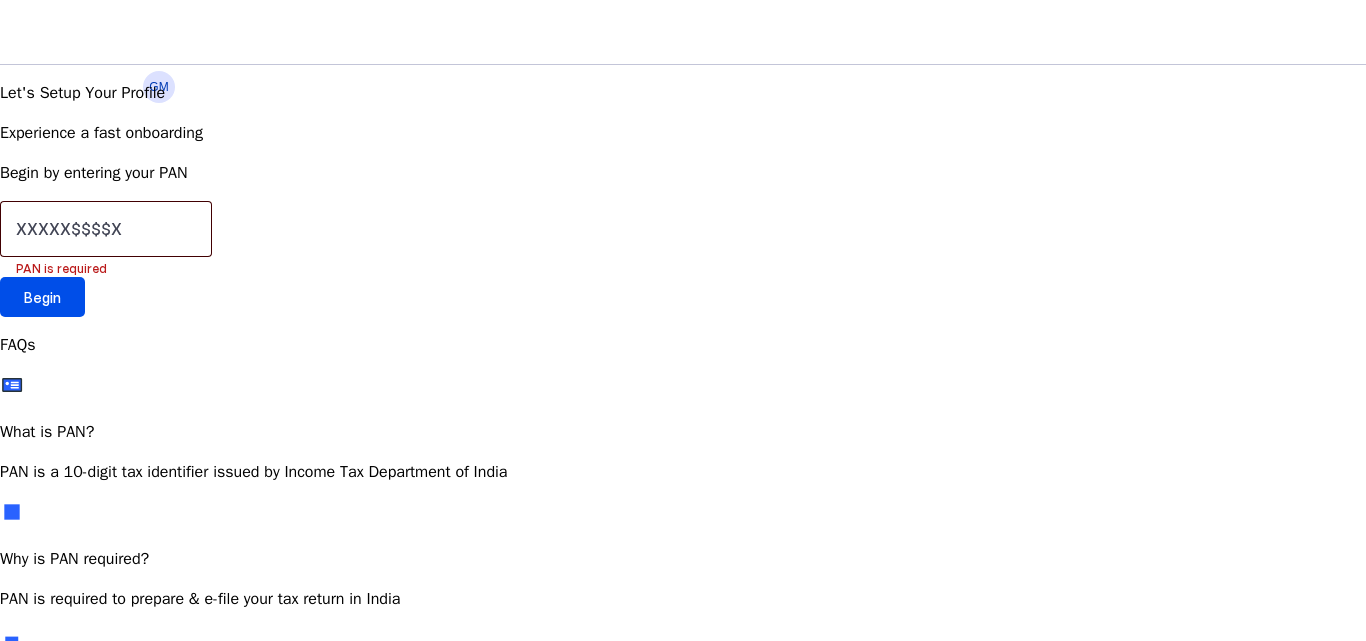 click at bounding box center (106, 229) 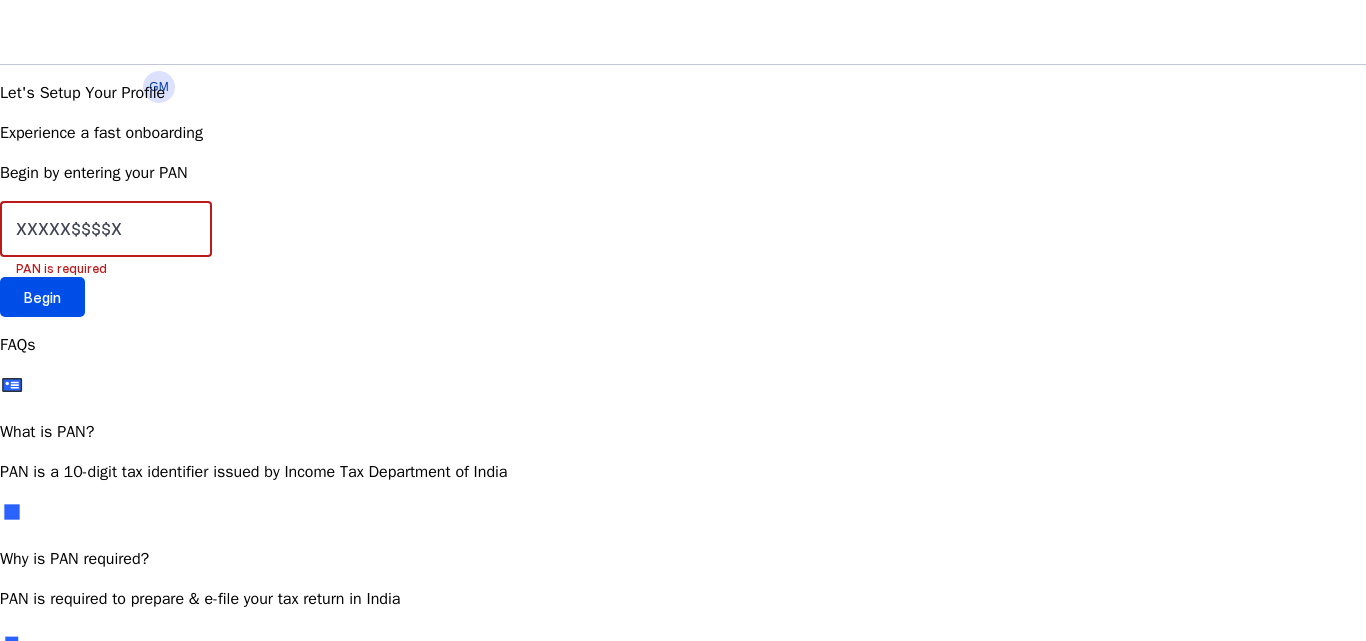 paste on "d" 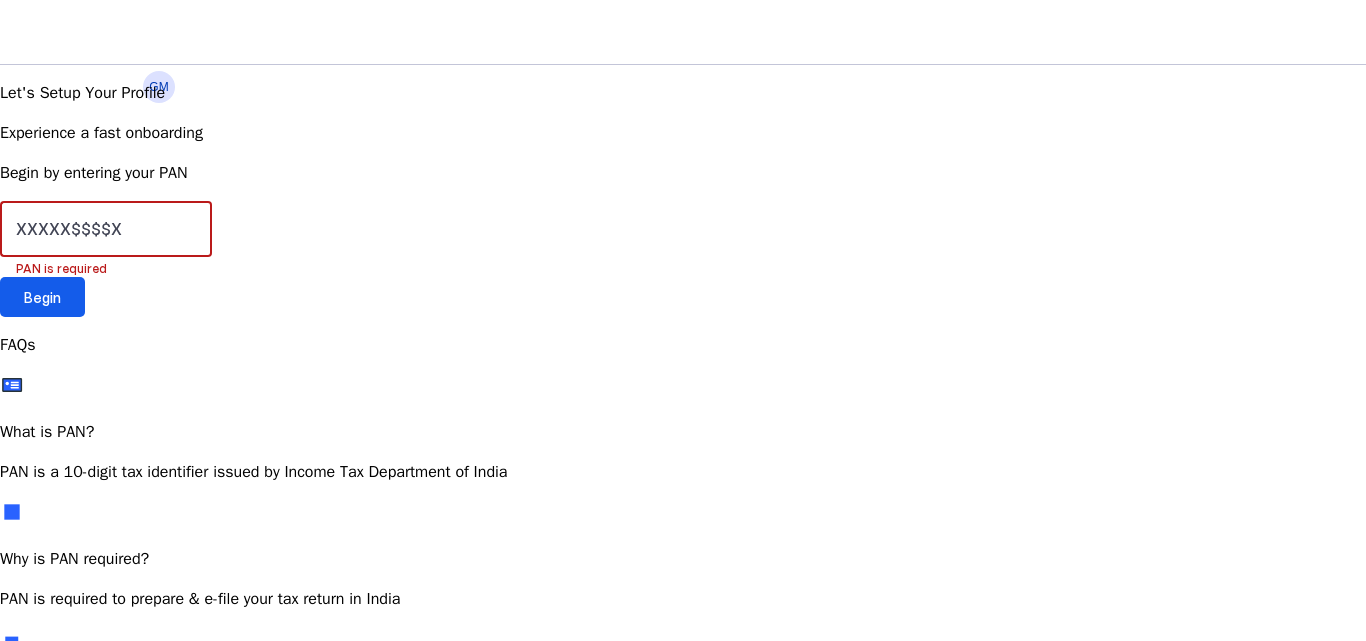 paste on "DZRPR6588D" 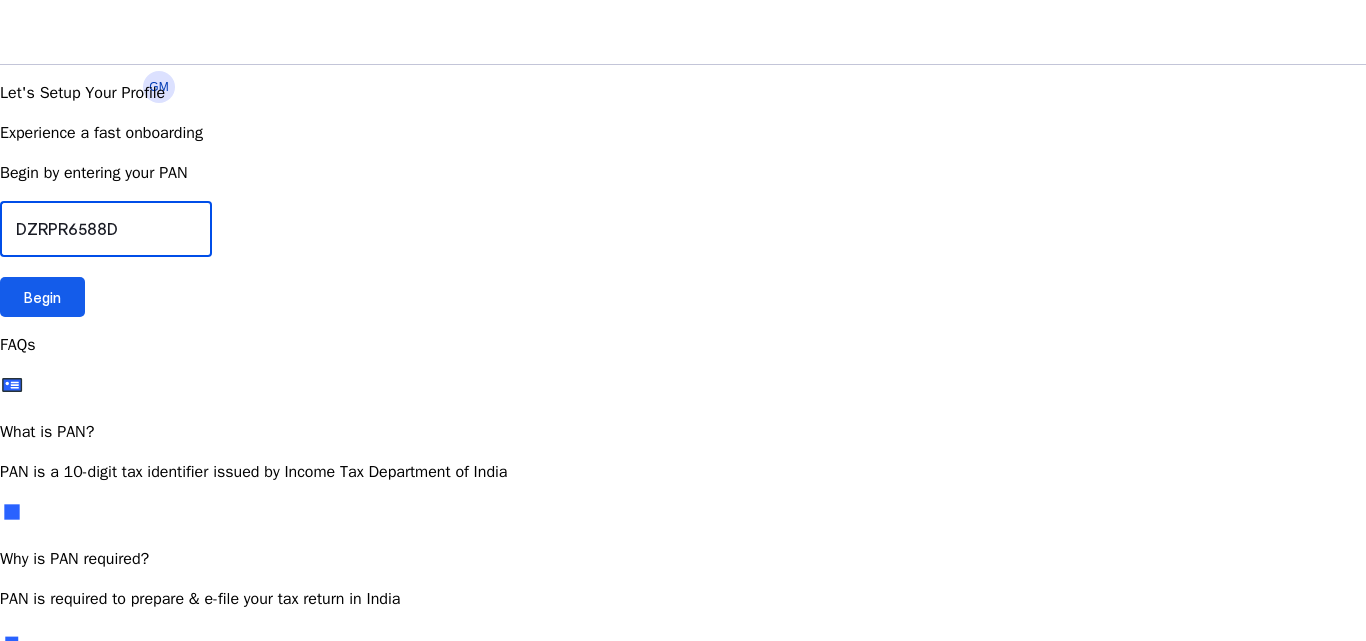 type on "DZRPR6588D" 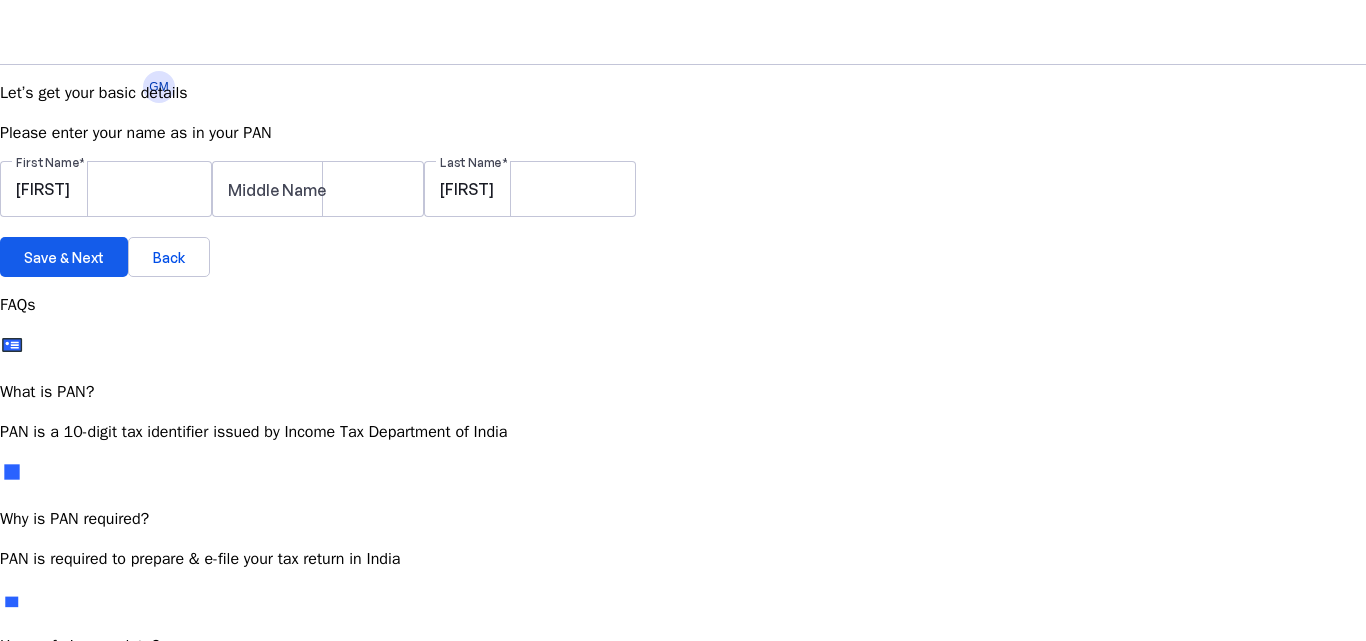 click on "Save & Next" at bounding box center [64, 257] 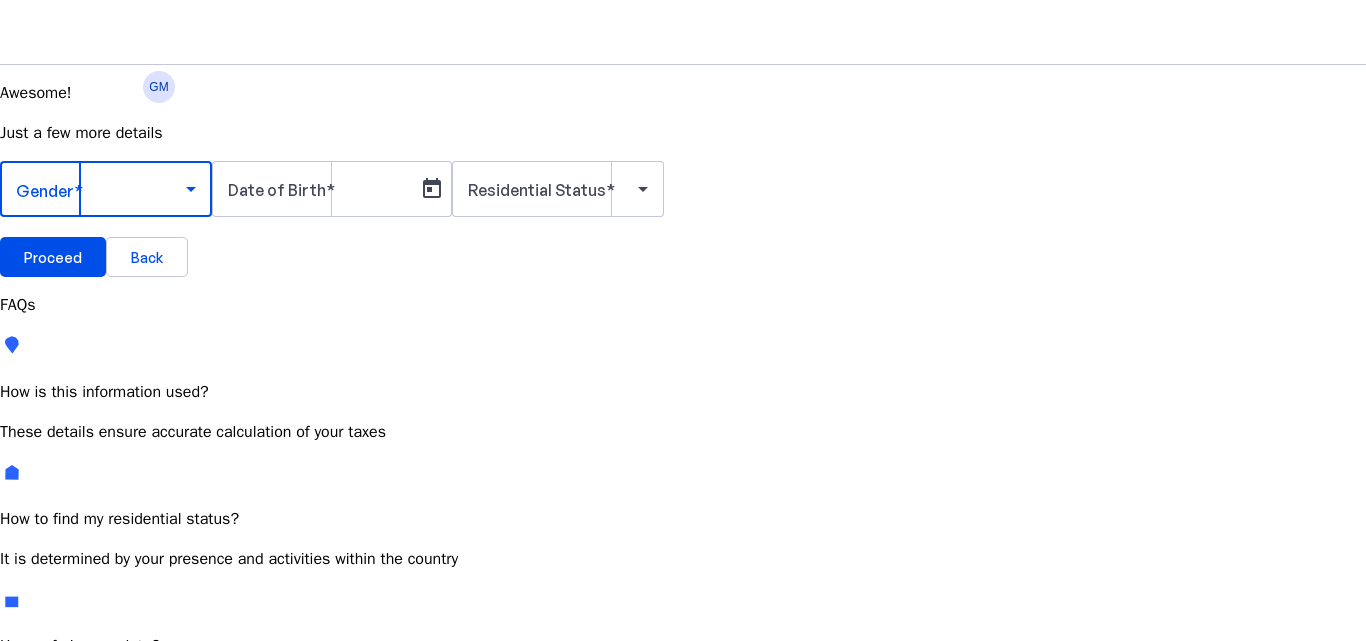 click at bounding box center (101, 189) 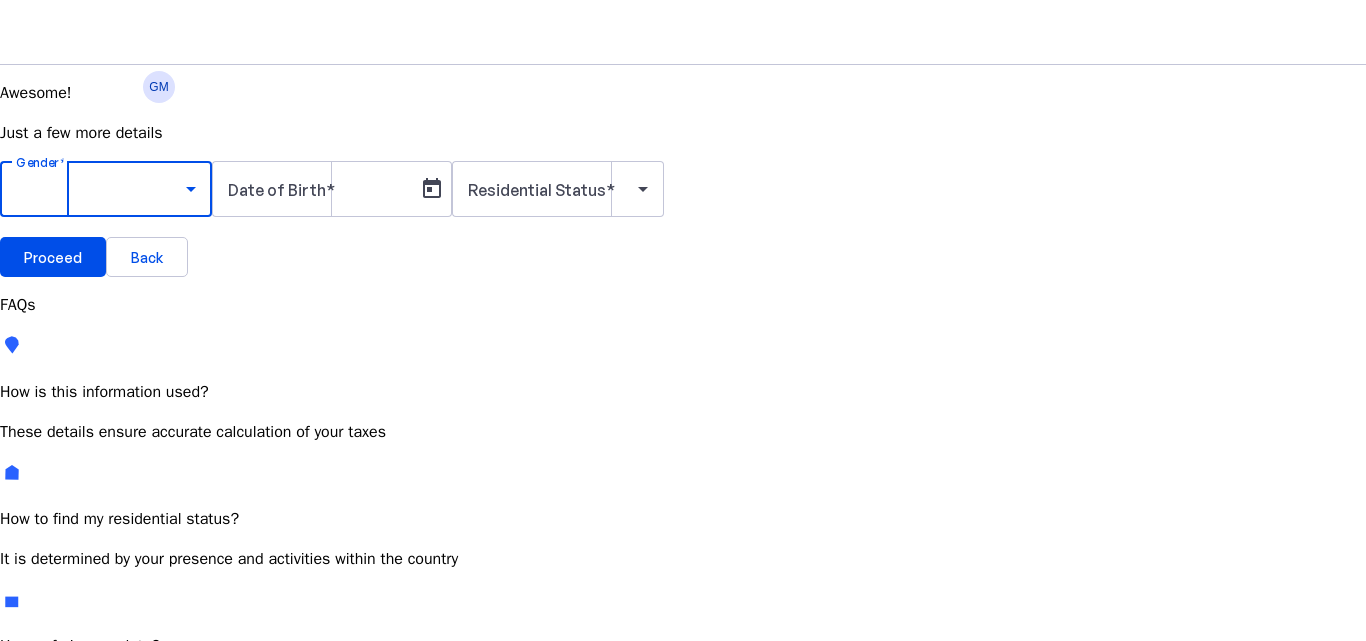 click on "Male" at bounding box center (154, 746) 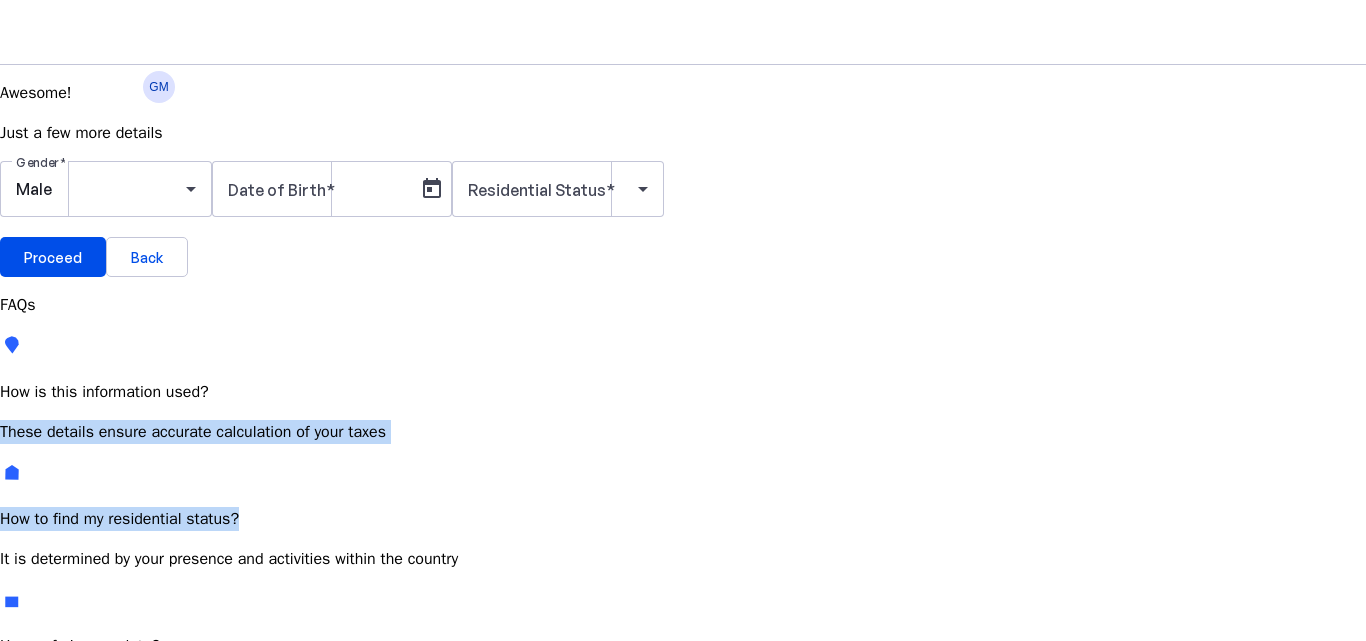 drag, startPoint x: 1365, startPoint y: 266, endPoint x: 1360, endPoint y: 405, distance: 139.0899 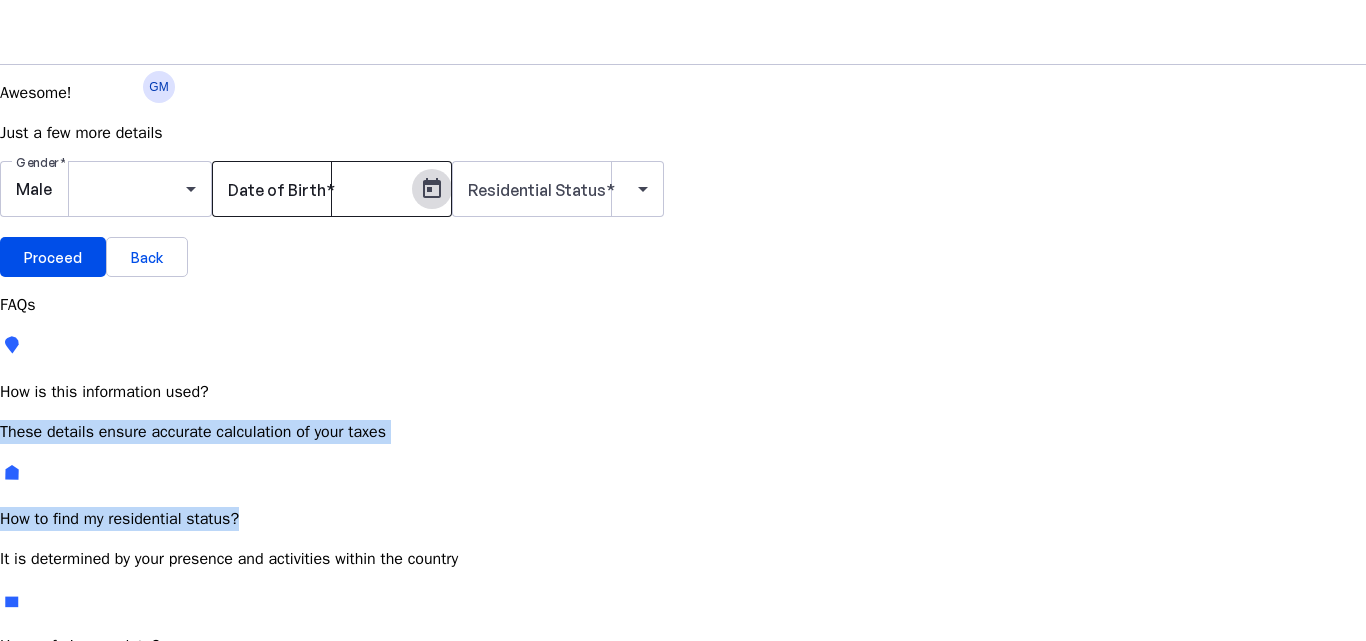 click at bounding box center (432, 189) 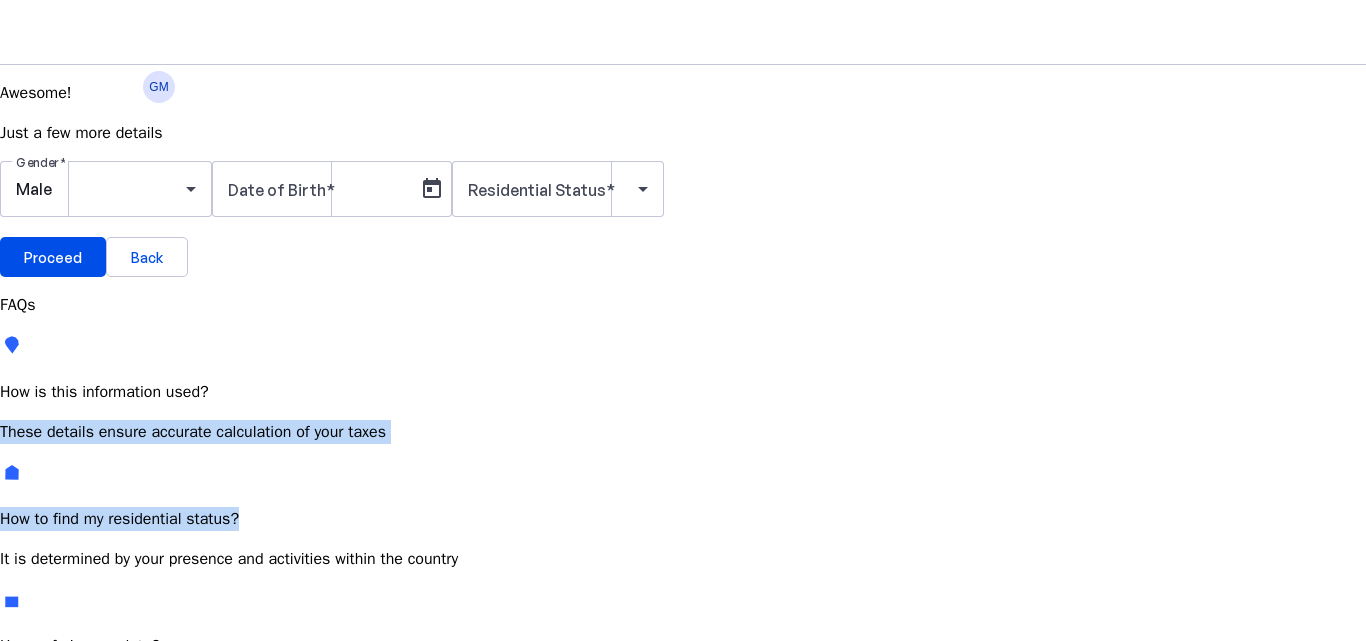 type 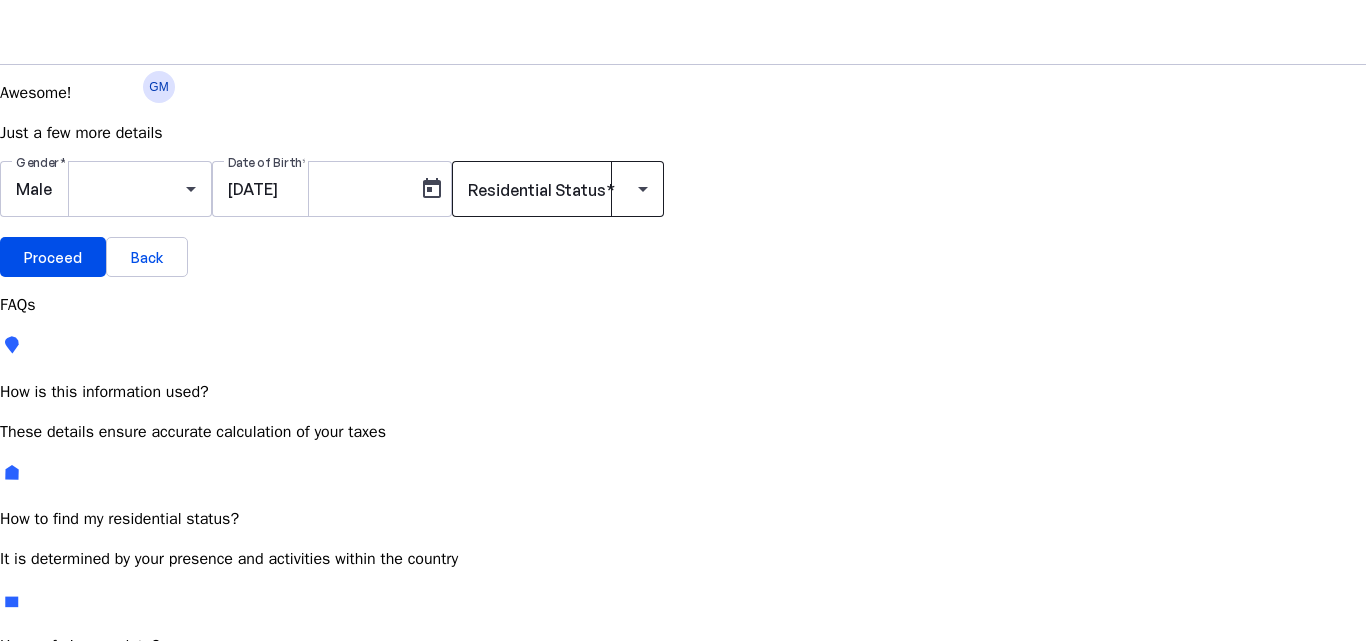click on "Residential Status" at bounding box center (537, 190) 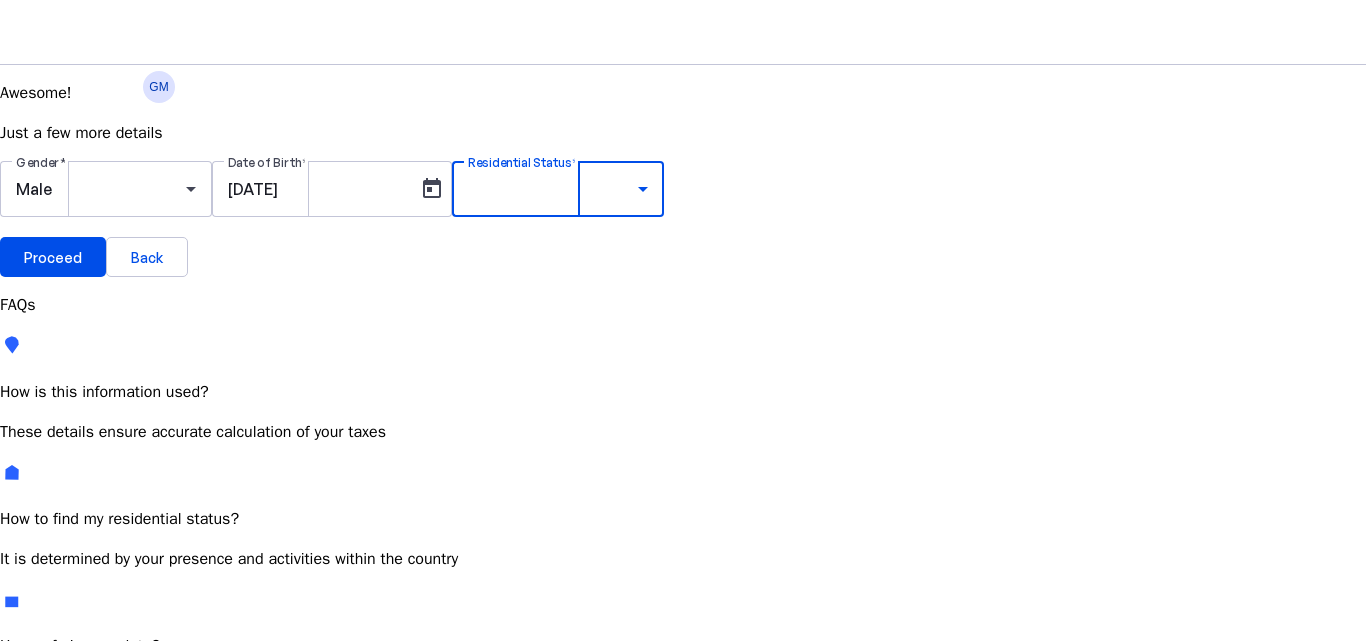 click on "Resident Most Common" at bounding box center [72, 766] 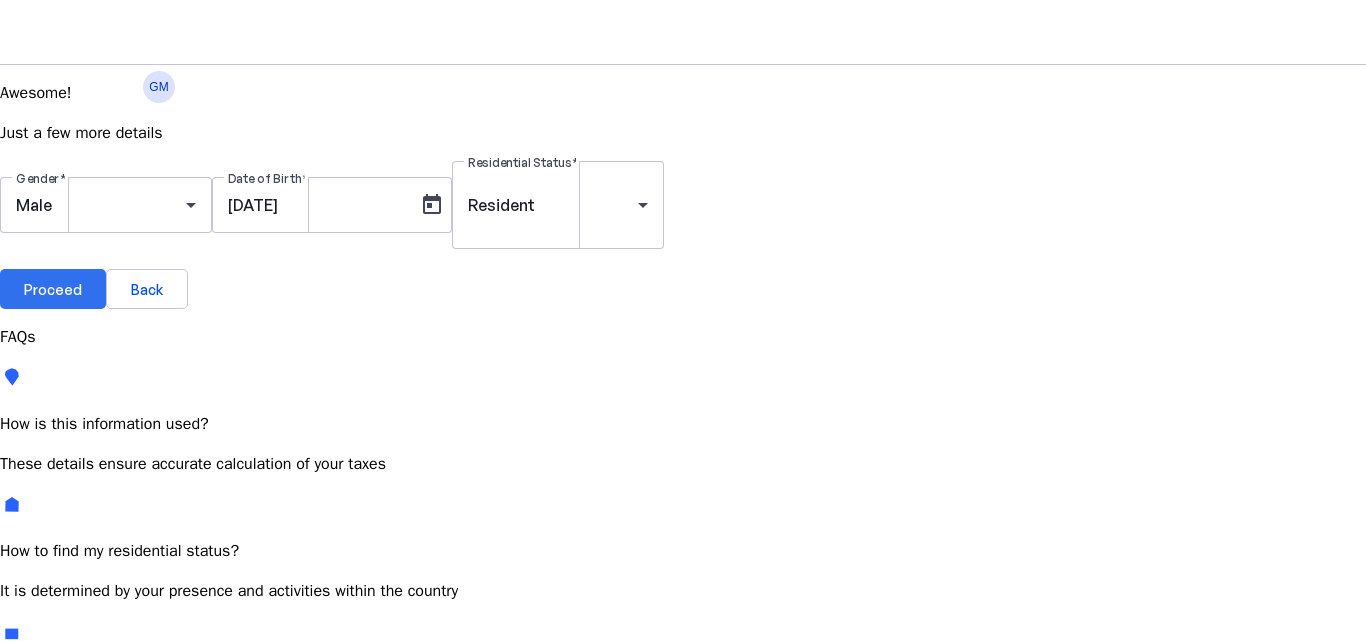 click on "Proceed" at bounding box center (53, 289) 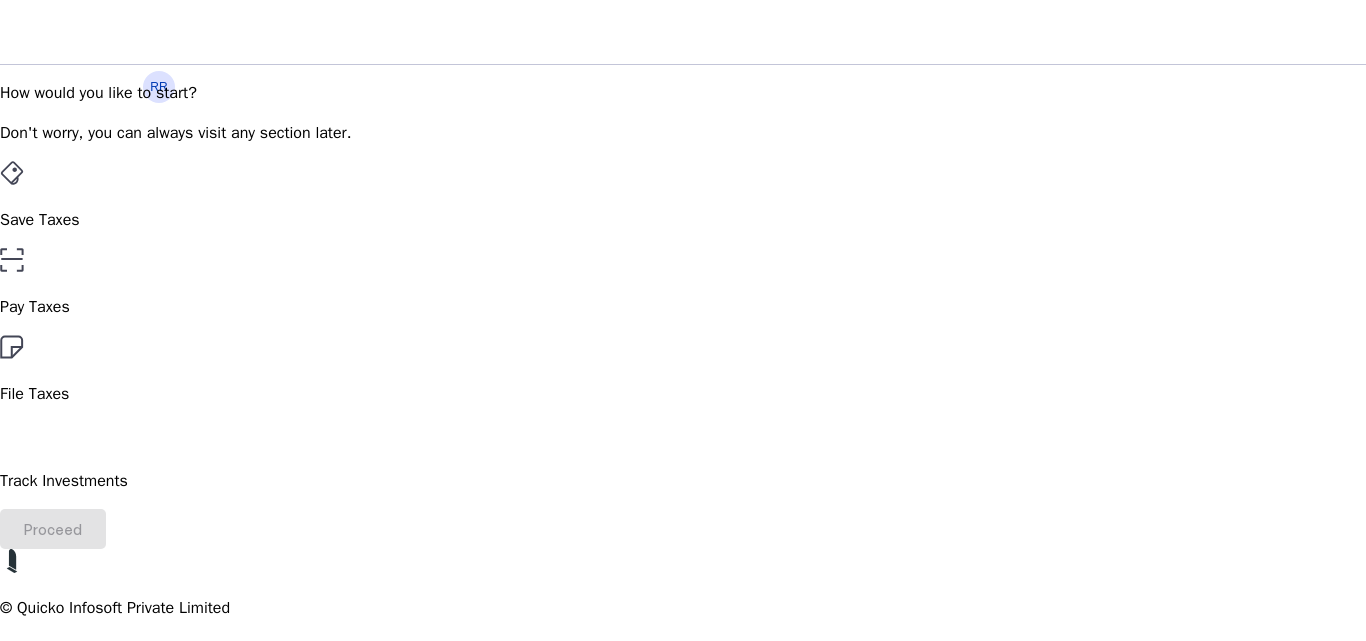click on "Save Taxes" at bounding box center [683, 196] 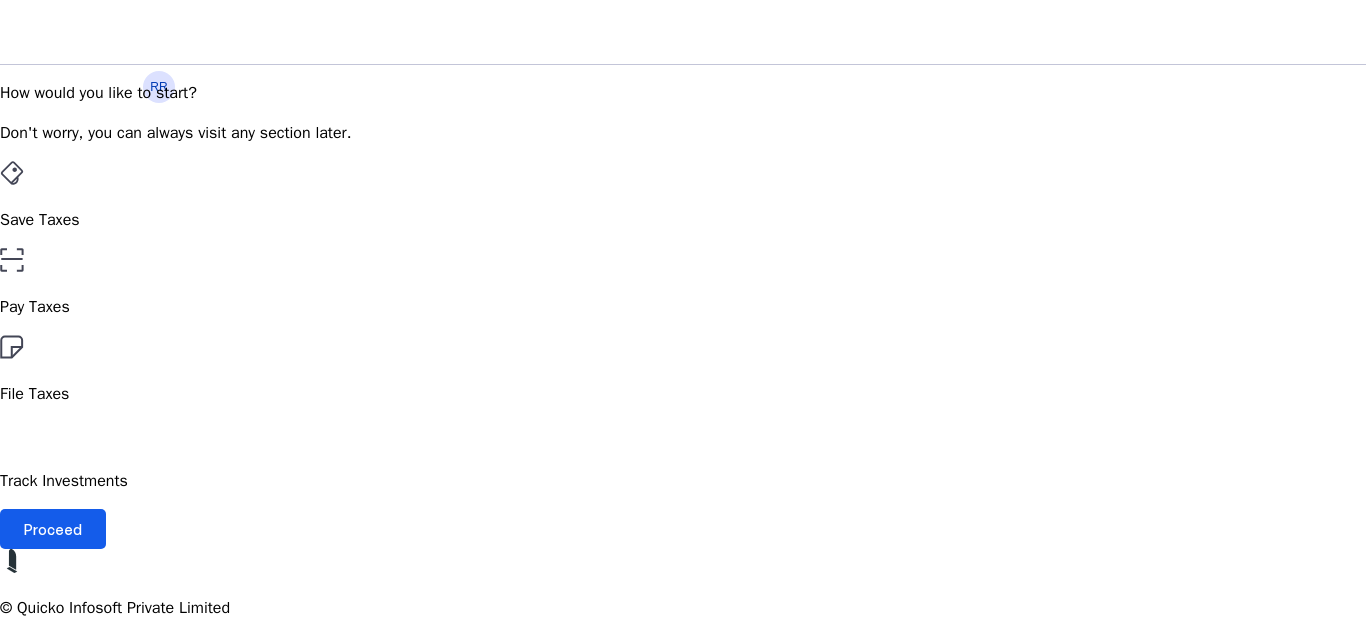 click on "Proceed" at bounding box center (53, 529) 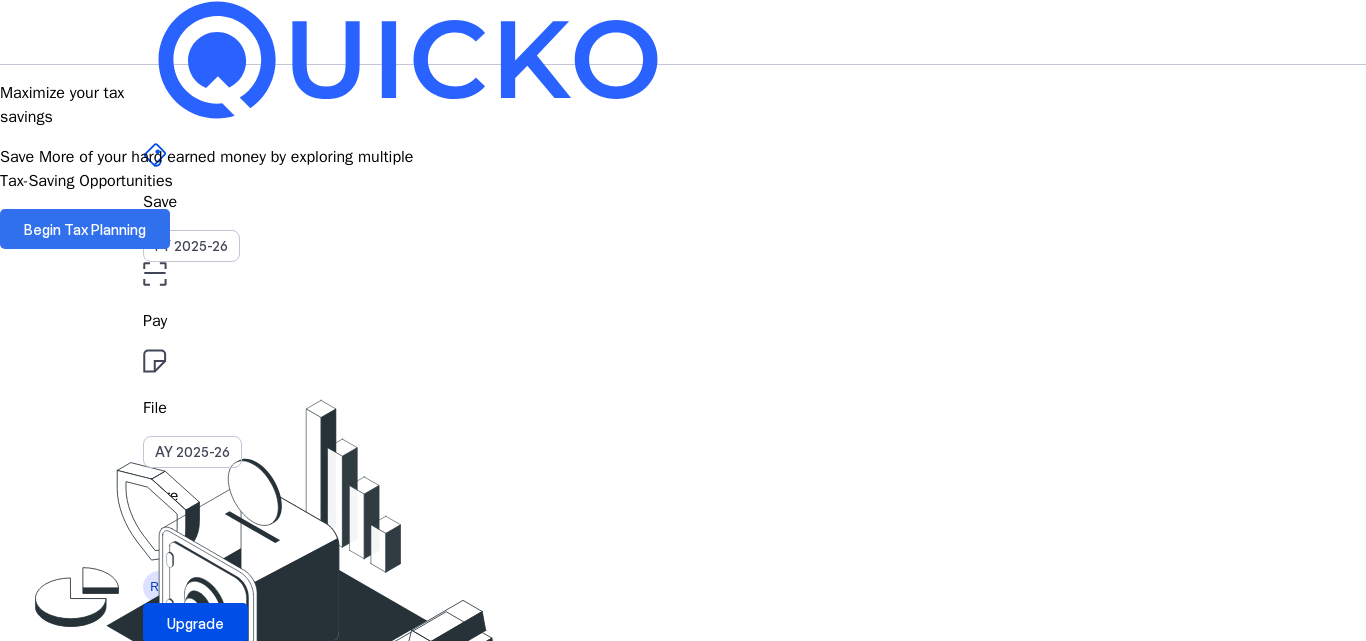 click on "Begin Tax Planning" at bounding box center (85, 229) 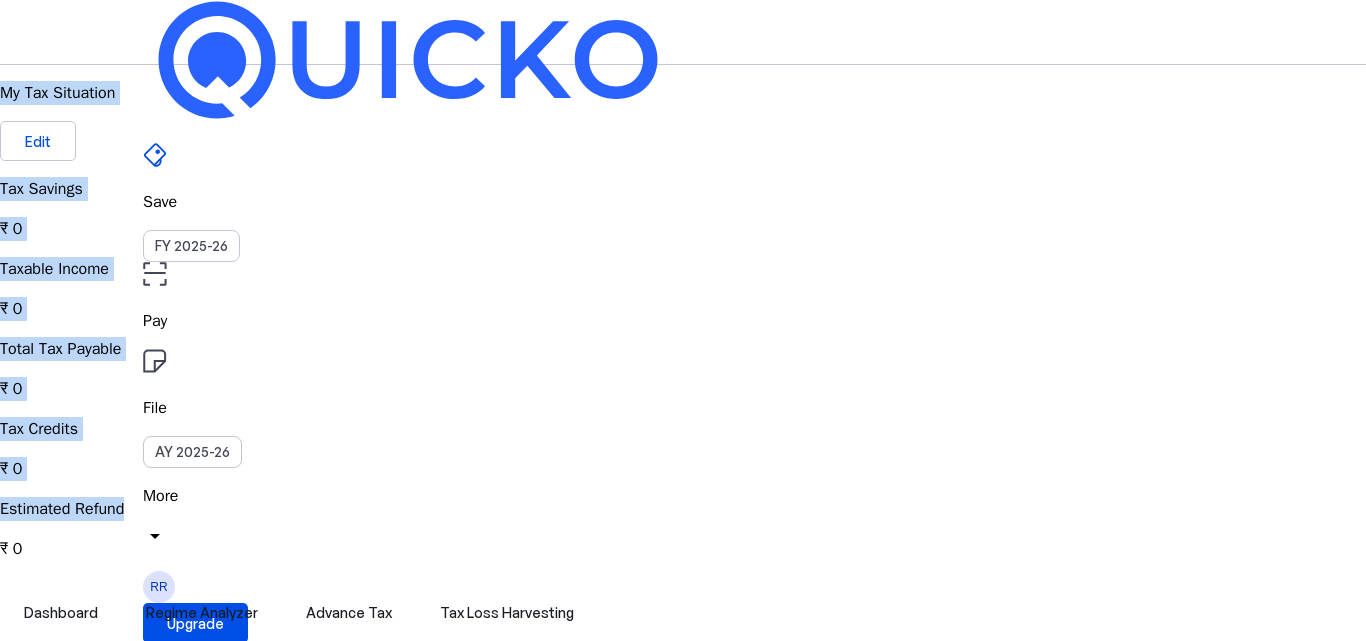 drag, startPoint x: 1365, startPoint y: 214, endPoint x: 1365, endPoint y: 288, distance: 74 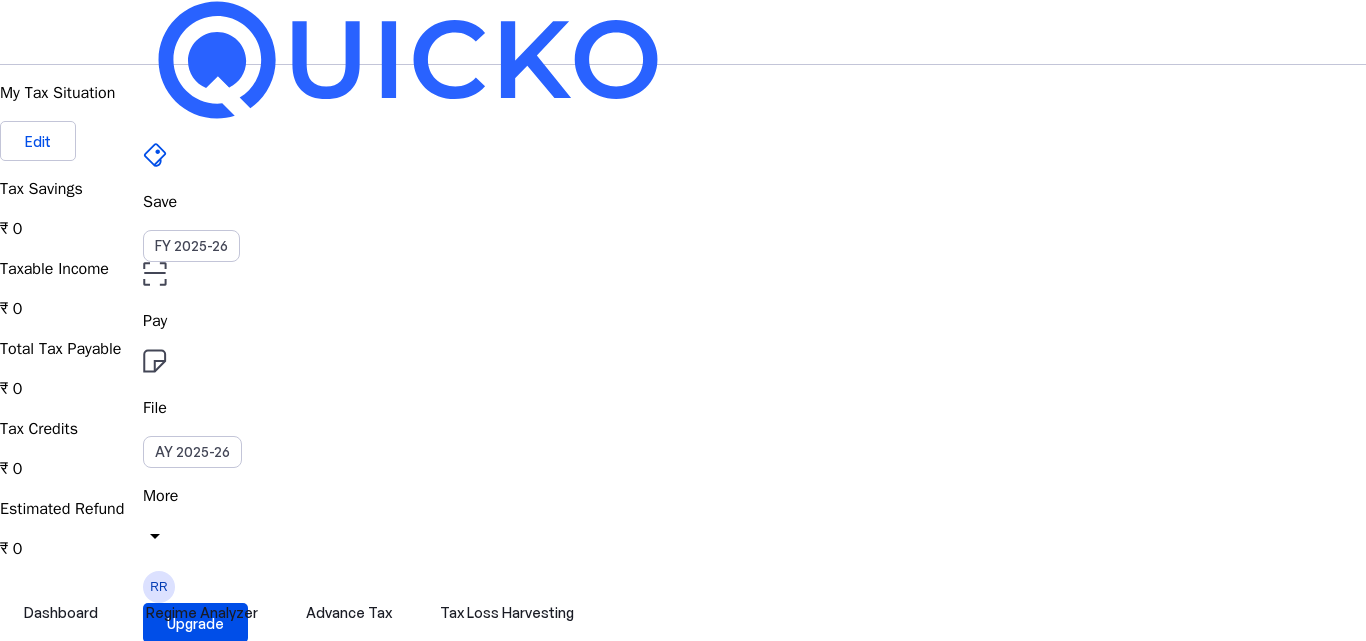 click on "Dashboard   Regime Analyzer   Advance Tax   Tax Loss Harvesting" at bounding box center (683, 613) 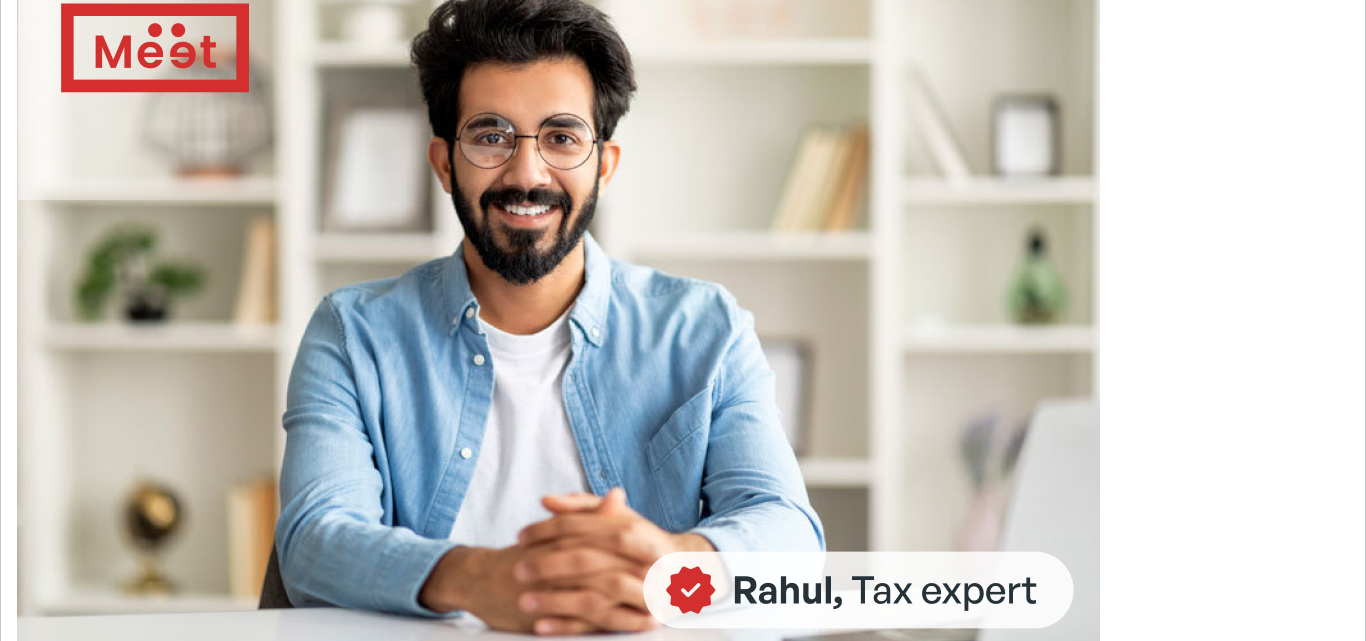 scroll, scrollTop: 920, scrollLeft: 0, axis: vertical 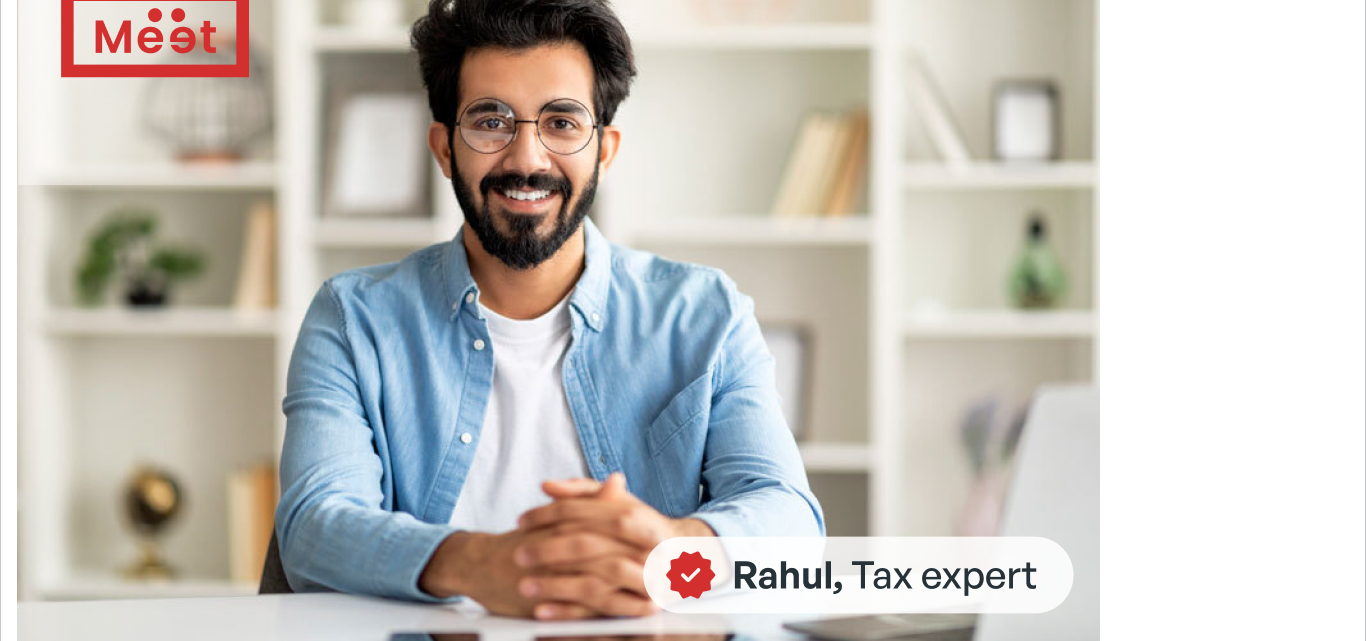 click at bounding box center [35, 1065] 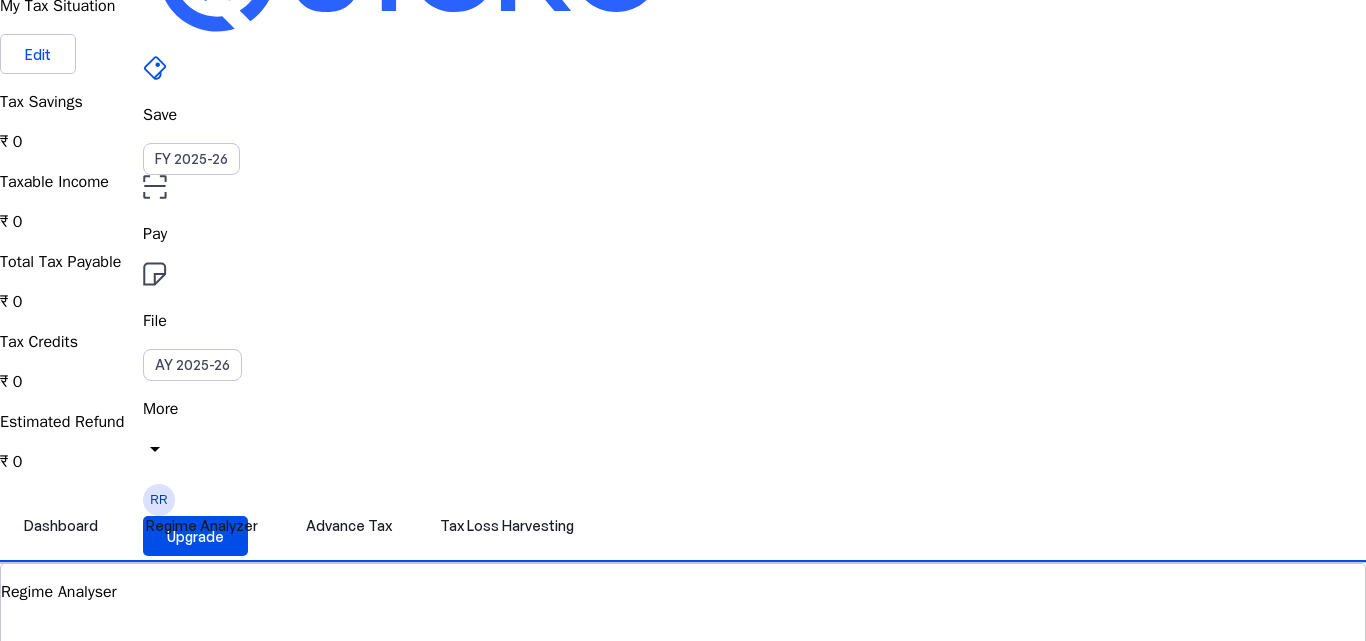 scroll, scrollTop: 80, scrollLeft: 0, axis: vertical 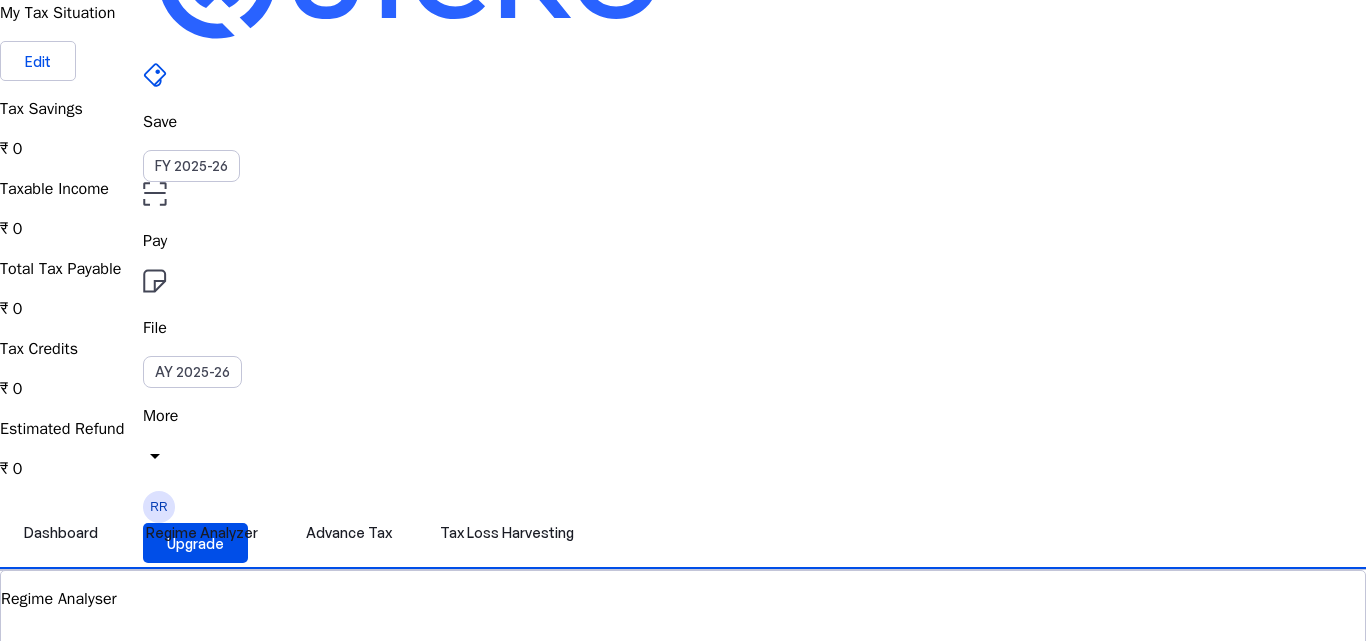 click on "Tax Savings ₹ 0" at bounding box center [683, 129] 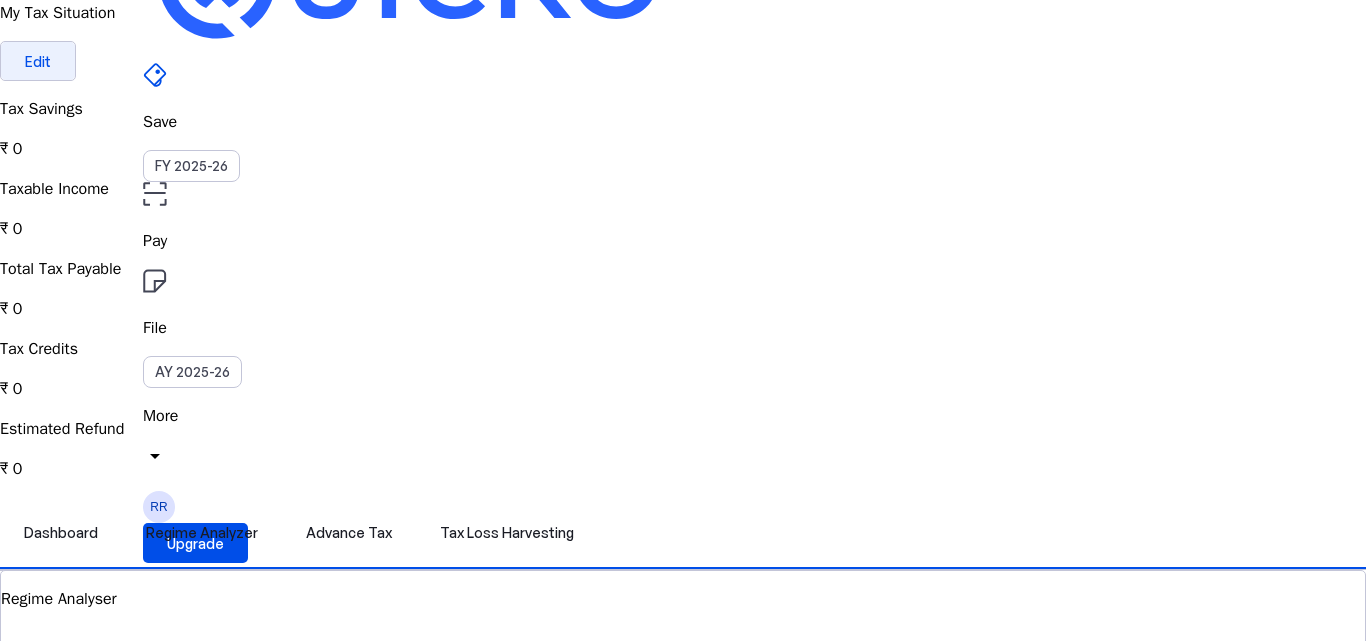 click at bounding box center [38, 61] 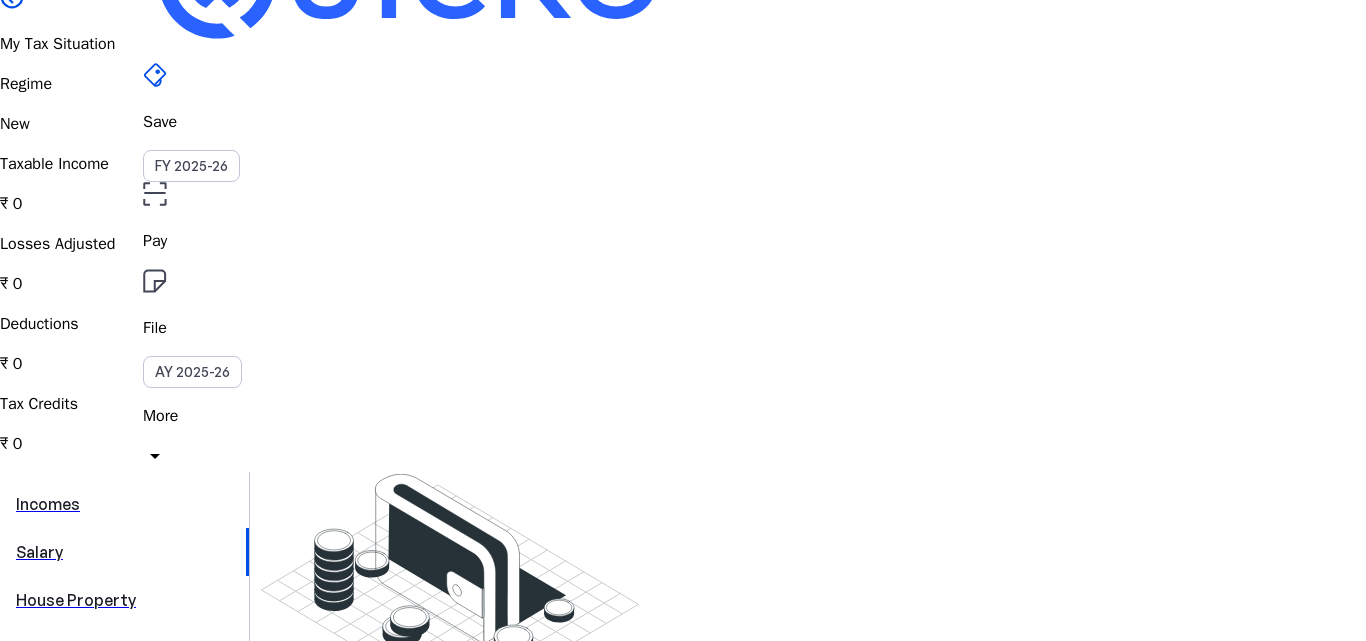 scroll, scrollTop: 0, scrollLeft: 0, axis: both 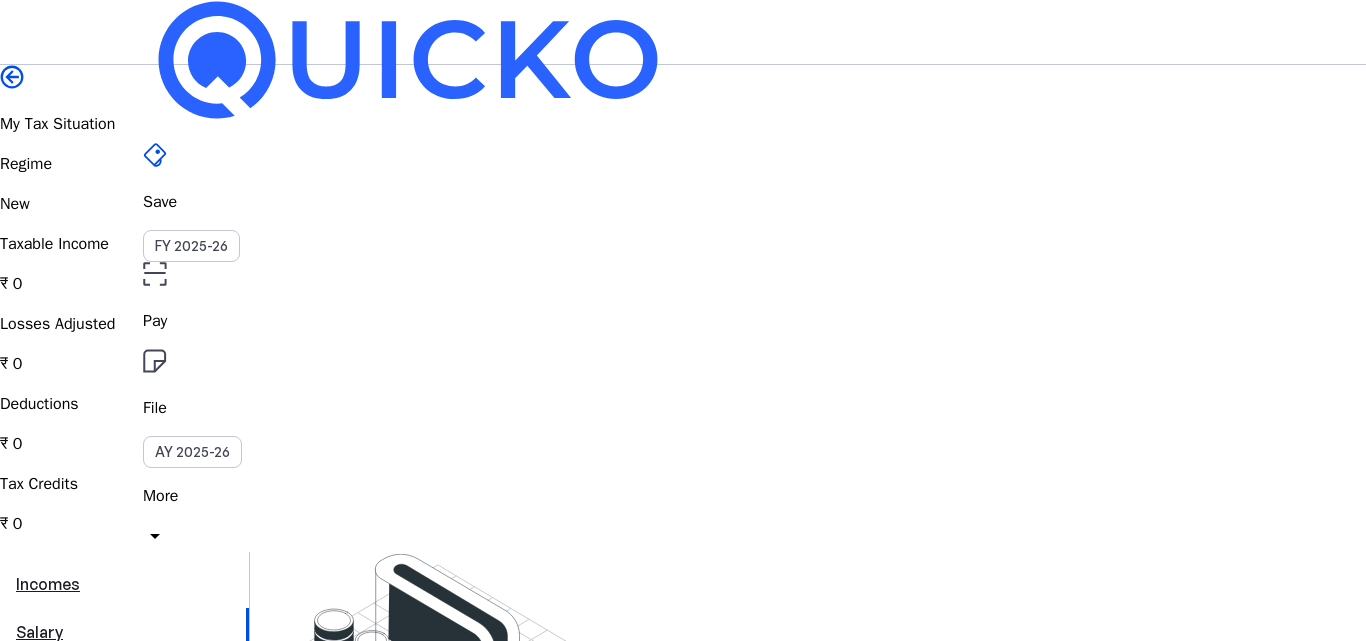 click on "Salary" at bounding box center (123, 632) 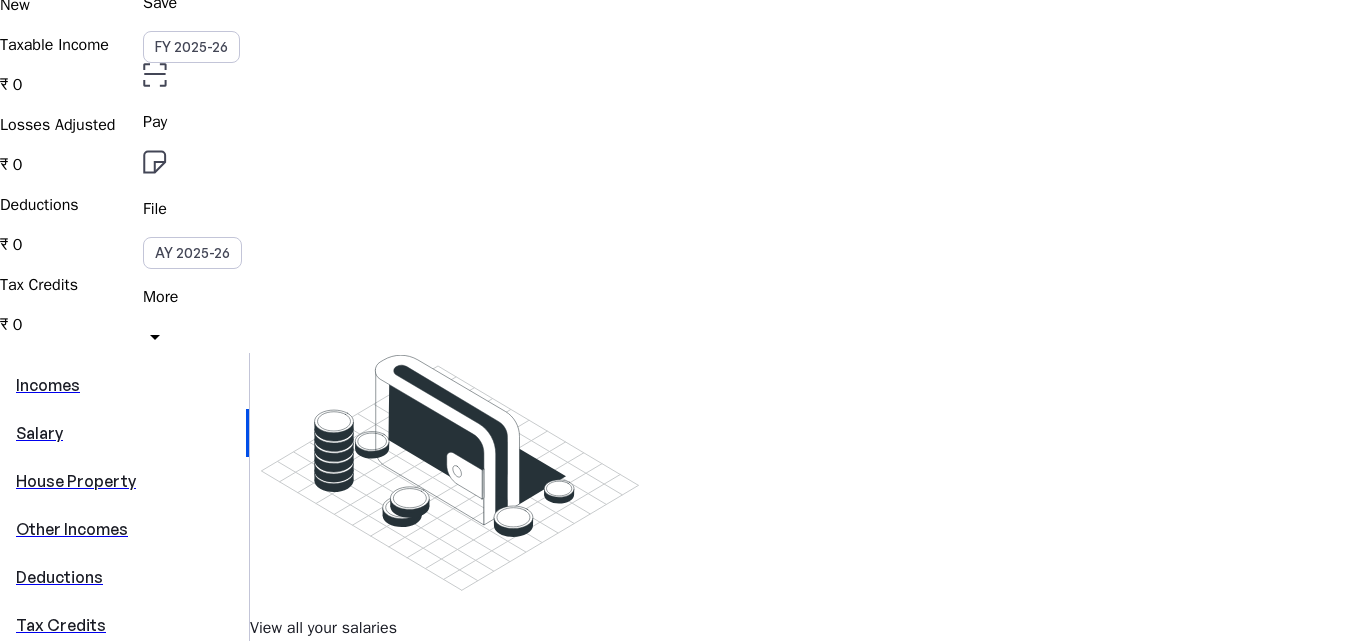scroll, scrollTop: 200, scrollLeft: 0, axis: vertical 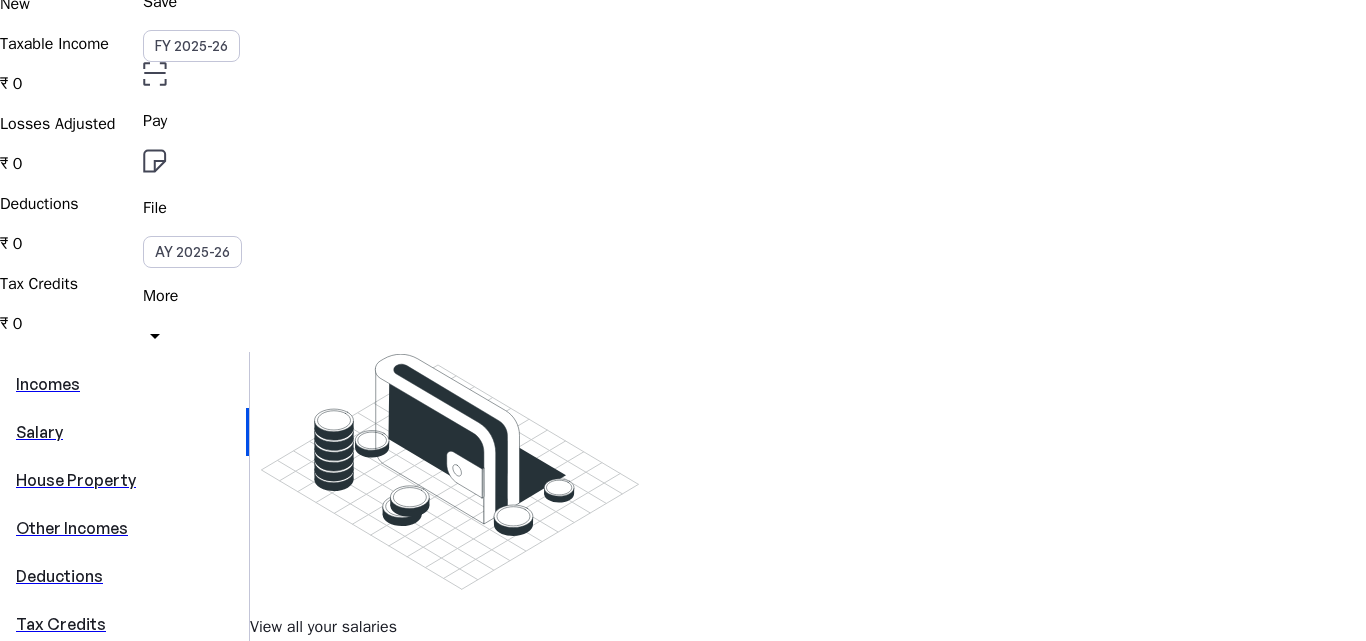 click on "Add Salary" at bounding box center (327, 715) 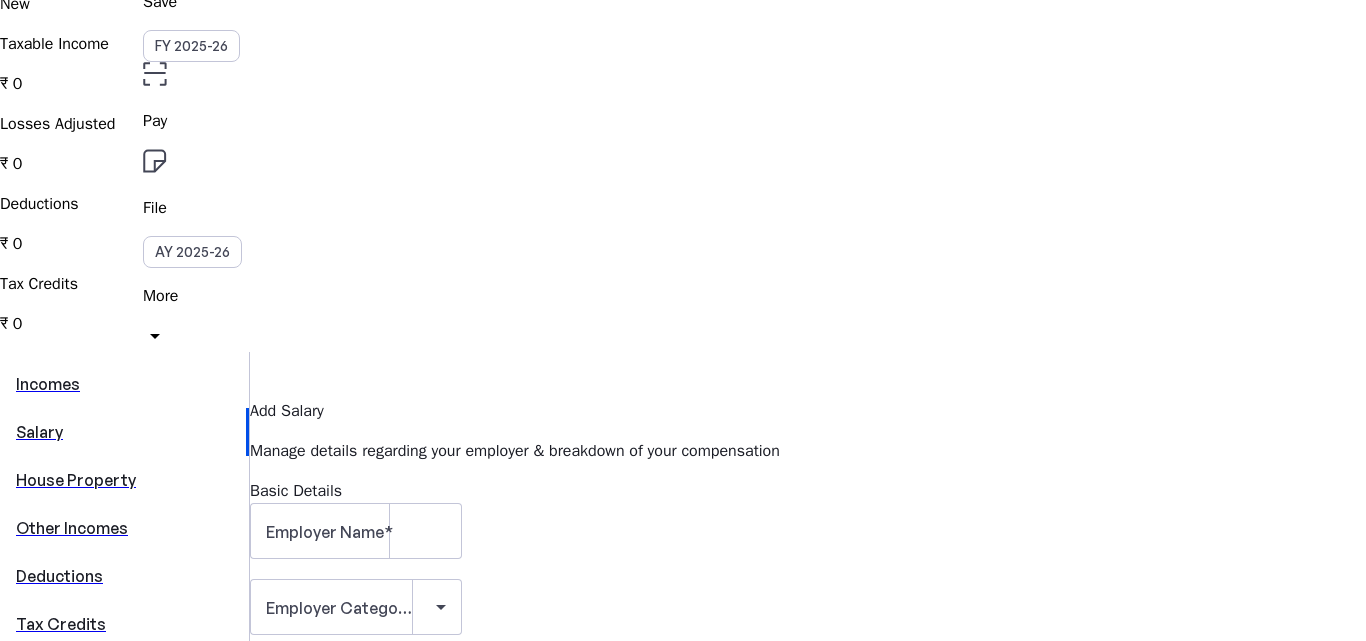 scroll, scrollTop: 0, scrollLeft: 0, axis: both 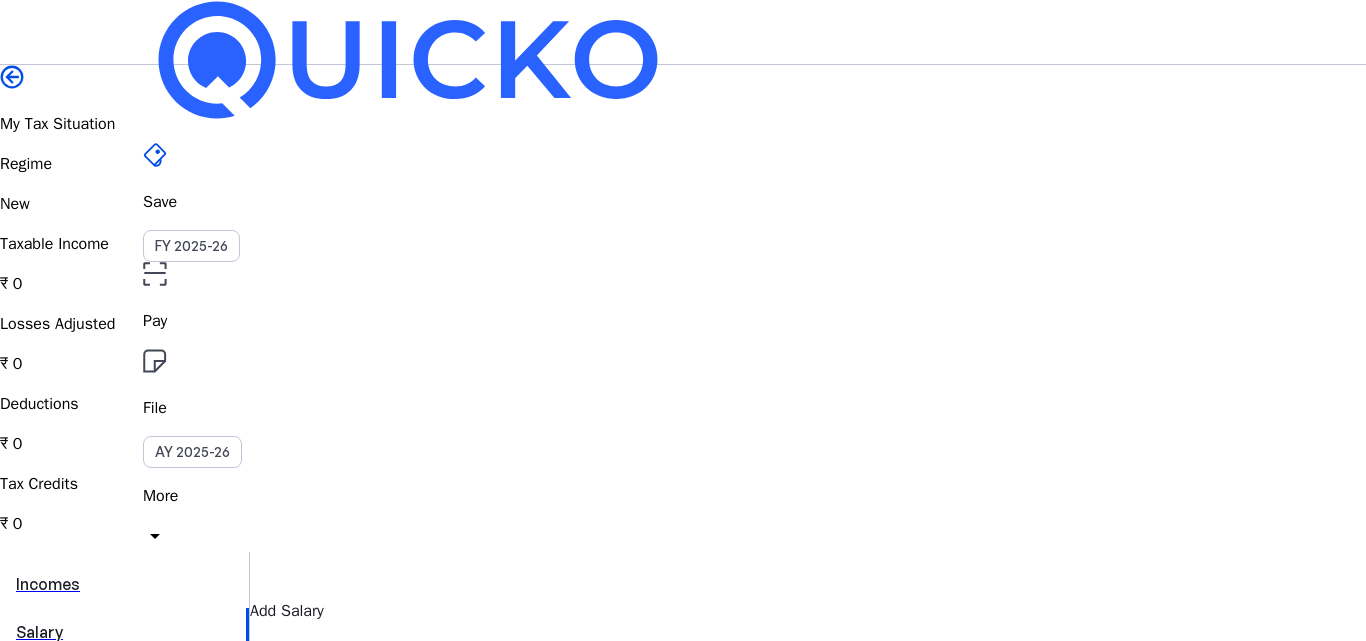 drag, startPoint x: 1365, startPoint y: 237, endPoint x: 1365, endPoint y: 267, distance: 30 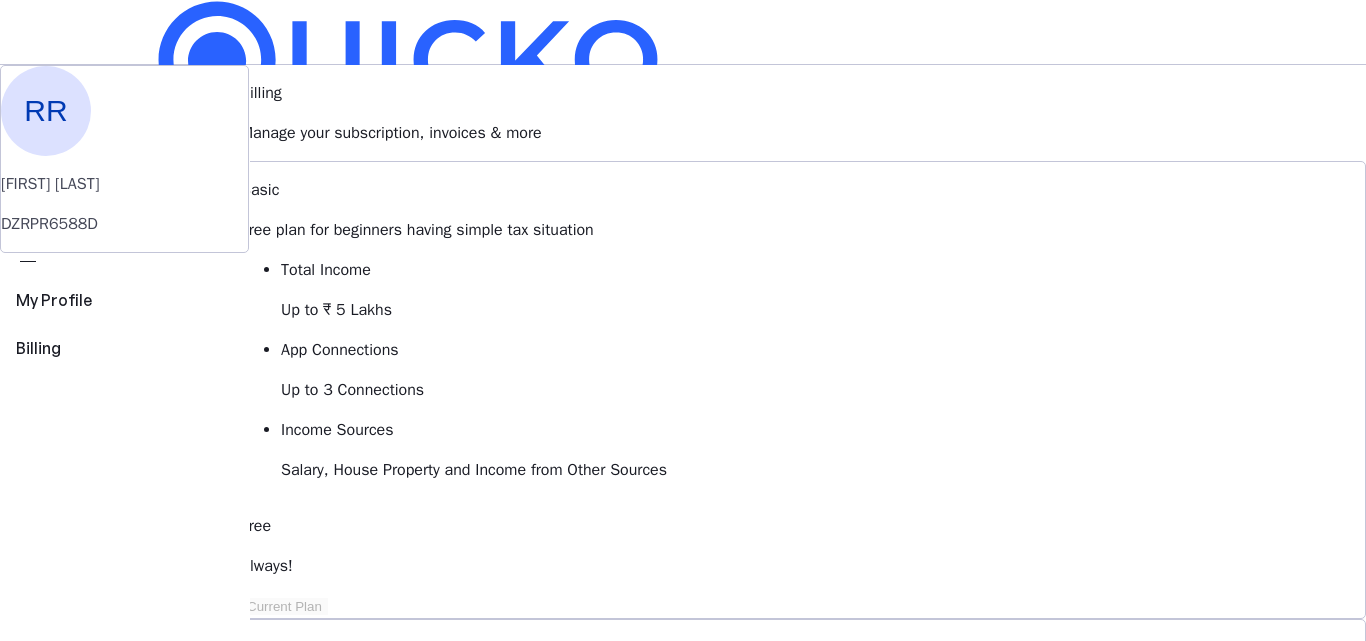 drag, startPoint x: 1365, startPoint y: 263, endPoint x: 1360, endPoint y: 356, distance: 93.13431 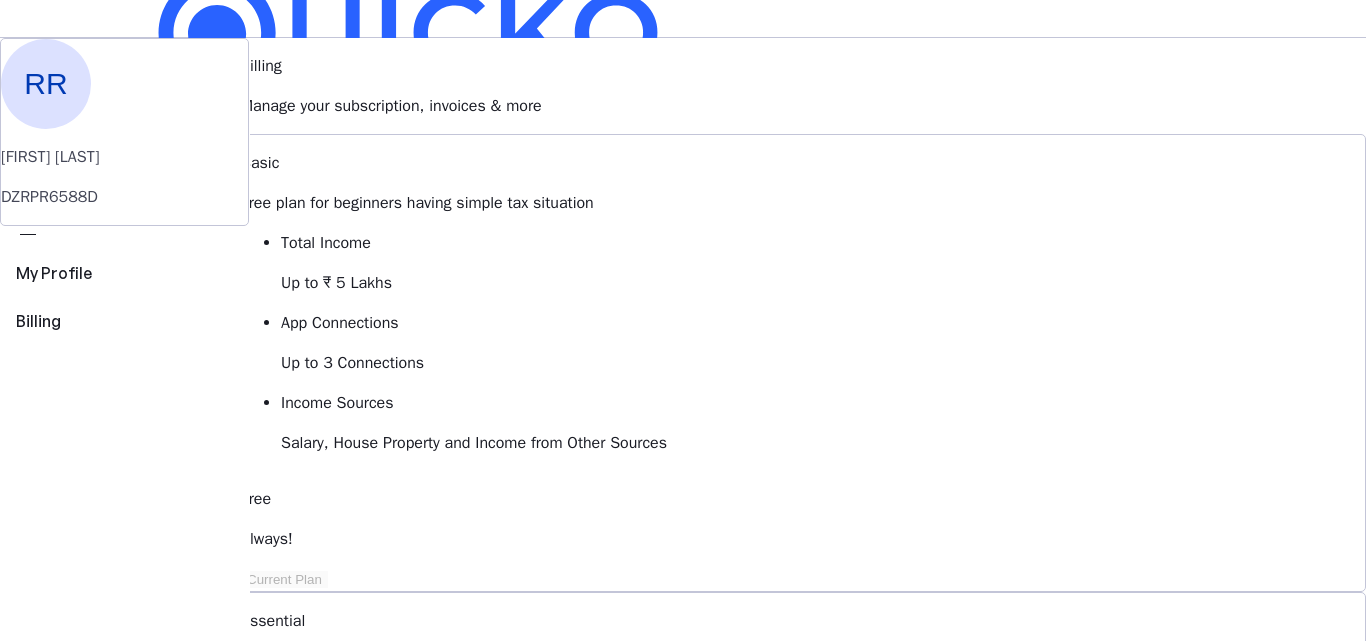 scroll, scrollTop: 0, scrollLeft: 0, axis: both 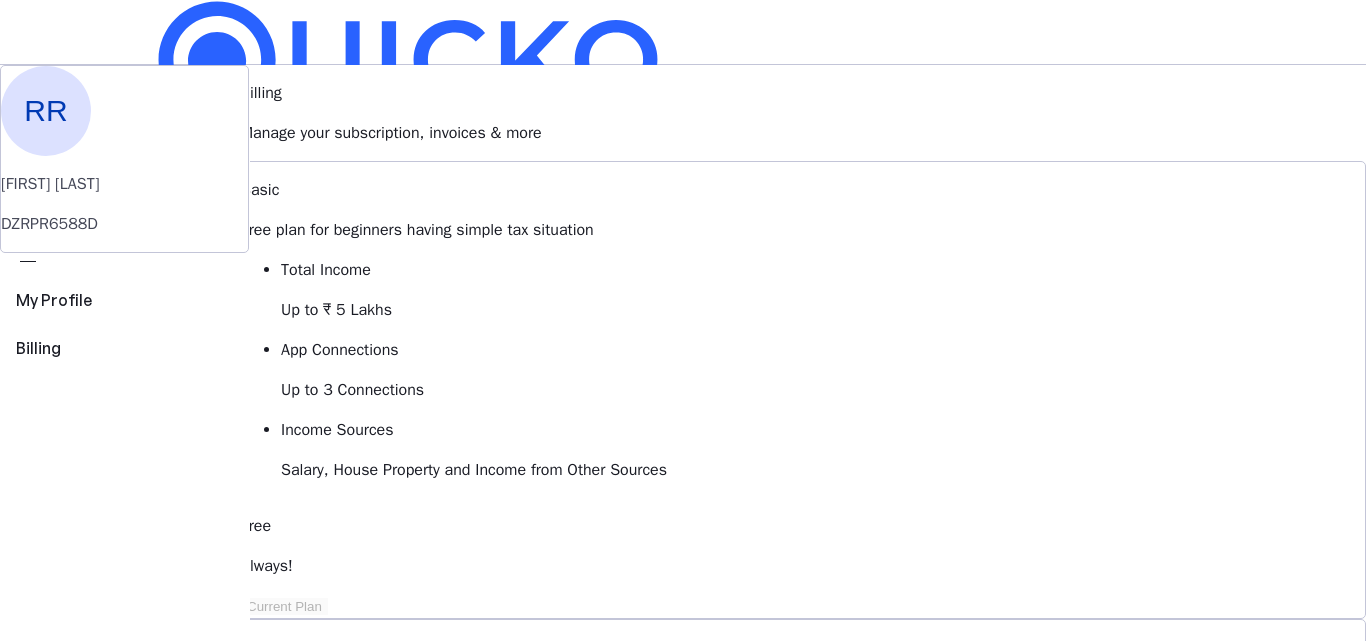 click on "FY 2025-26" at bounding box center (191, 246) 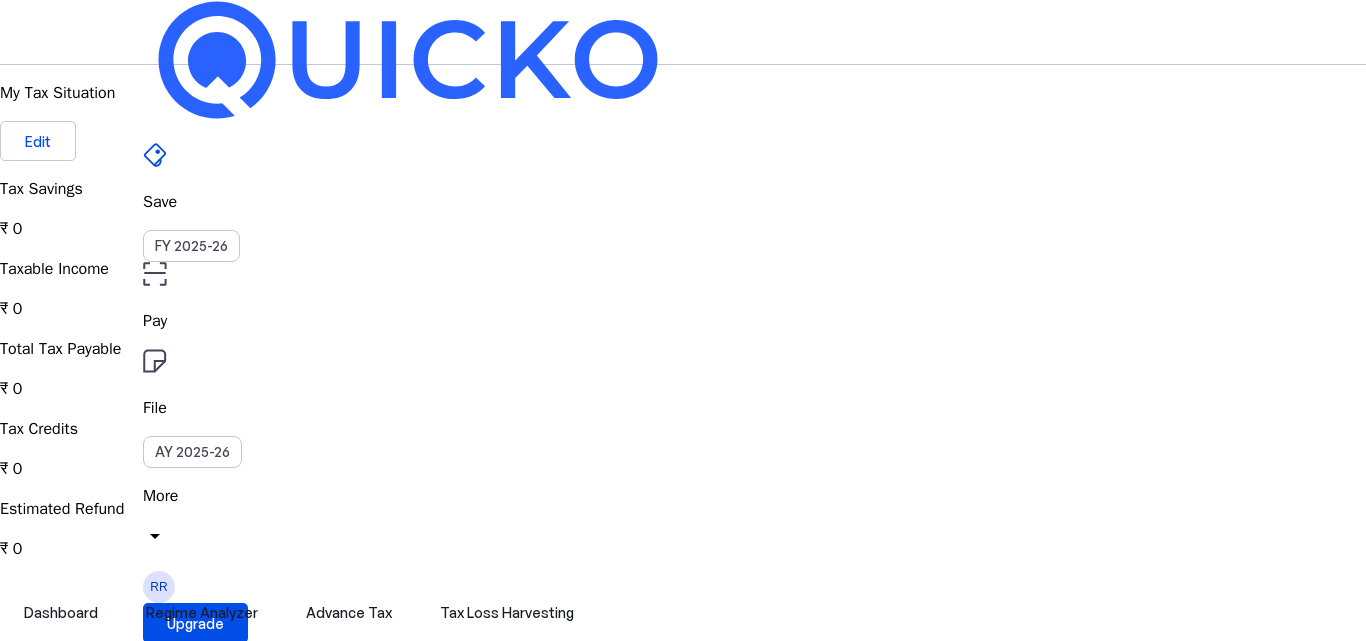 click on "Tax Savings ₹ 0" at bounding box center (683, 209) 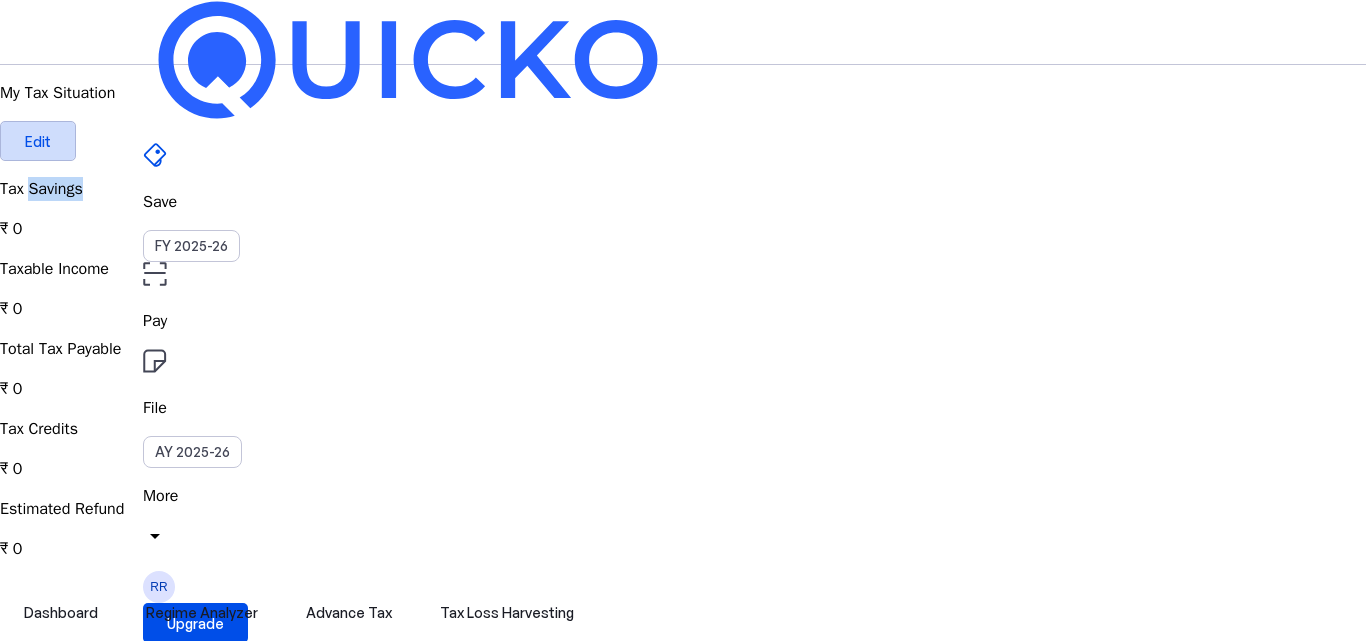 click at bounding box center (38, 141) 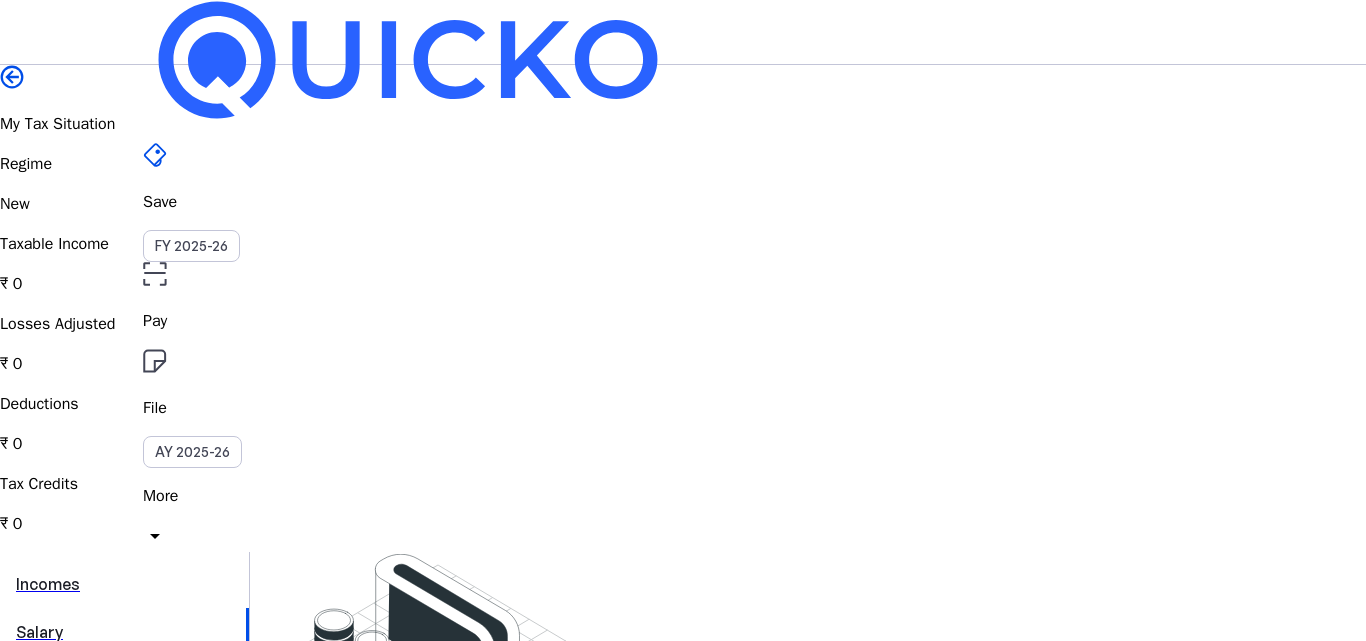 click on "View all your salaries Click below to add your salaries add  Add Salary" at bounding box center [808, 743] 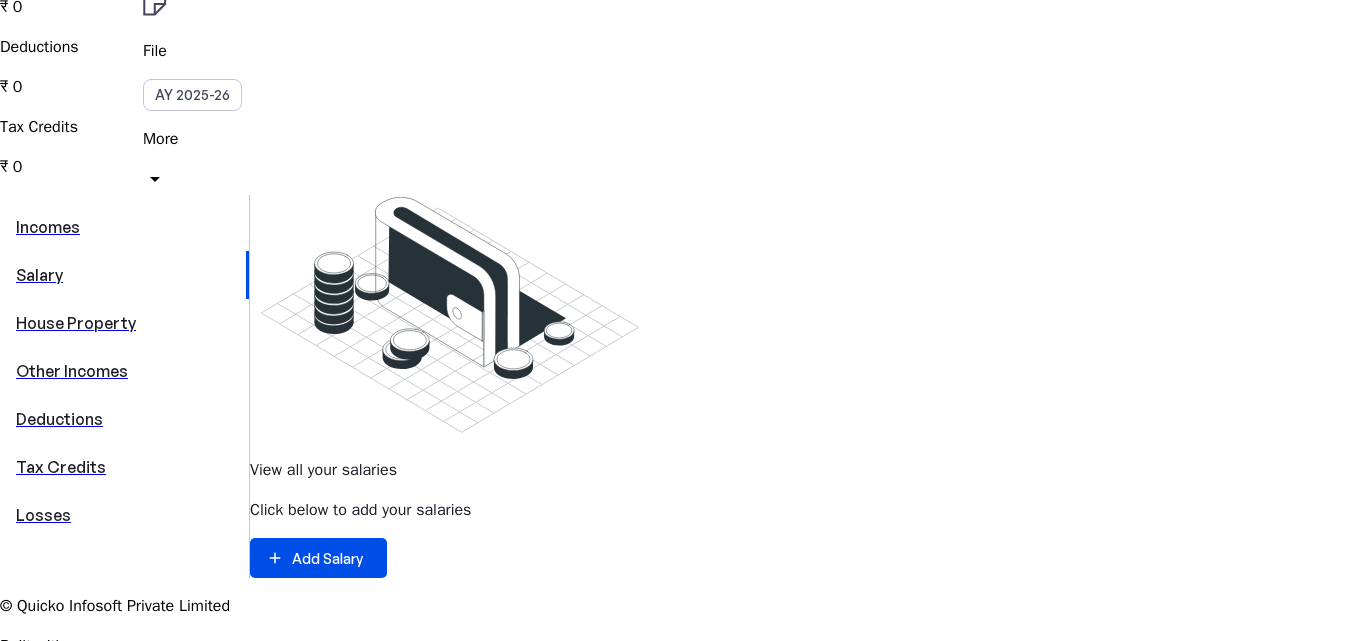 scroll, scrollTop: 360, scrollLeft: 0, axis: vertical 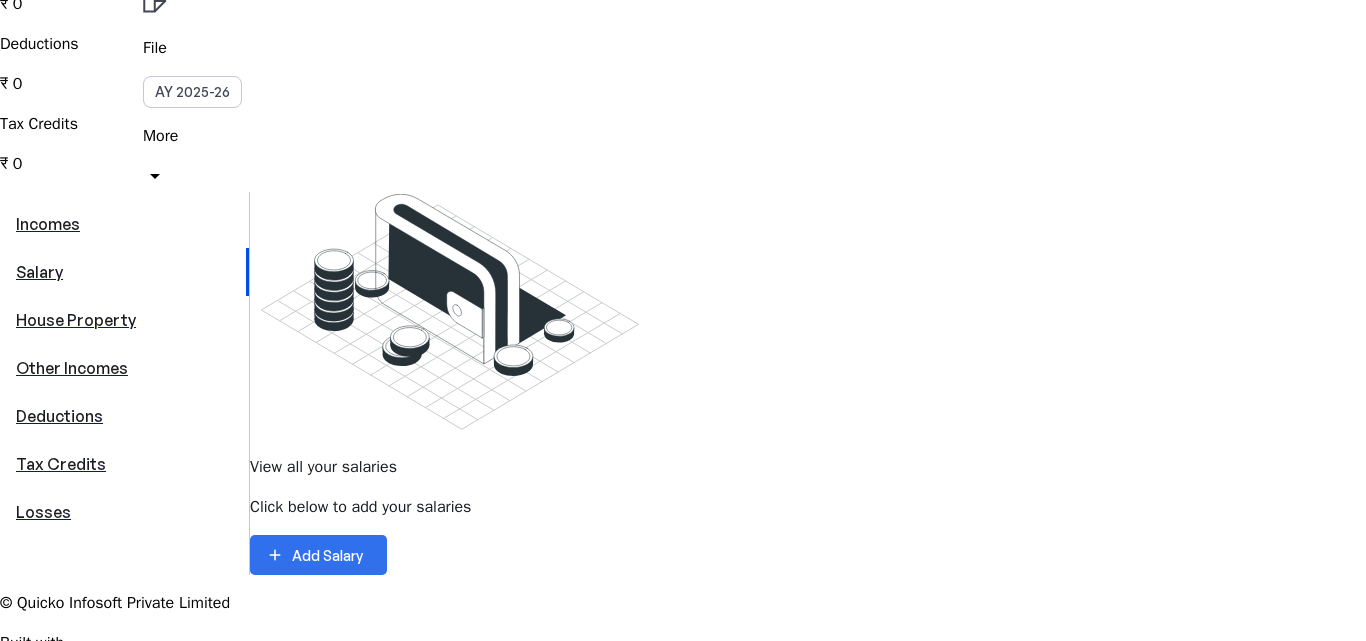 click on "Add Salary" at bounding box center [327, 555] 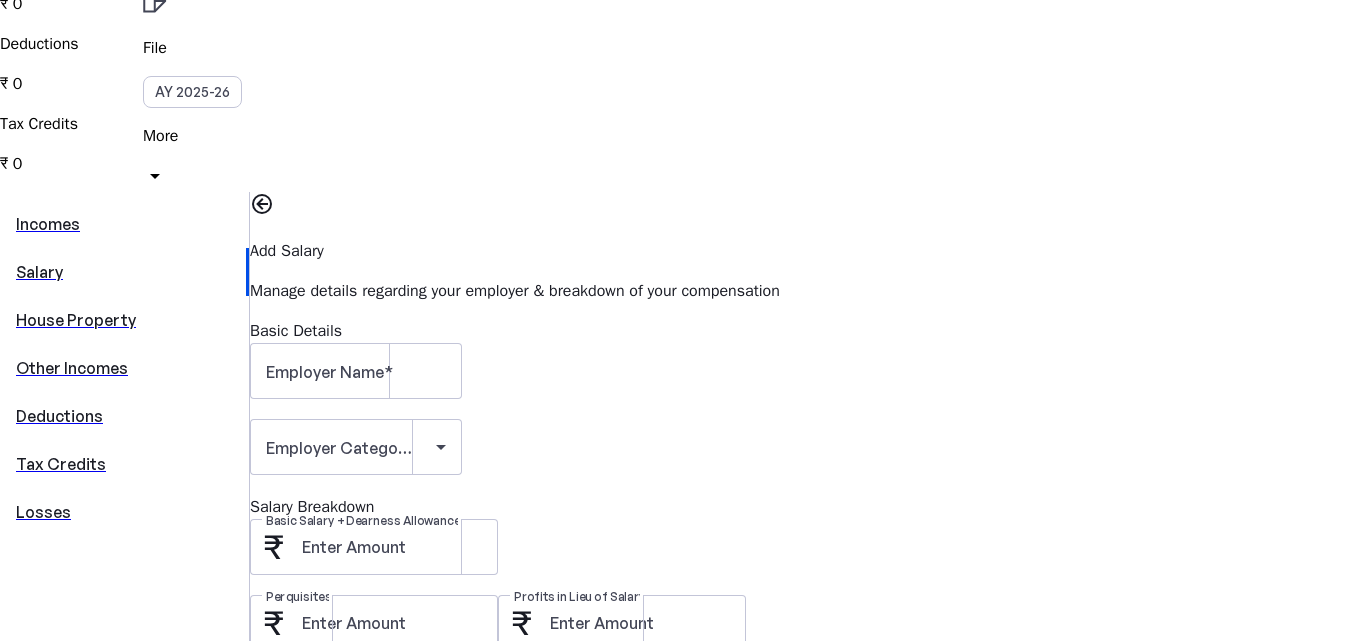 scroll, scrollTop: 0, scrollLeft: 0, axis: both 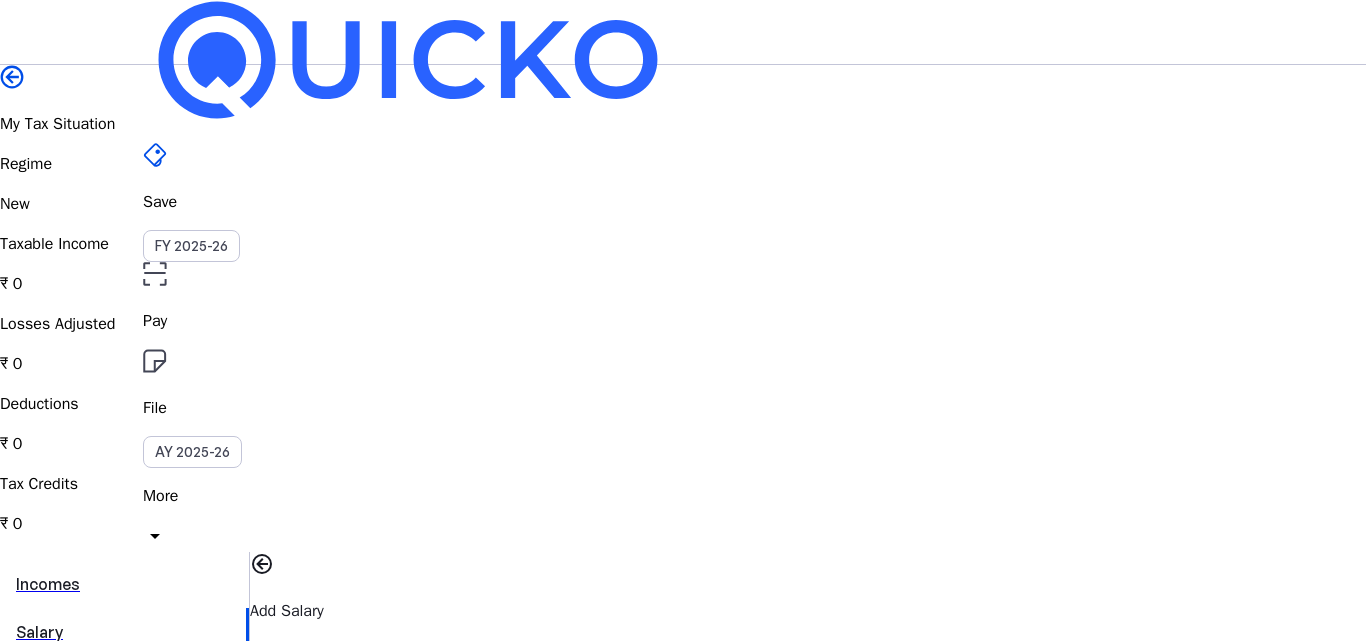 click on "Employer Name" at bounding box center [325, 732] 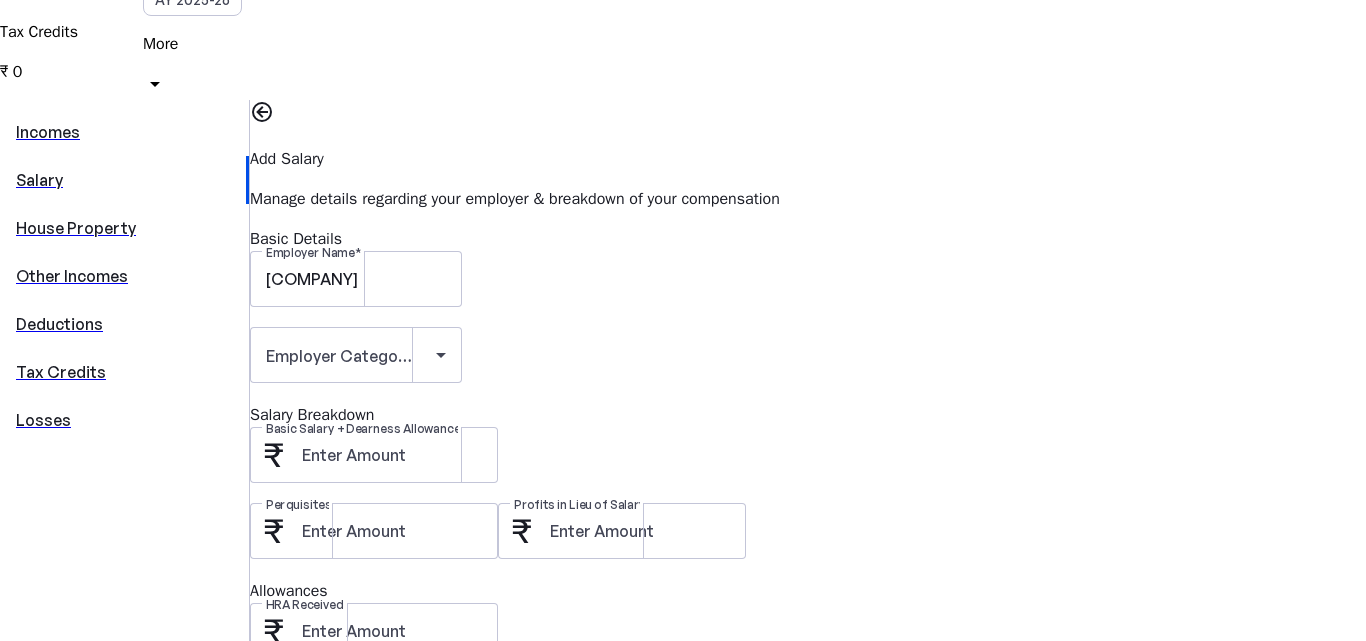 scroll, scrollTop: 480, scrollLeft: 0, axis: vertical 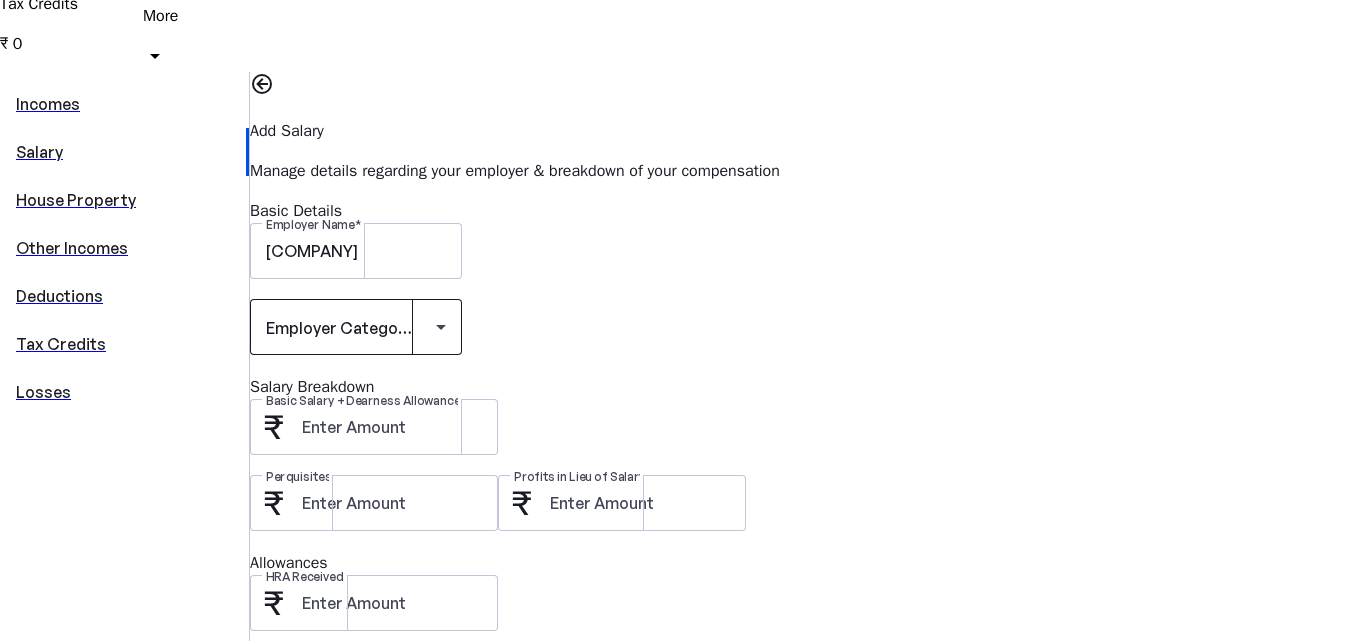 click at bounding box center (356, 327) 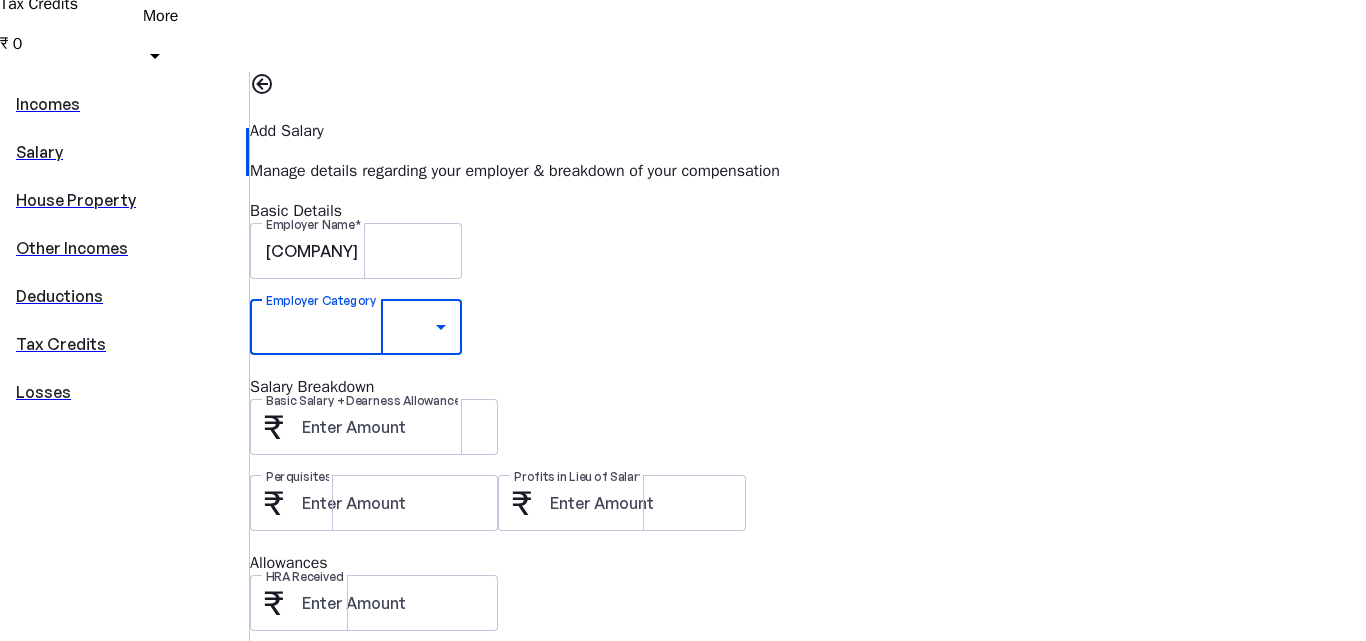 click on "Public Sector Unit" at bounding box center [156, 1582] 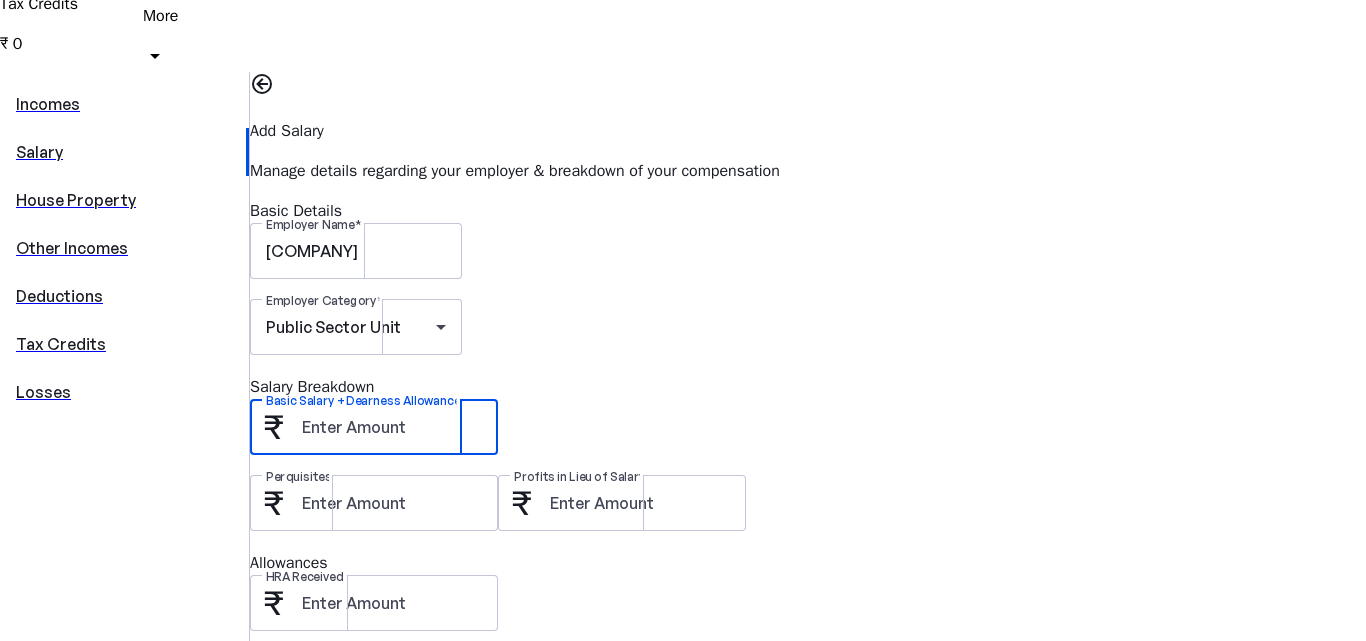 click on "Basic Salary + Dearness Allowance" at bounding box center (392, 427) 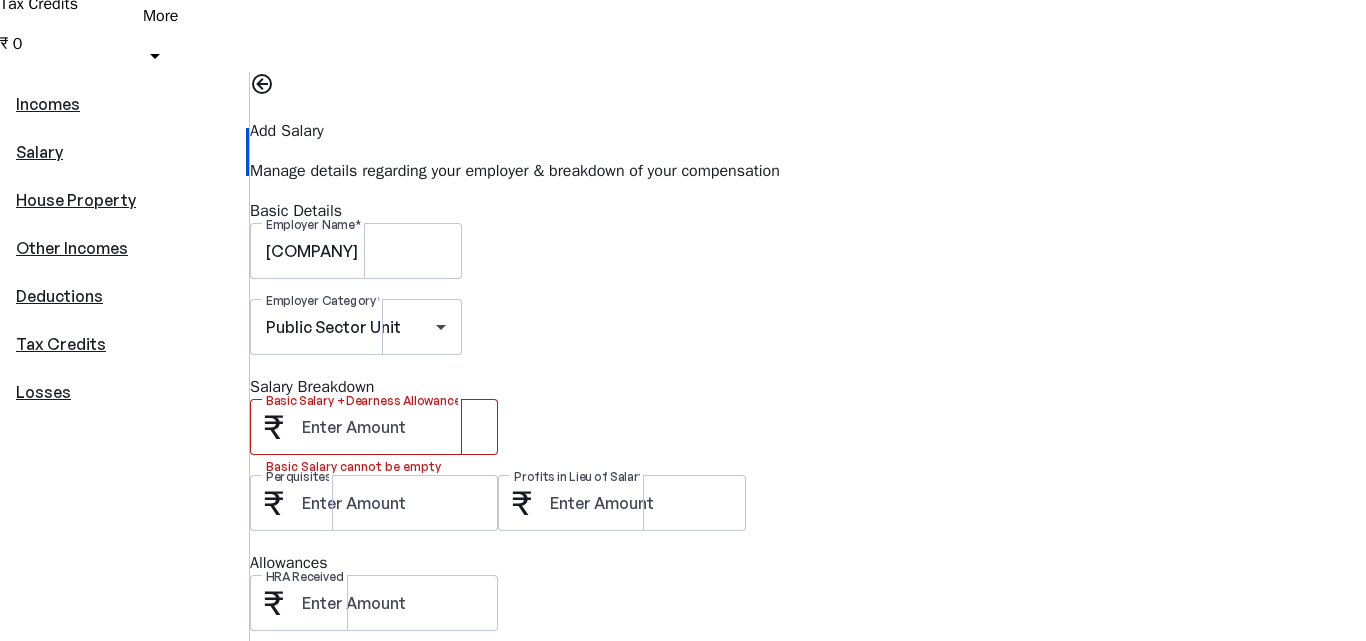 click on "Save FY 2025-26 Pay File AY 2025-26 More arrow_drop_down RR Upgrade My Tax Situation Regime New Taxable Income ₹ 0 Losses Adjusted ₹ 0 Deductions ₹ 0 Tax Credits ₹ 0 Incomes Salary House Property Other Incomes Deductions Tax Credits Losses Add Salary Manage details regarding your employer & breakdown of your compensation Basic Details Employer Name [COMPANY] Employer Category Public Sector Unit Salary Breakdown Basic Salary + Dearness Allowance Basic Salary cannot be empty Perquisites Profits in Lieu of Salary Allowances HRA Received Annual Rent Paid LTA Received Travel Expenses Other Taxable Allowances Deductions Entertainment Allowance Professional Tax Tax Credit TDS on Salary Save Cancel © Quicko Infosoft Private Limited Built with favorite from Ahmedabad" at bounding box center (683, 479) 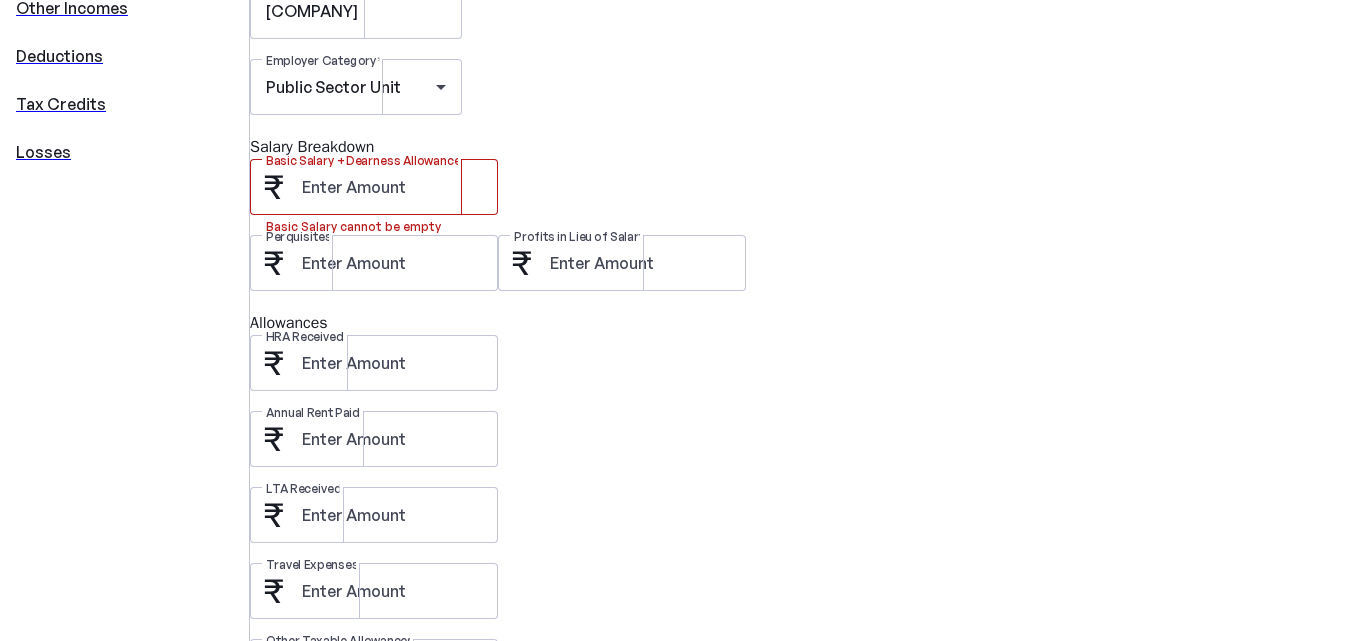 scroll, scrollTop: 680, scrollLeft: 0, axis: vertical 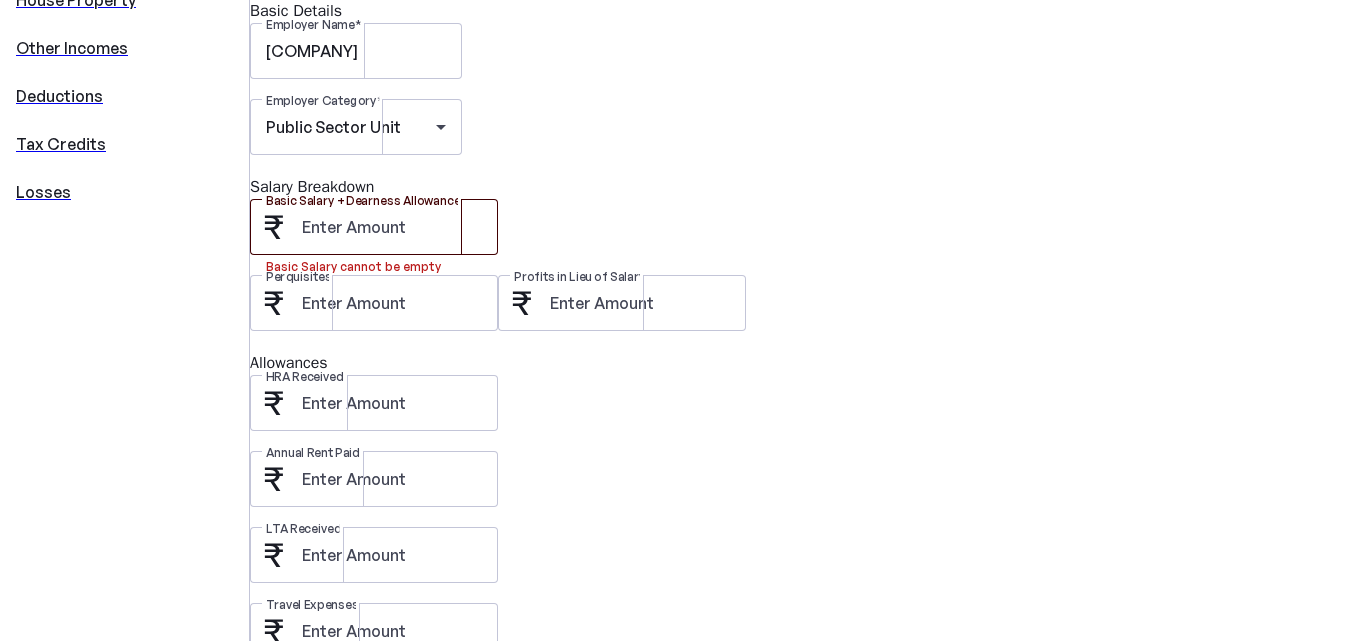 click on "Basic Salary + Dearness Allowance" at bounding box center [392, 227] 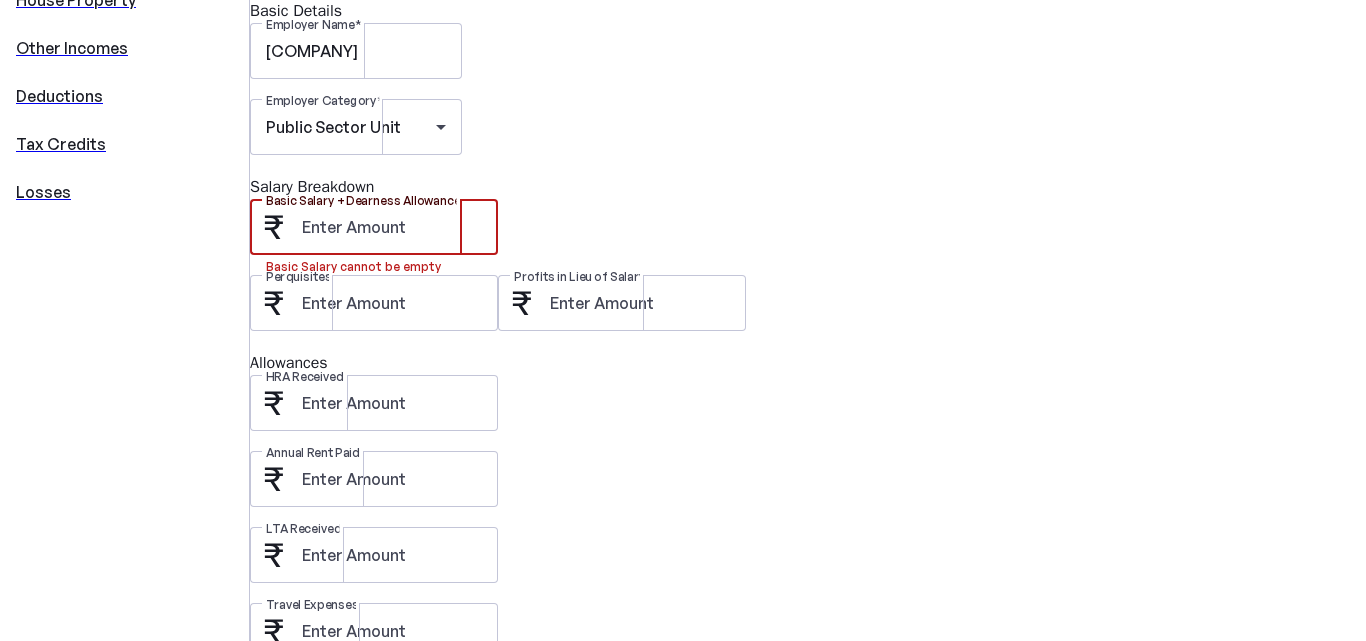 paste on "948003" 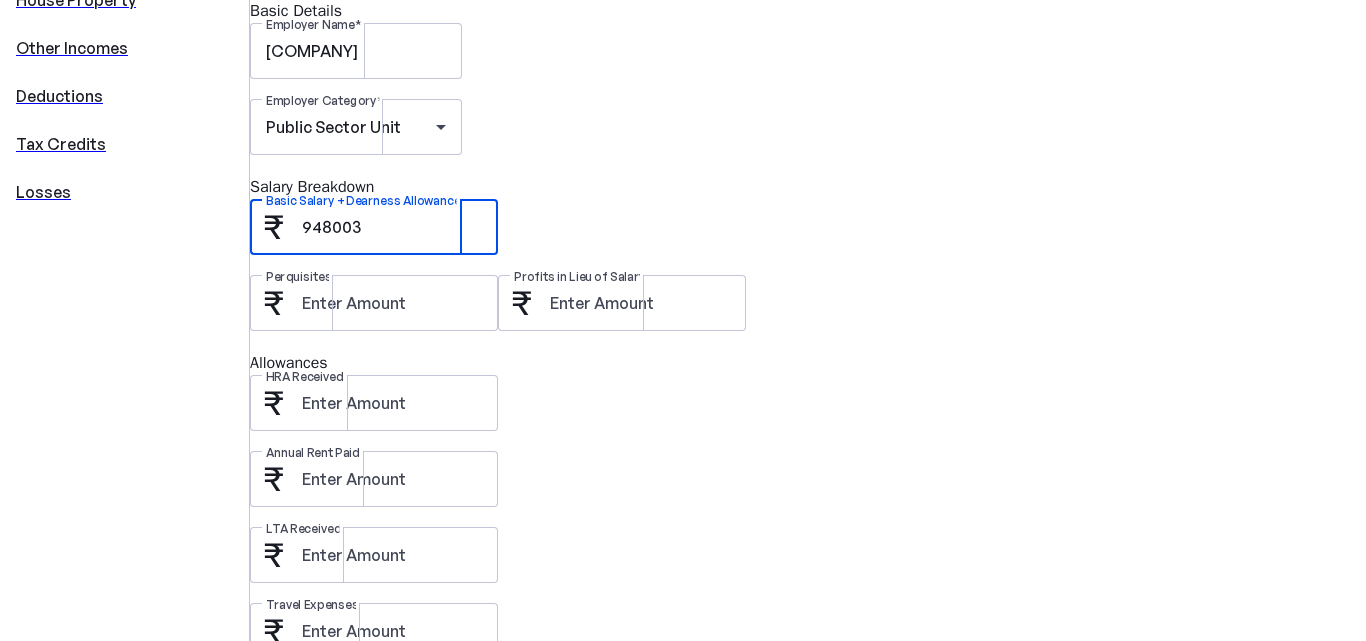 type on "948003" 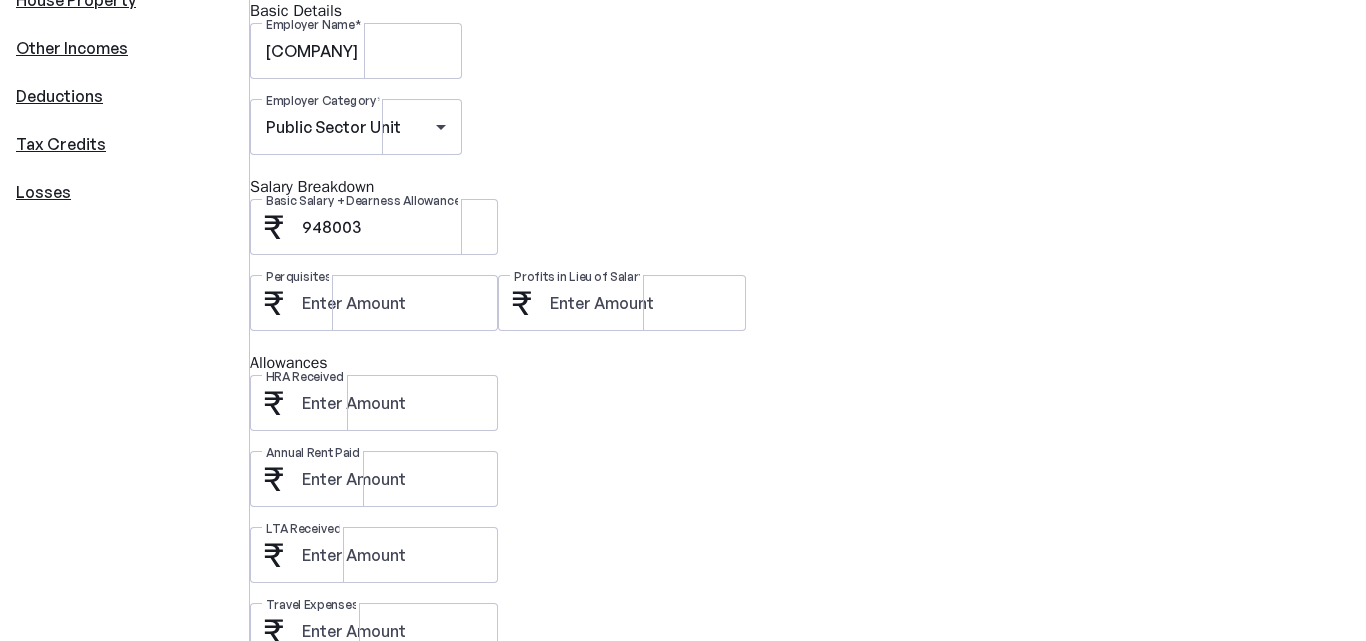 scroll, scrollTop: 1036, scrollLeft: 0, axis: vertical 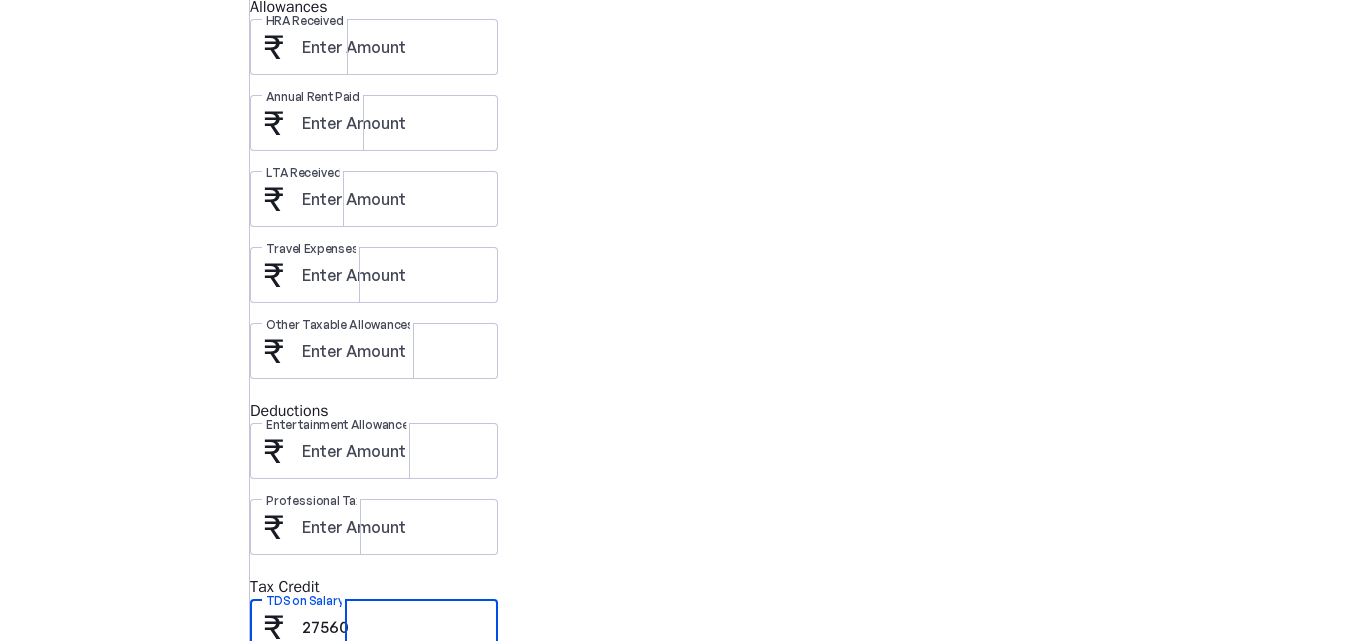 type on "27560" 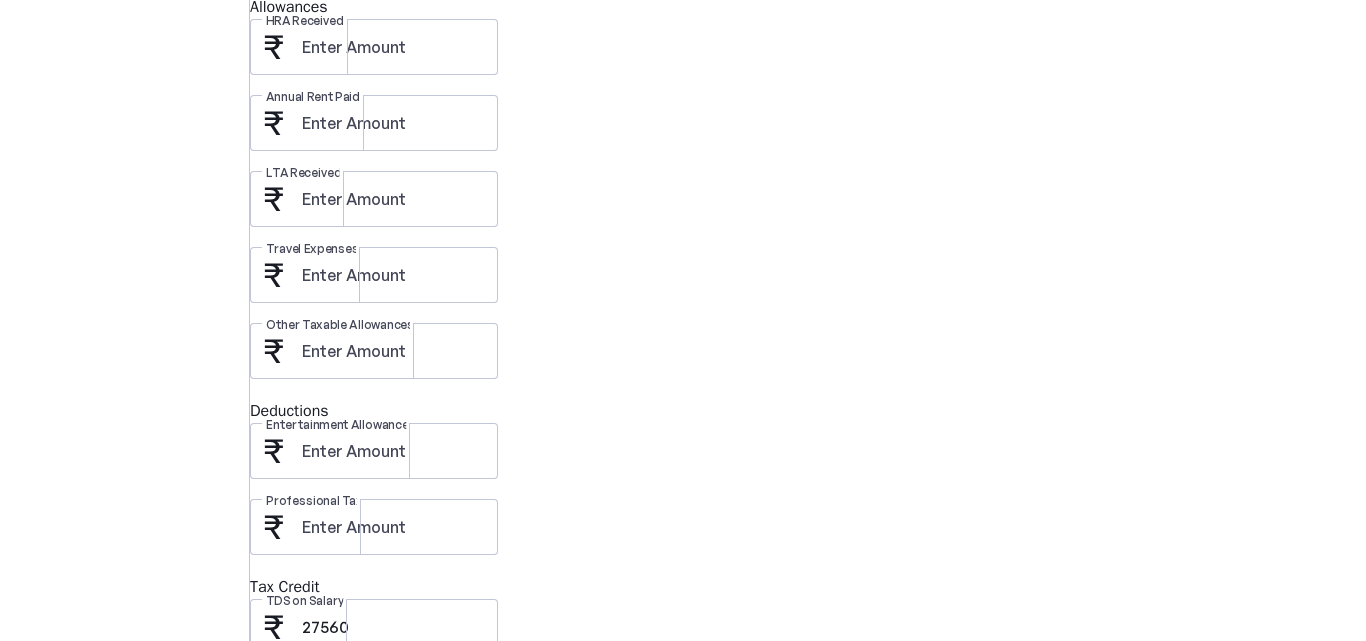 click on "TDS on Salary 27560" at bounding box center [808, 637] 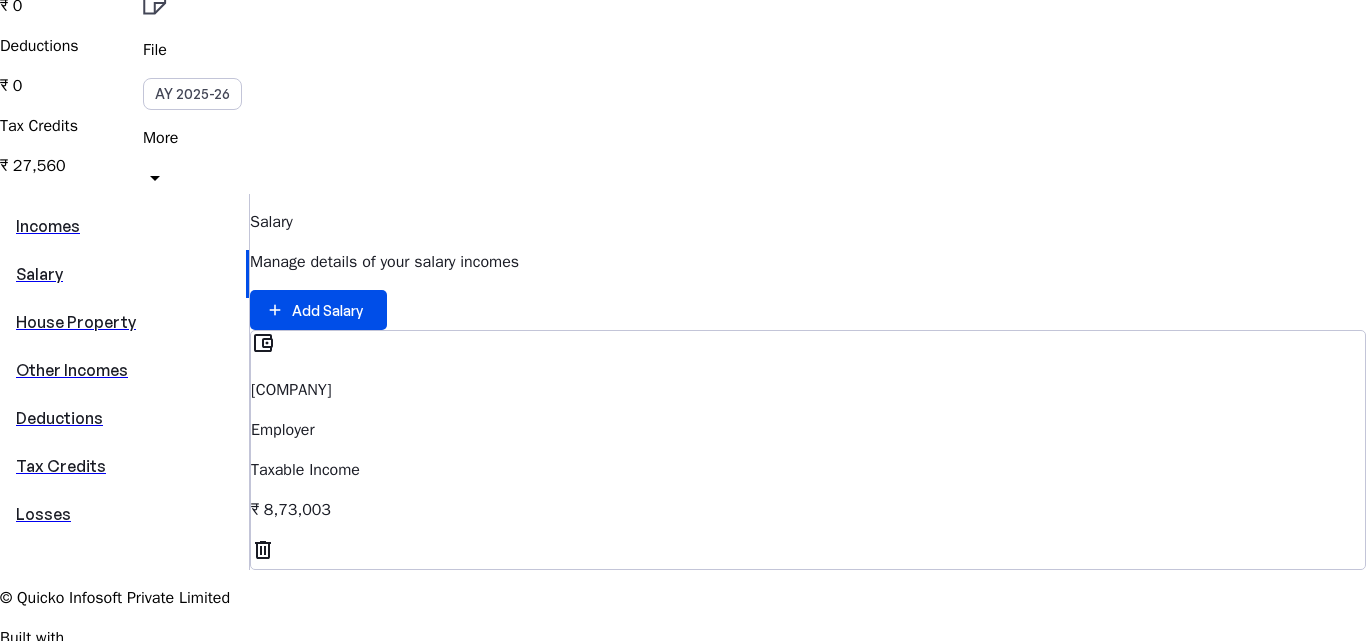 scroll, scrollTop: 360, scrollLeft: 0, axis: vertical 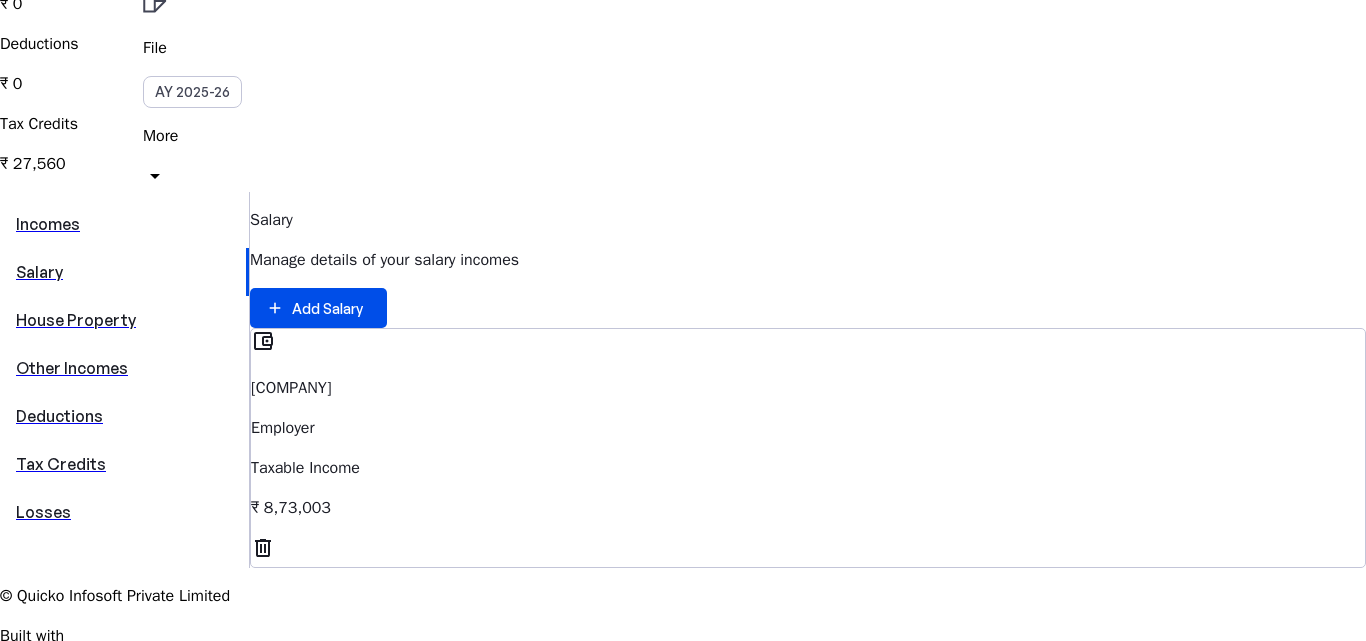 click on "House Property" at bounding box center (124, 320) 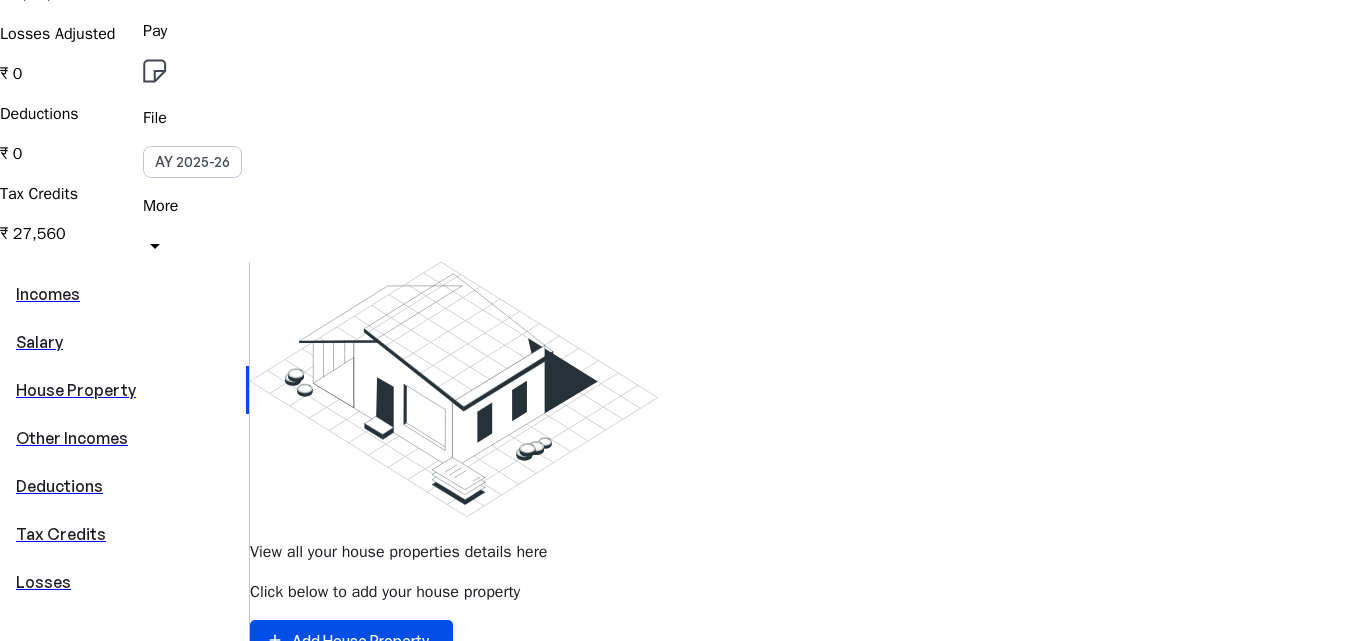 scroll, scrollTop: 360, scrollLeft: 0, axis: vertical 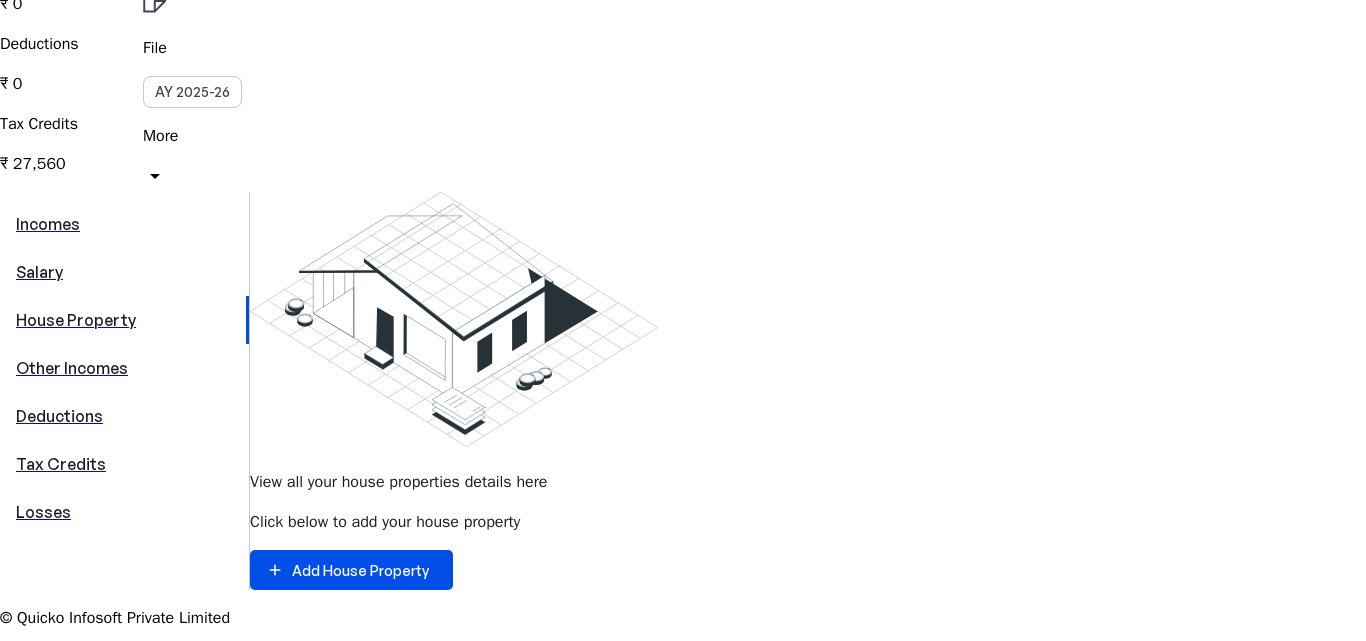 click on "Deductions" at bounding box center (124, 416) 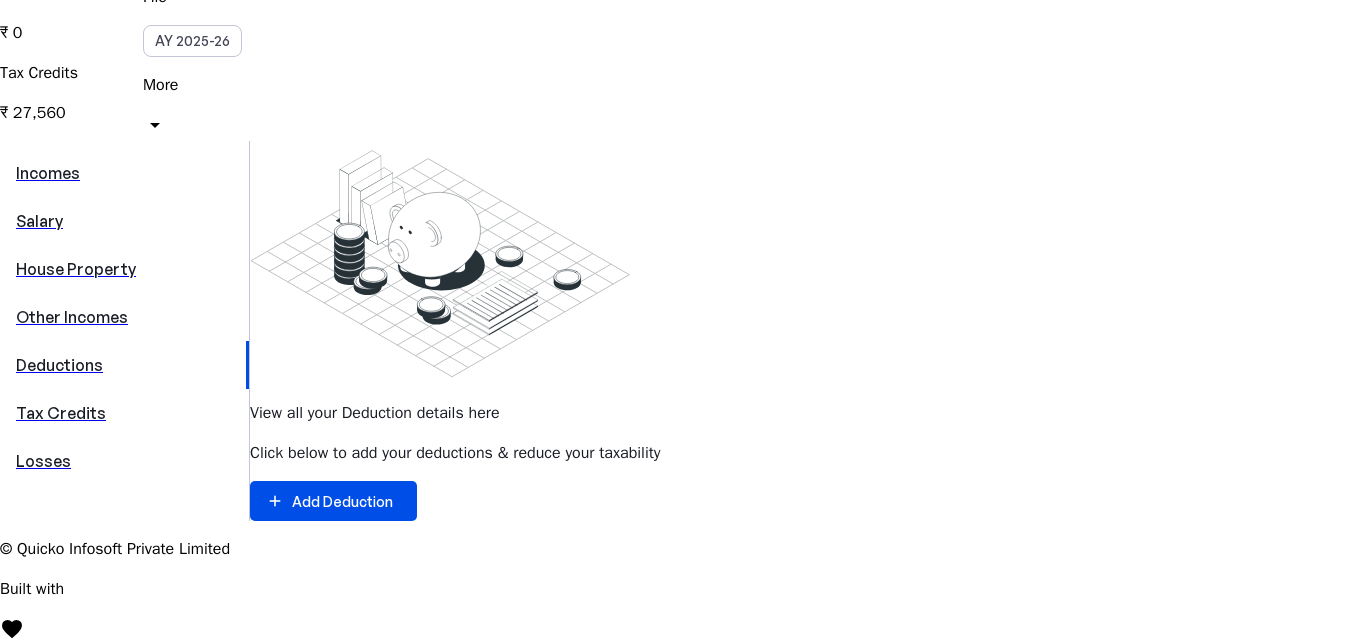 scroll, scrollTop: 440, scrollLeft: 0, axis: vertical 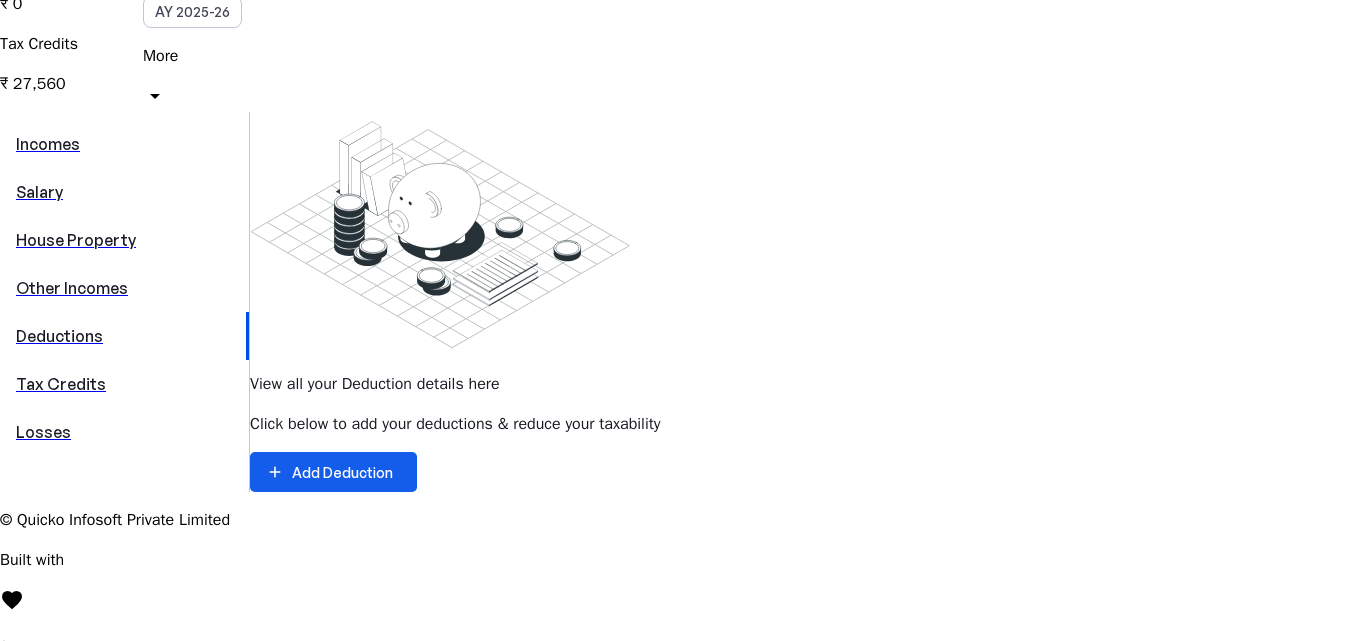 click on "Add Deduction" at bounding box center [342, 472] 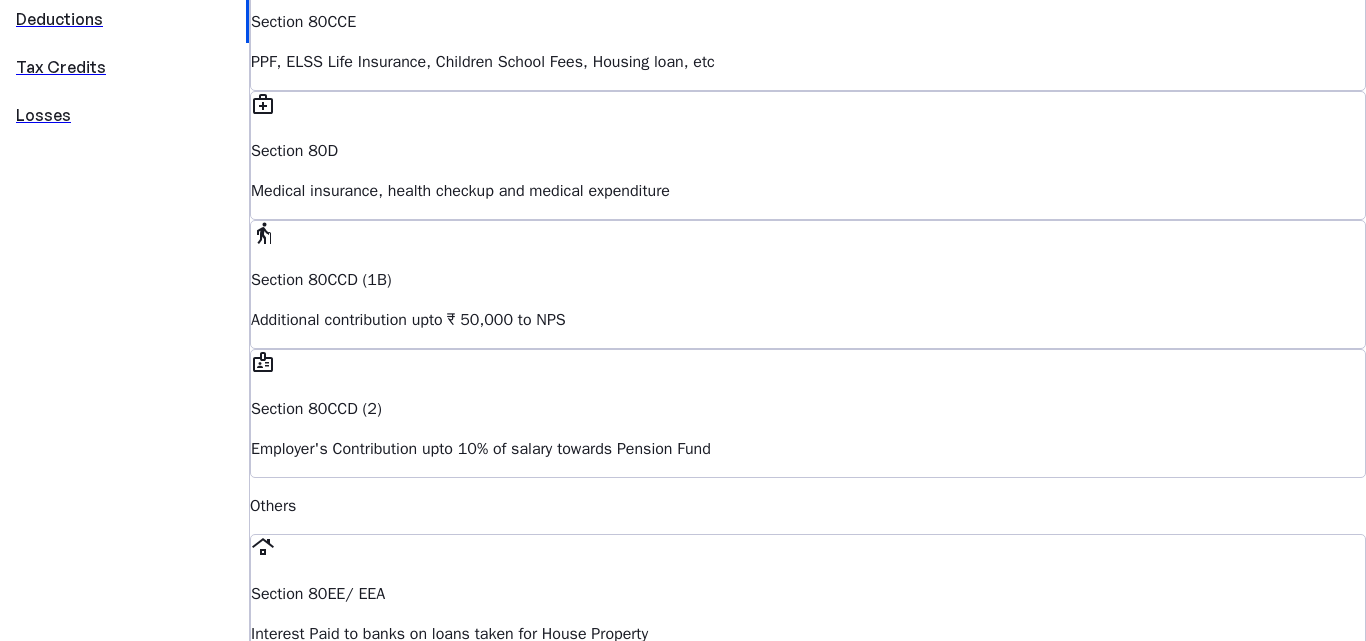 scroll, scrollTop: 760, scrollLeft: 0, axis: vertical 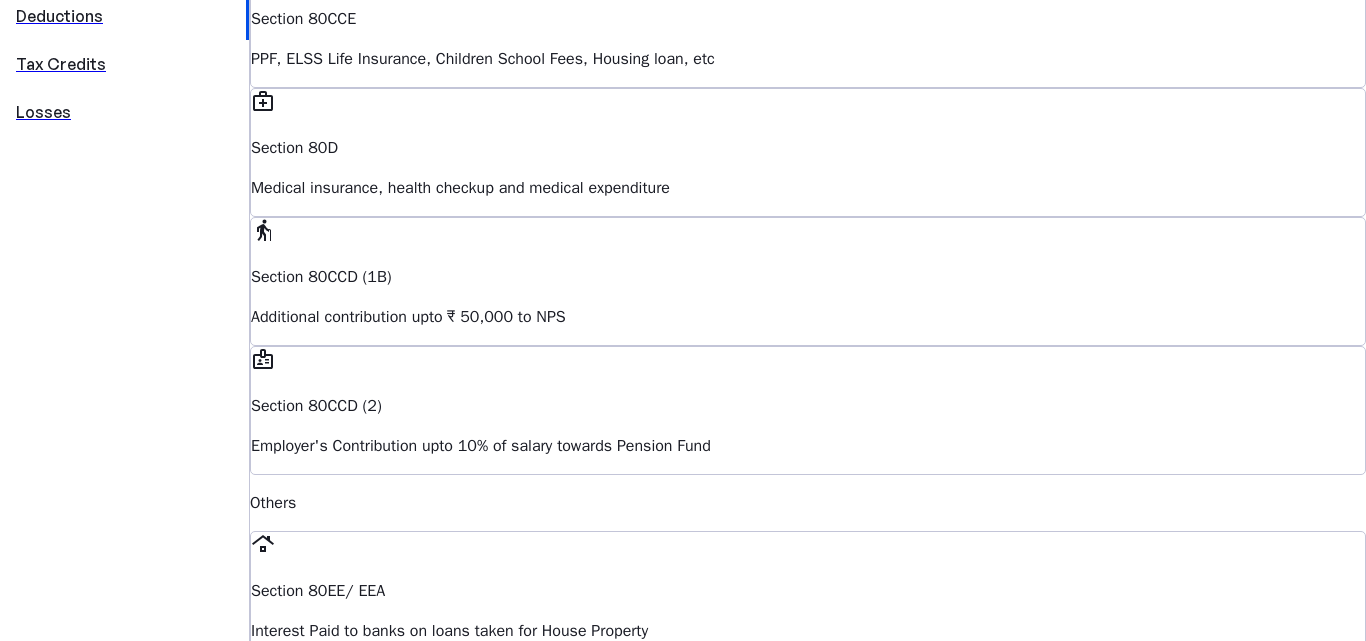 click on "Education loan taken for higher studies for self, spouse or children" at bounding box center [808, 59] 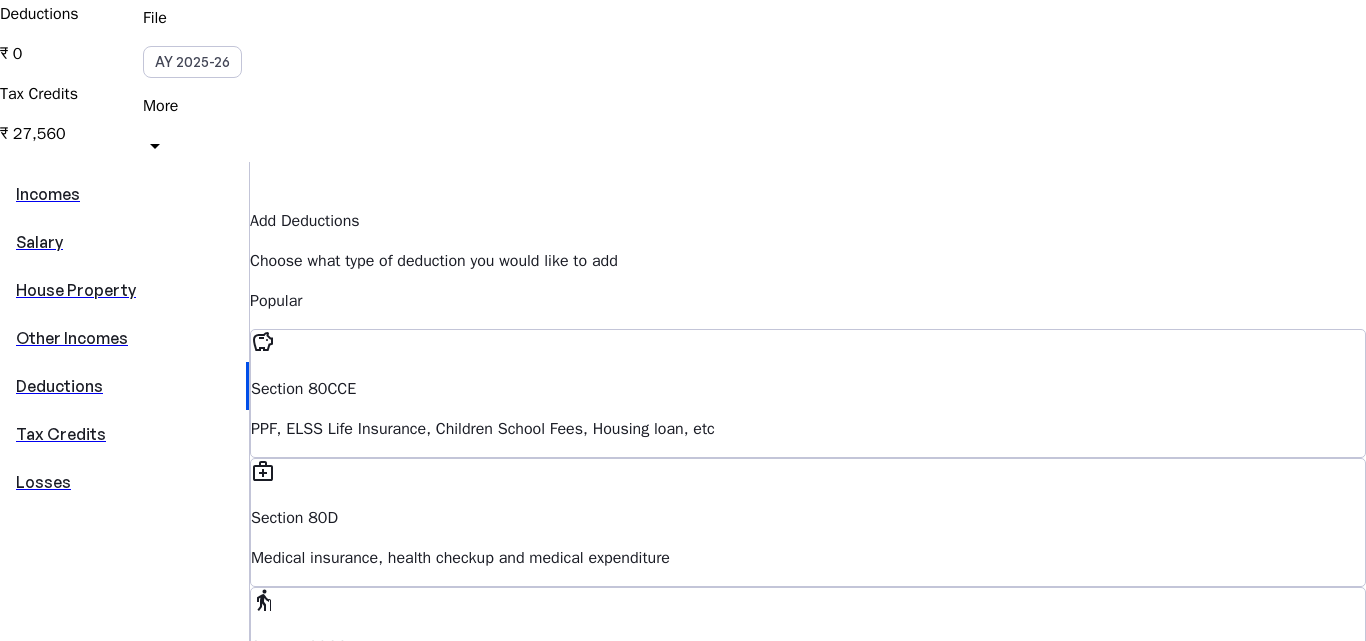 scroll, scrollTop: 360, scrollLeft: 0, axis: vertical 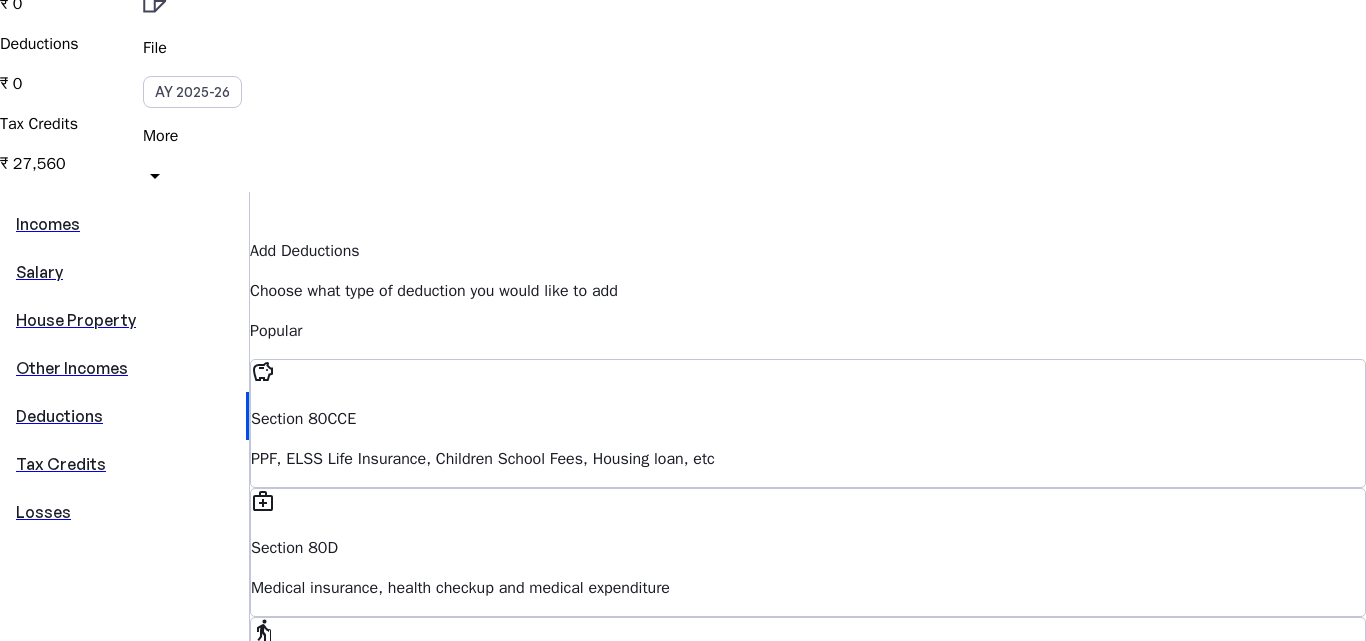 click on "Medical insurance, health checkup and medical expenditure" at bounding box center (808, 459) 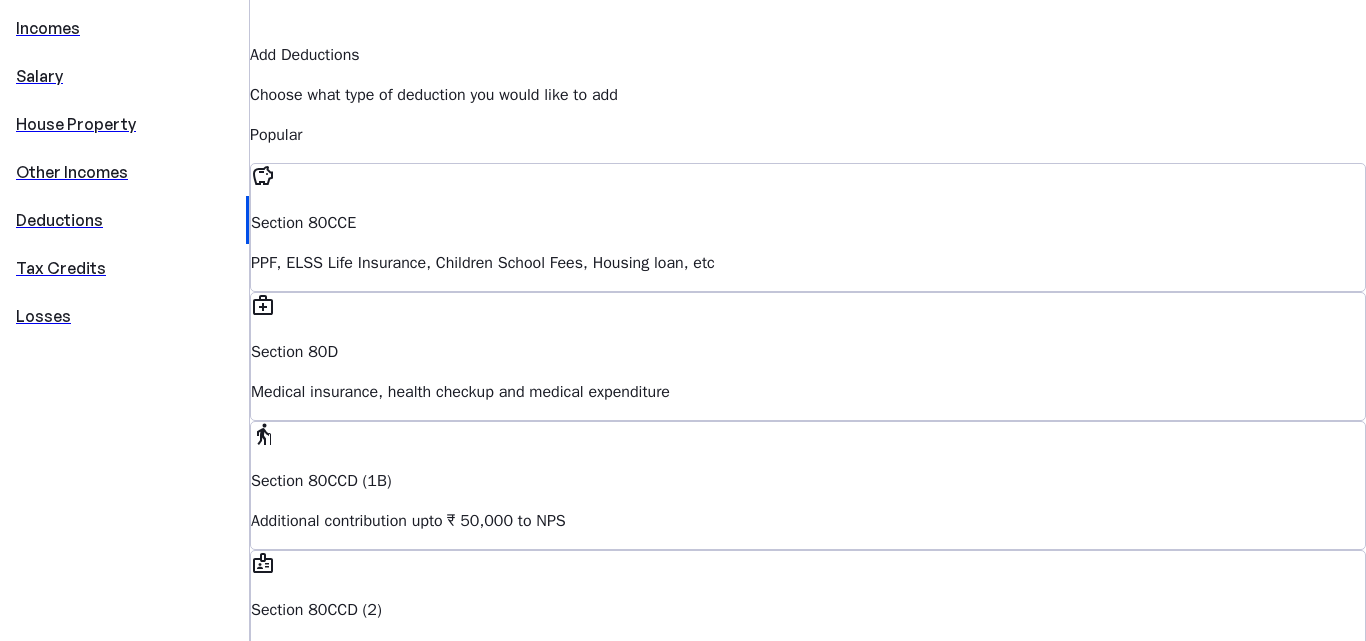scroll, scrollTop: 560, scrollLeft: 0, axis: vertical 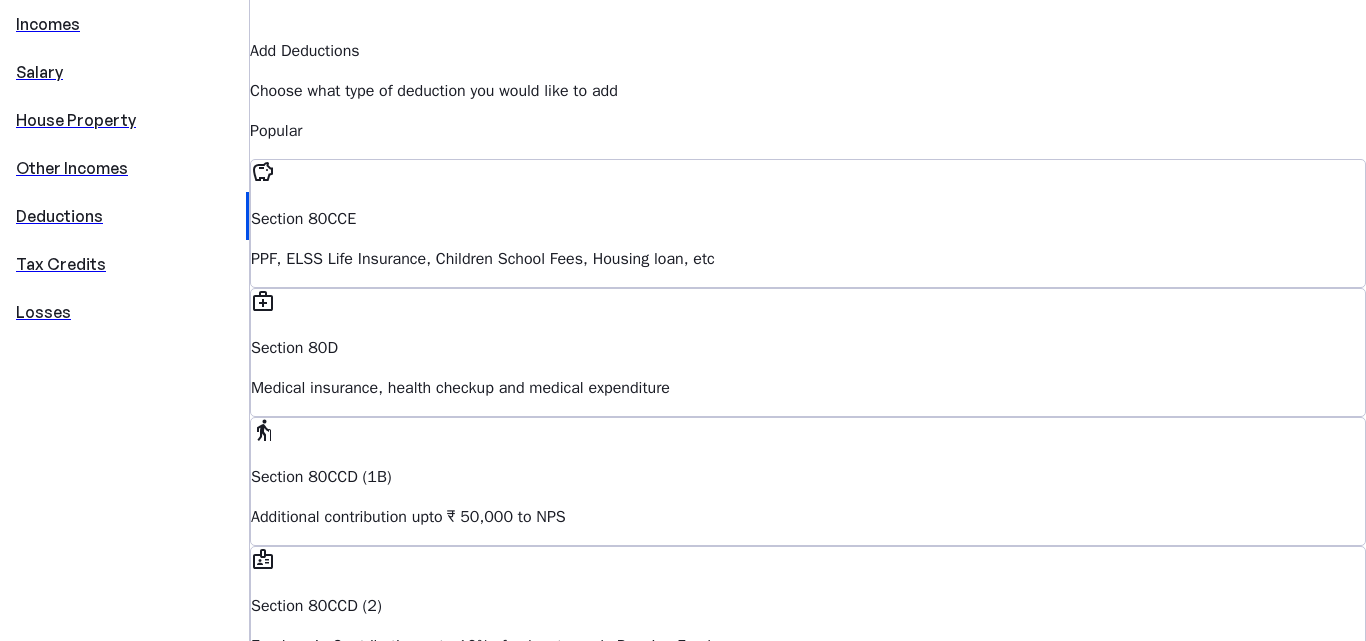 click on "medical_services" at bounding box center (263, 301) 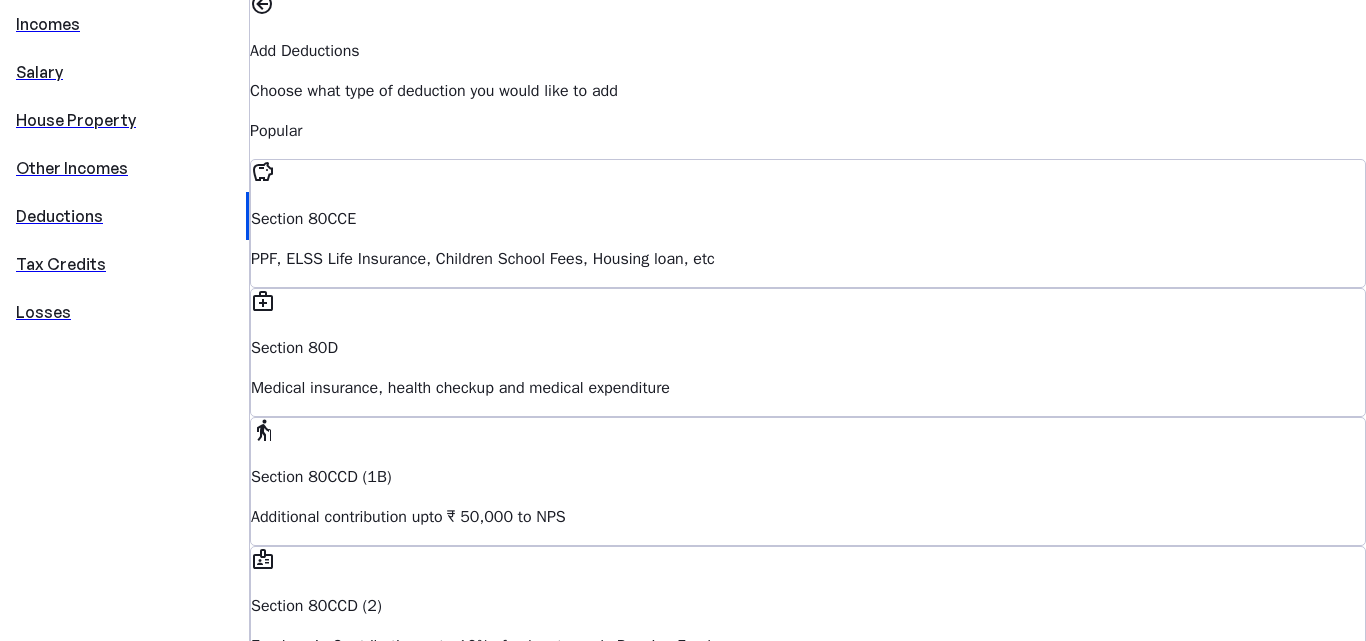 click on "medical_services" at bounding box center (263, 301) 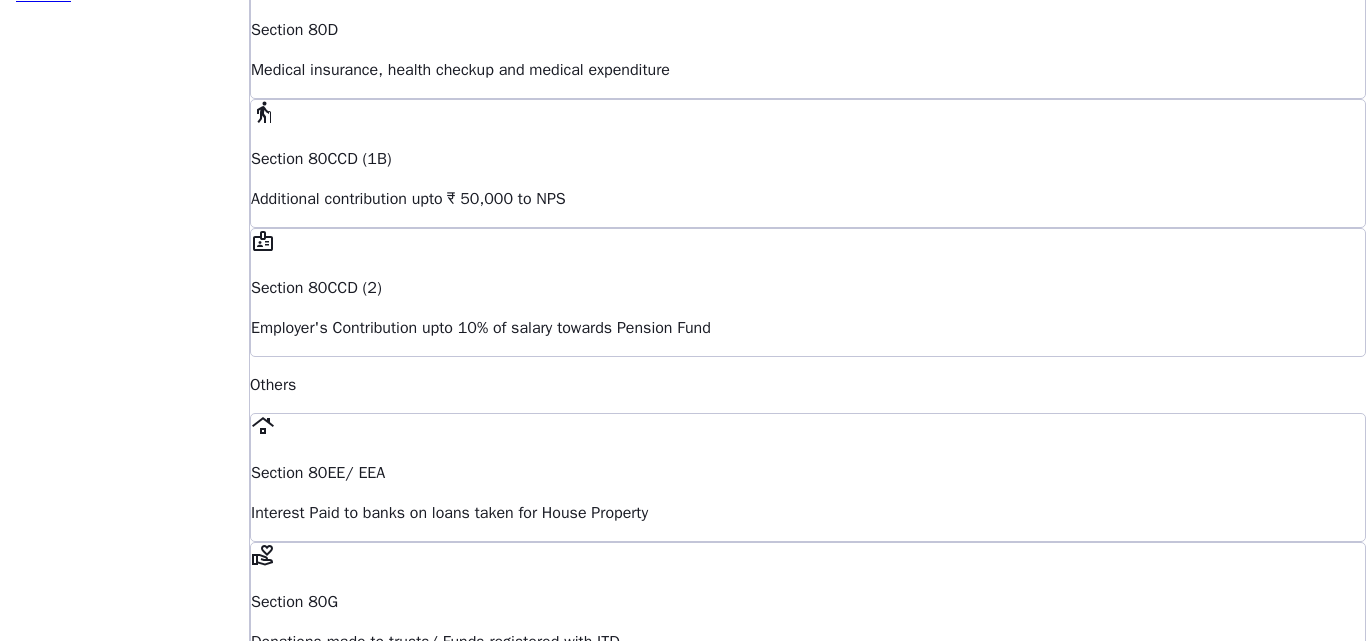 scroll, scrollTop: 900, scrollLeft: 0, axis: vertical 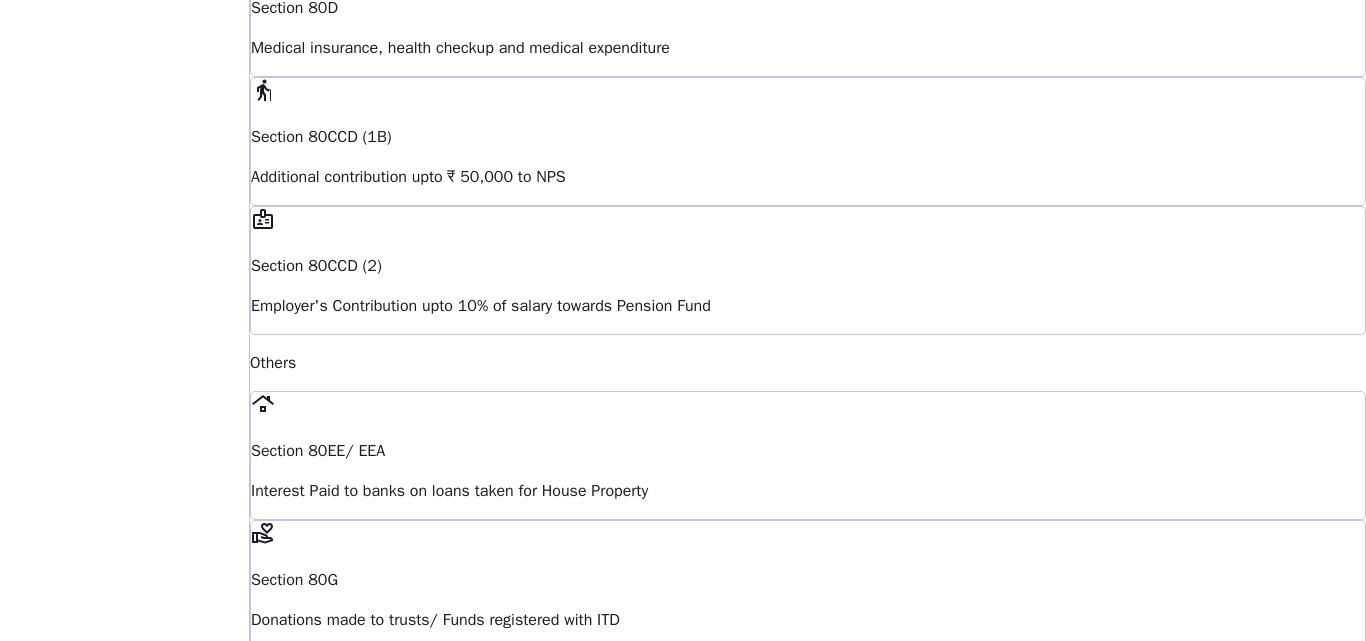 click at bounding box center [303, 1314] 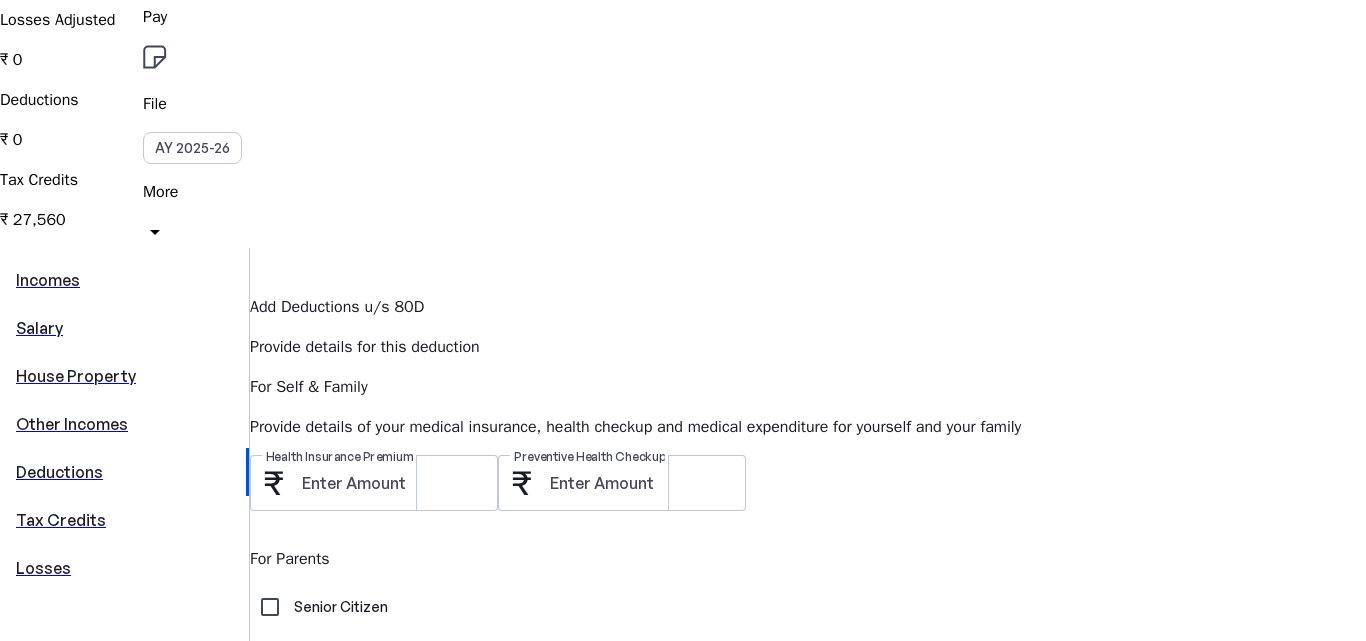 scroll, scrollTop: 400, scrollLeft: 0, axis: vertical 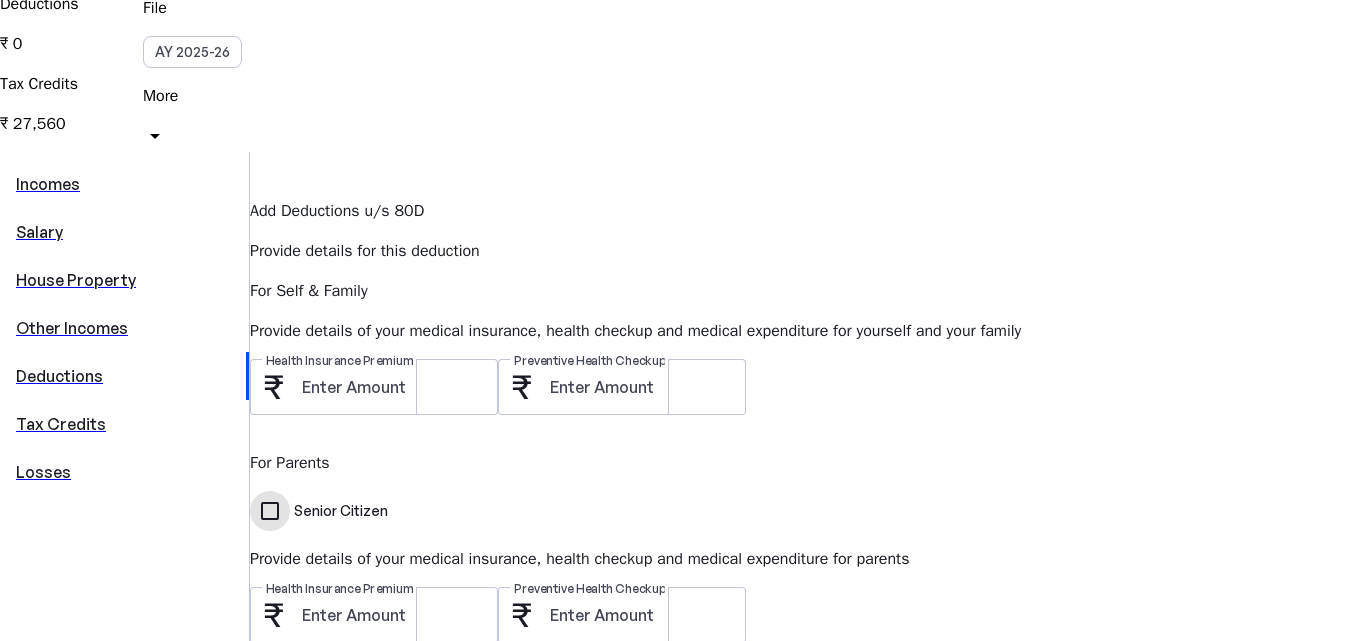 click on "Senior Citizen" at bounding box center [270, 511] 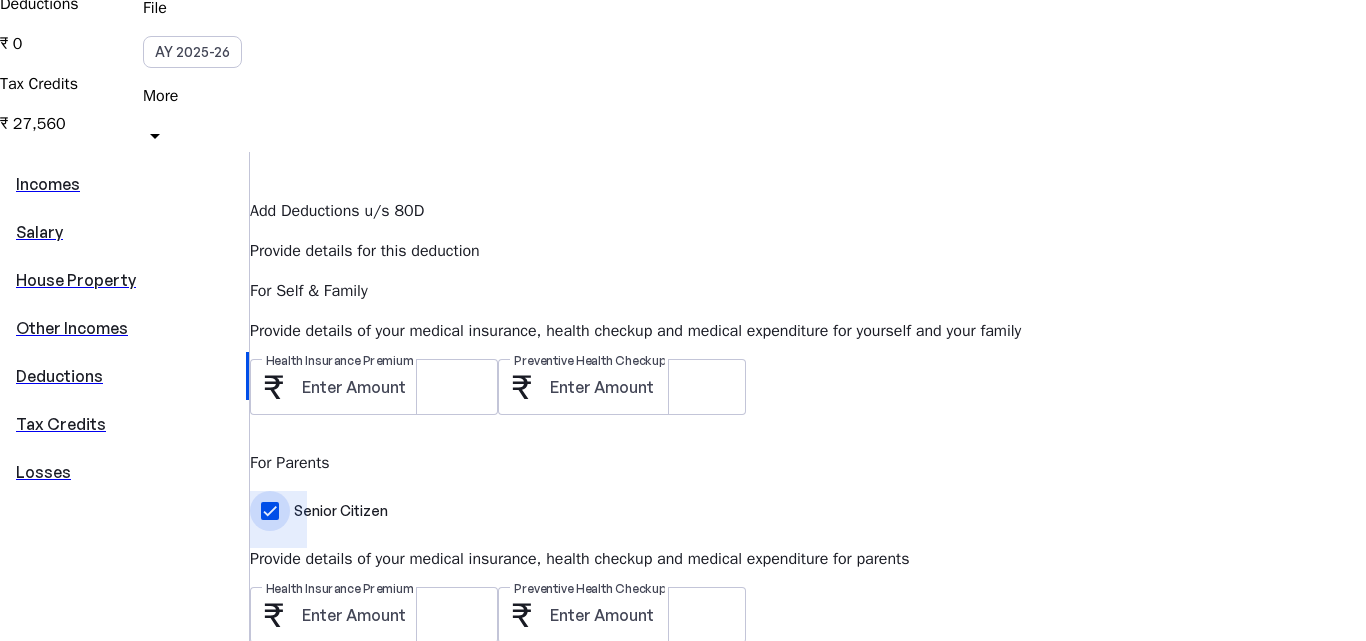click on "Senior Citizen" at bounding box center [270, 511] 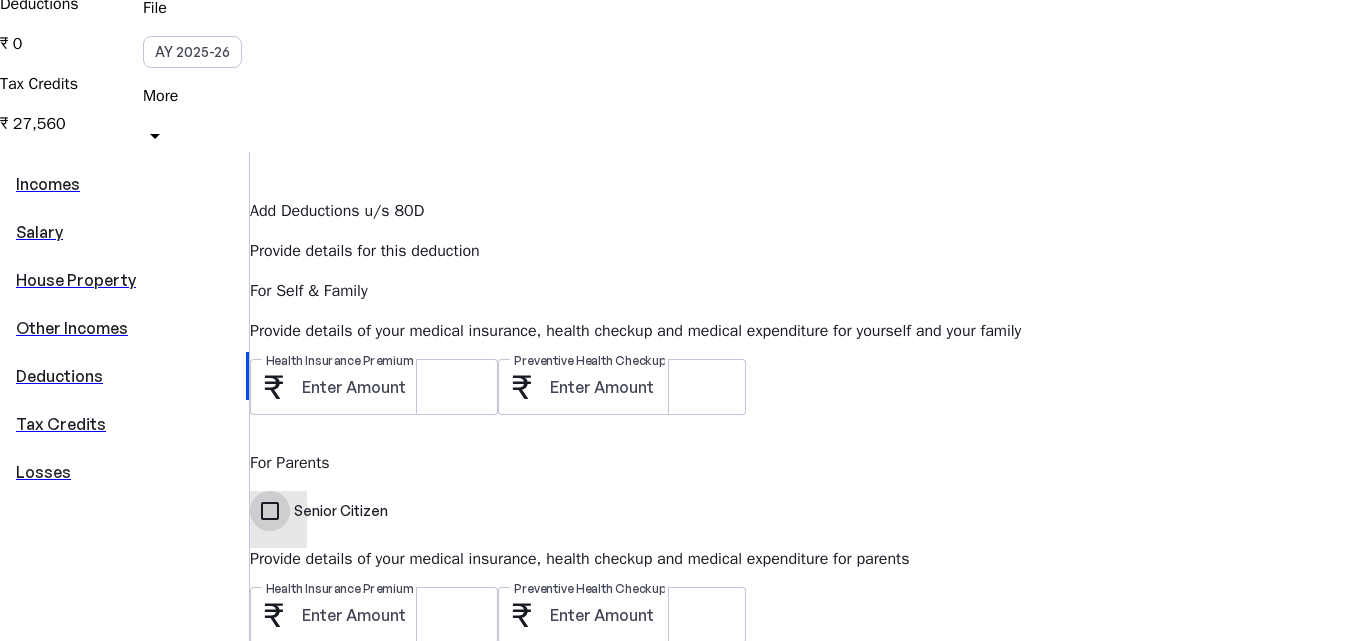checkbox on "false" 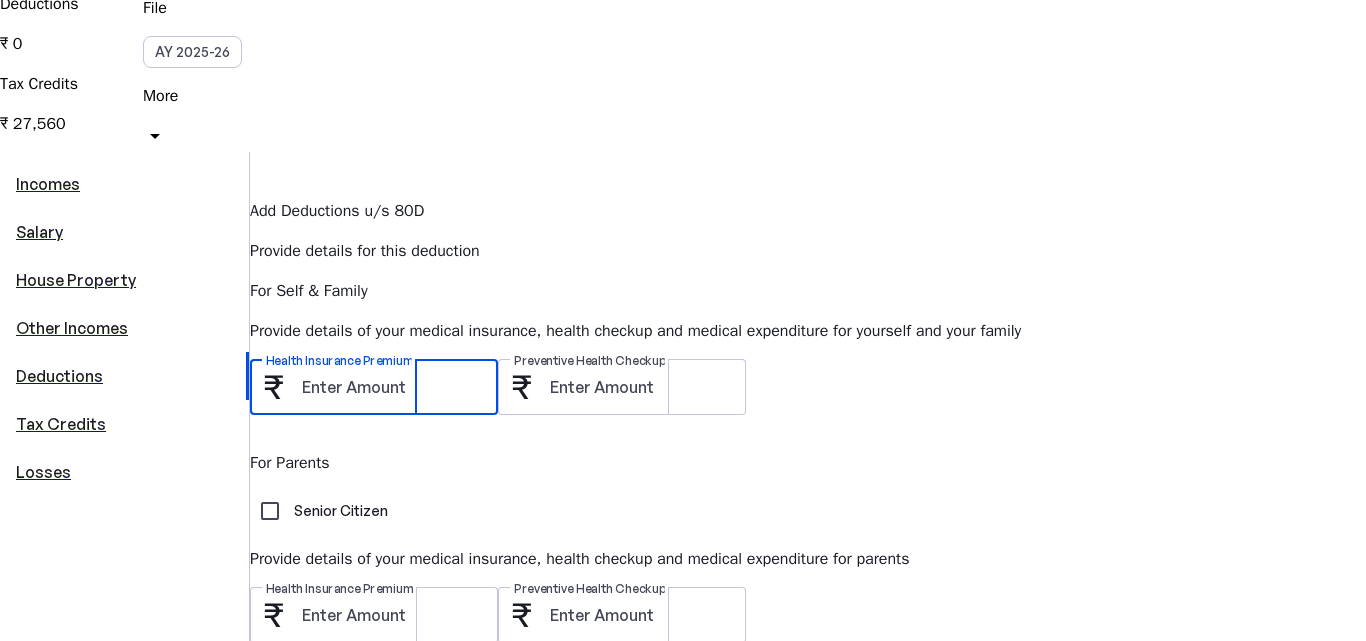 click on "Health Insurance Premium" at bounding box center [392, 387] 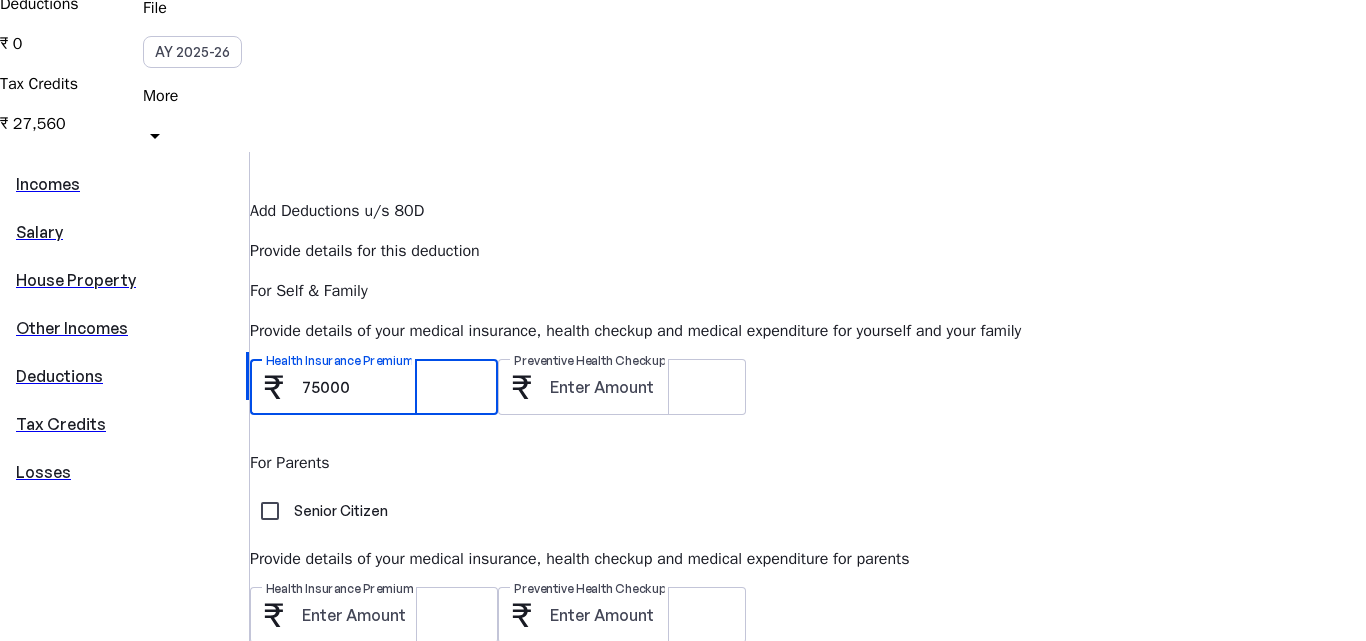 type on "75000" 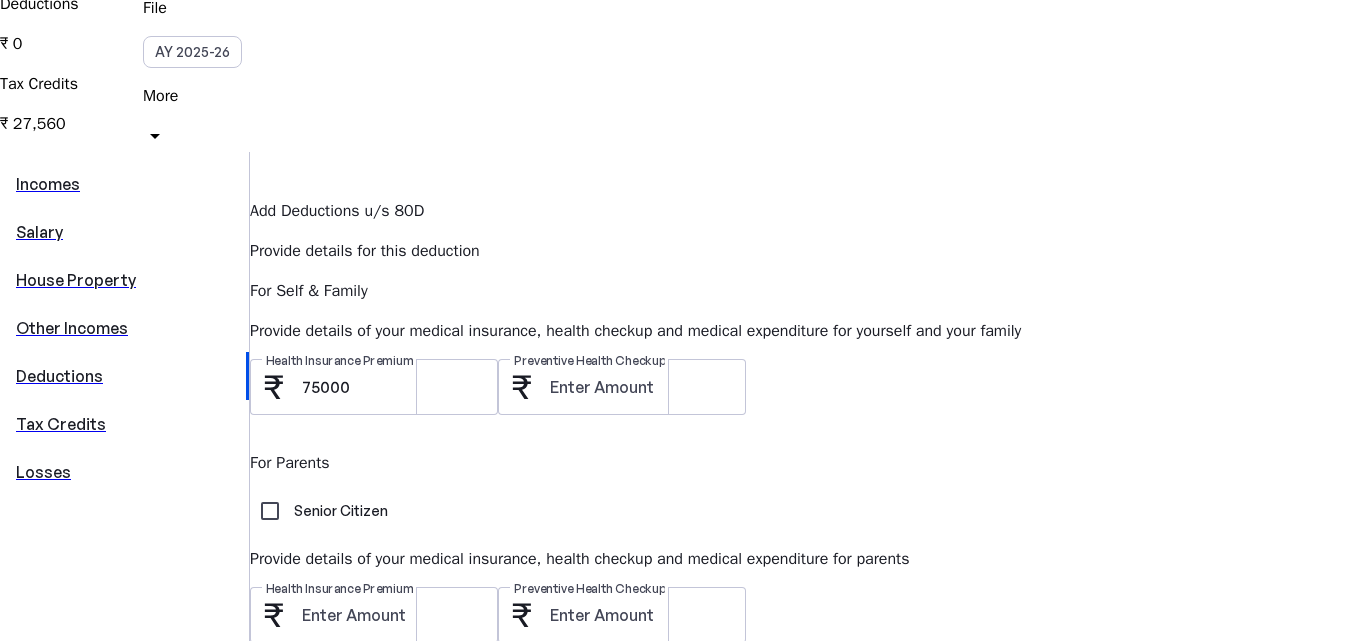 click on "Save" at bounding box center (290, 683) 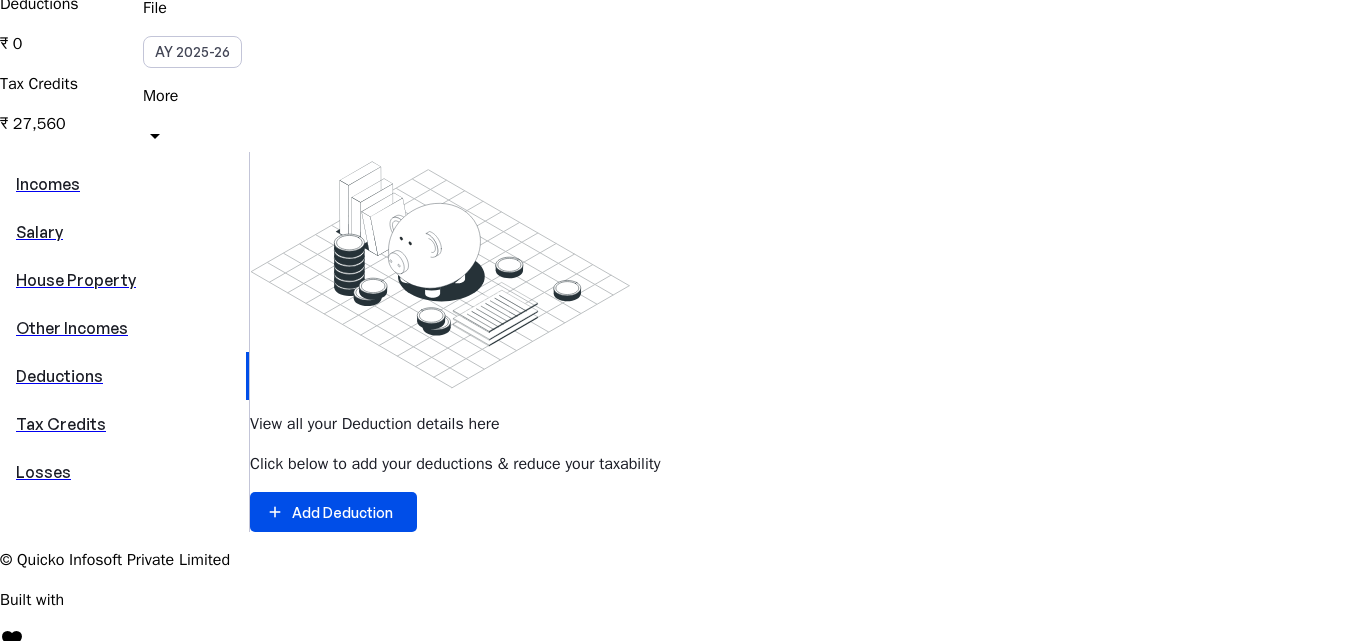 scroll, scrollTop: 0, scrollLeft: 0, axis: both 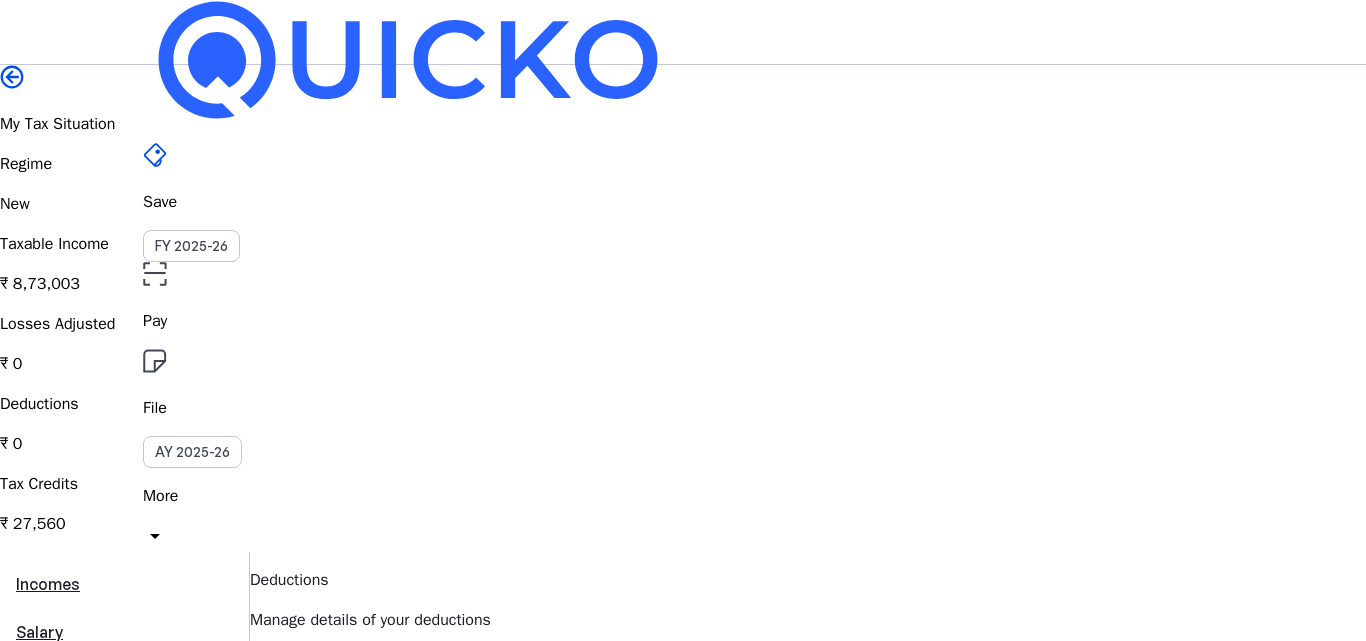 click on "medical_services Section 80D Deduction Eligible Deduction ₹ 0 delete" at bounding box center [808, 808] 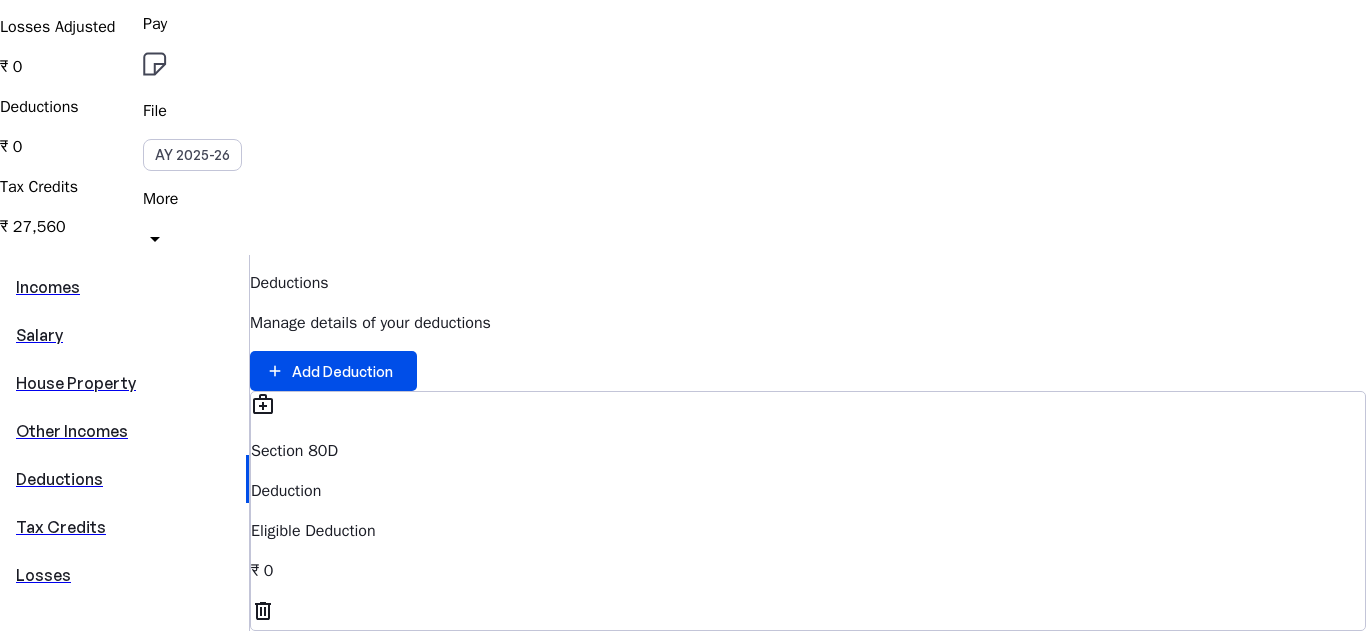 scroll, scrollTop: 280, scrollLeft: 0, axis: vertical 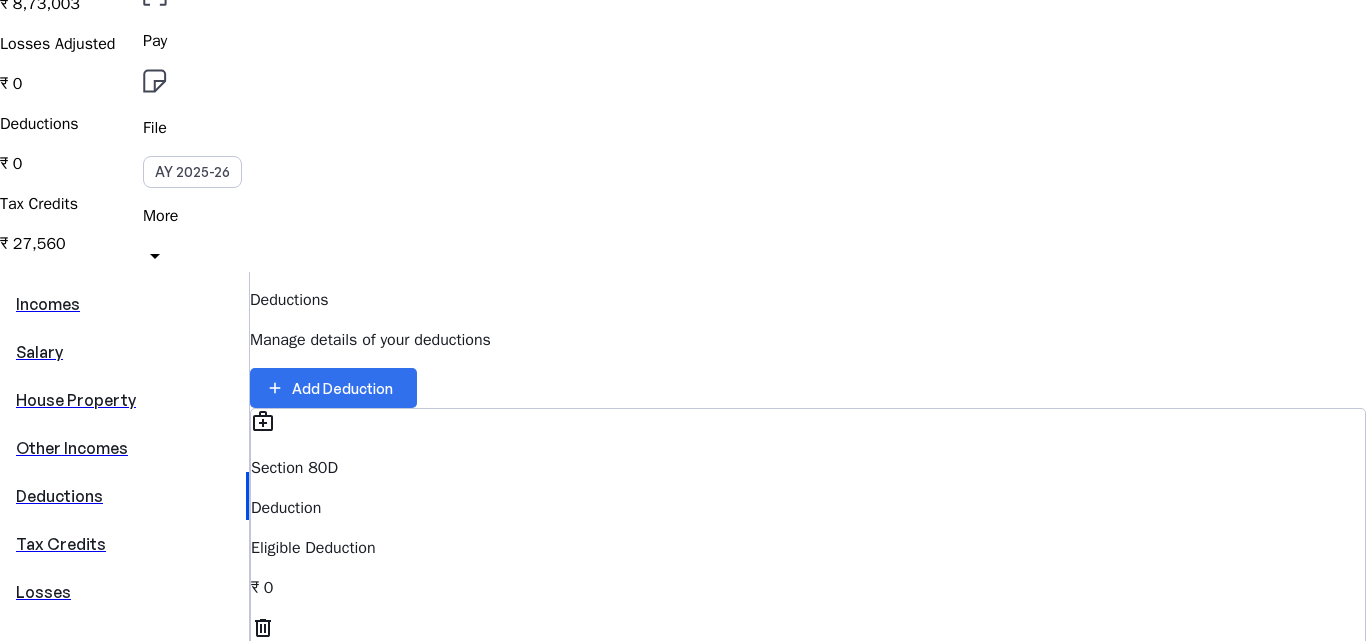 click at bounding box center (333, 388) 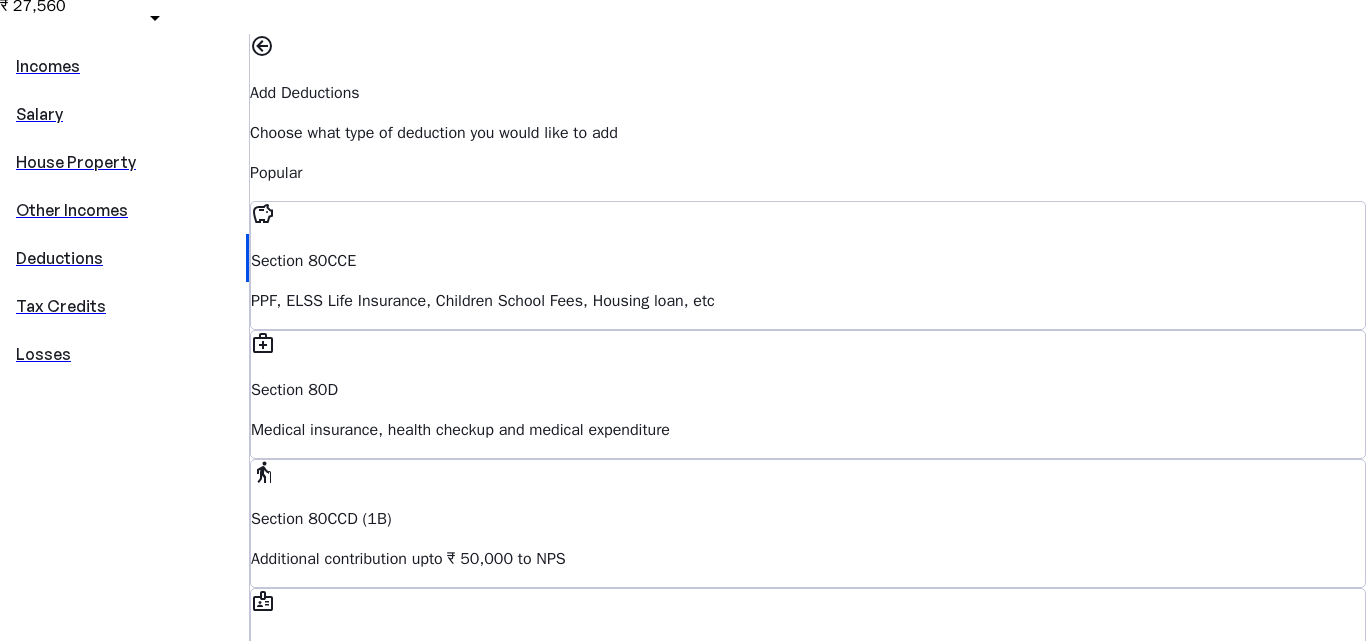 scroll, scrollTop: 520, scrollLeft: 0, axis: vertical 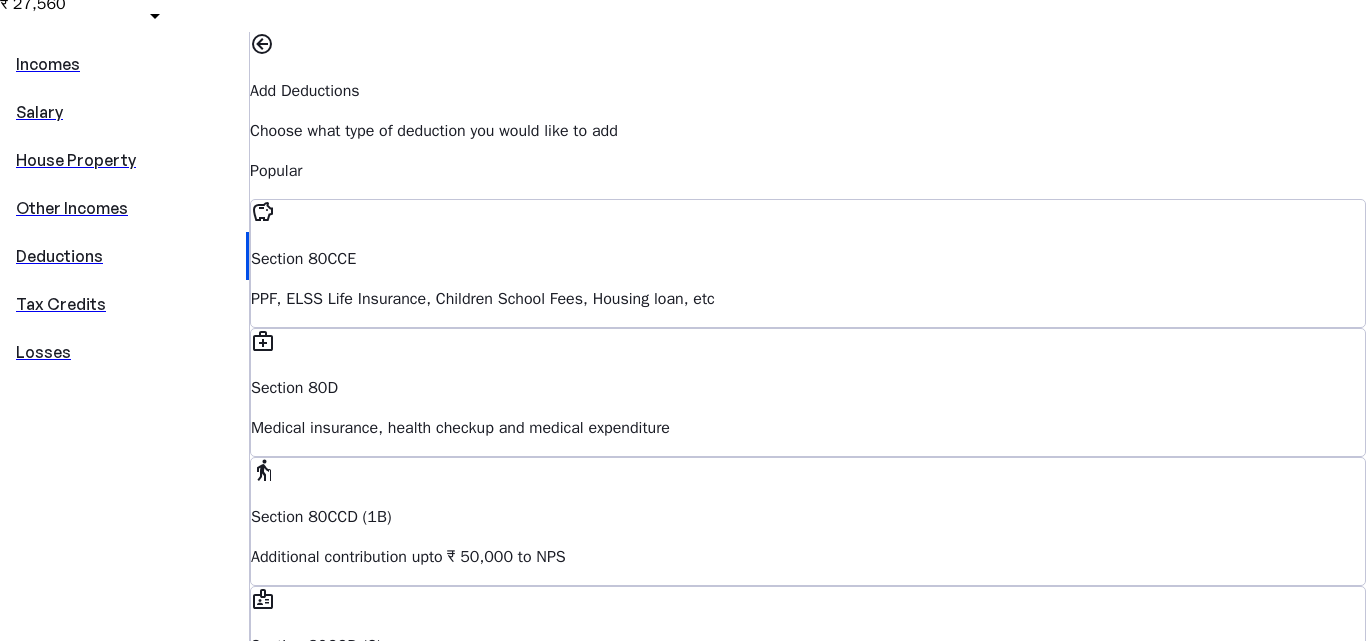 click on "Education loan taken for higher studies for self, spouse or children" at bounding box center [808, 299] 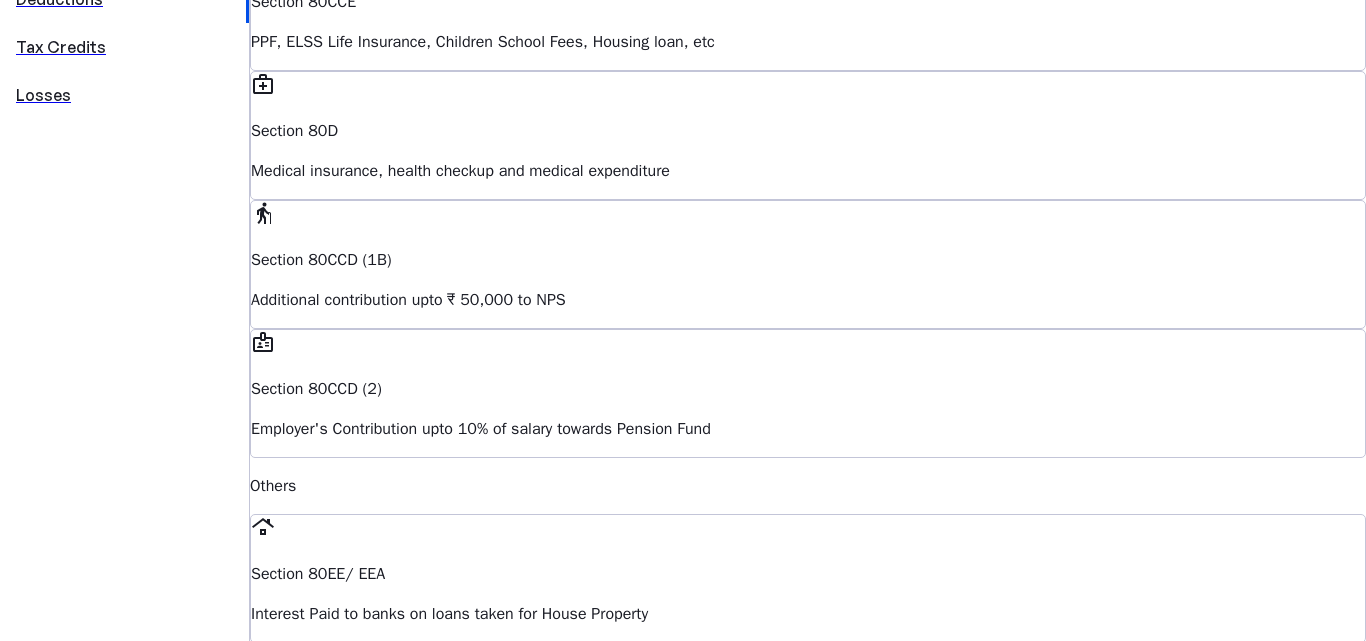 scroll, scrollTop: 880, scrollLeft: 0, axis: vertical 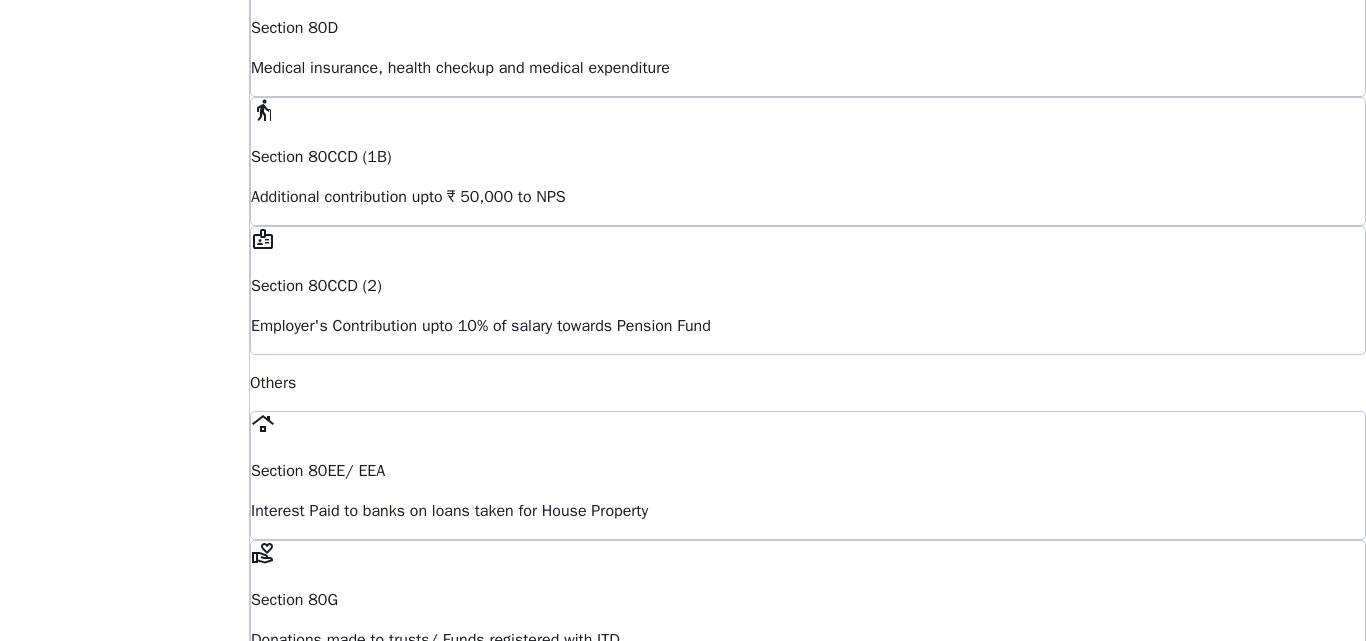 click at bounding box center [303, 1334] 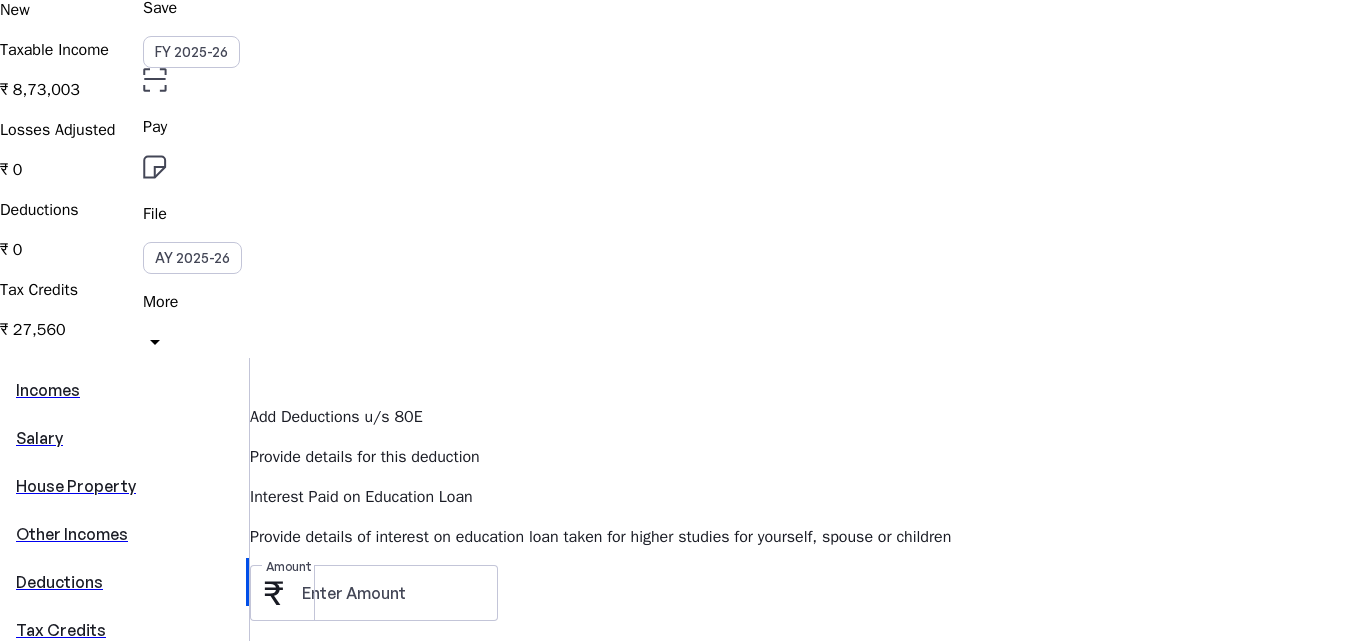 scroll, scrollTop: 200, scrollLeft: 0, axis: vertical 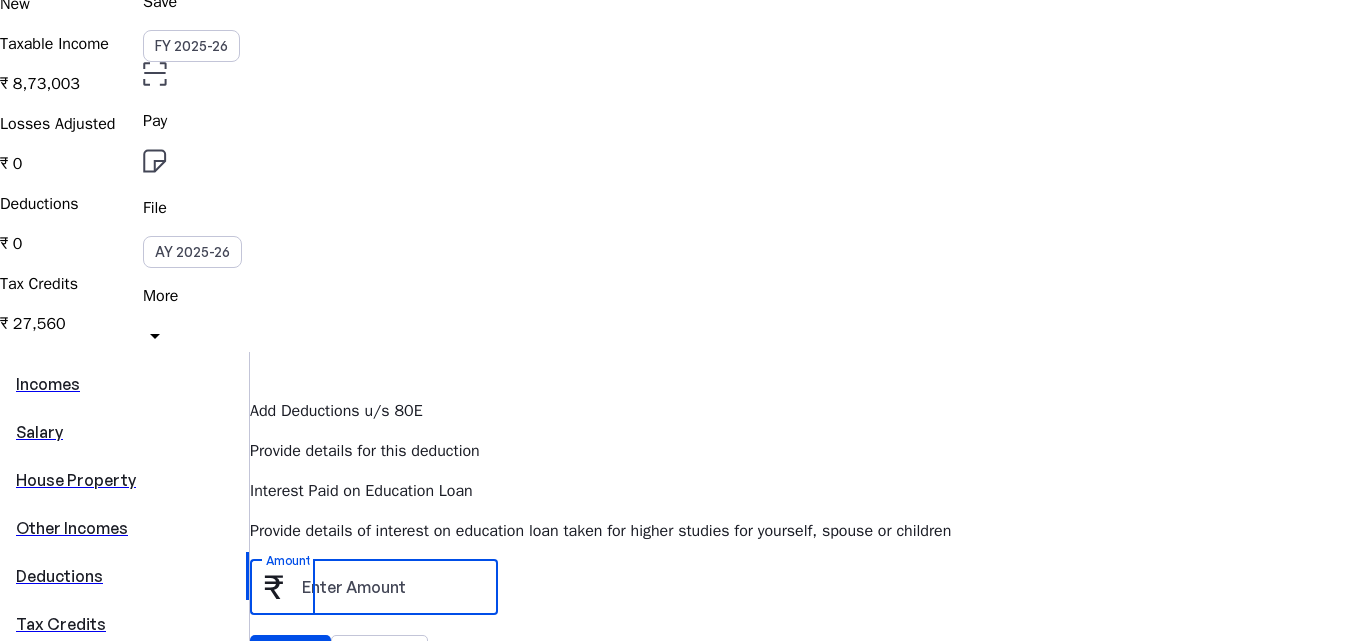 click on "Amount" at bounding box center [392, 587] 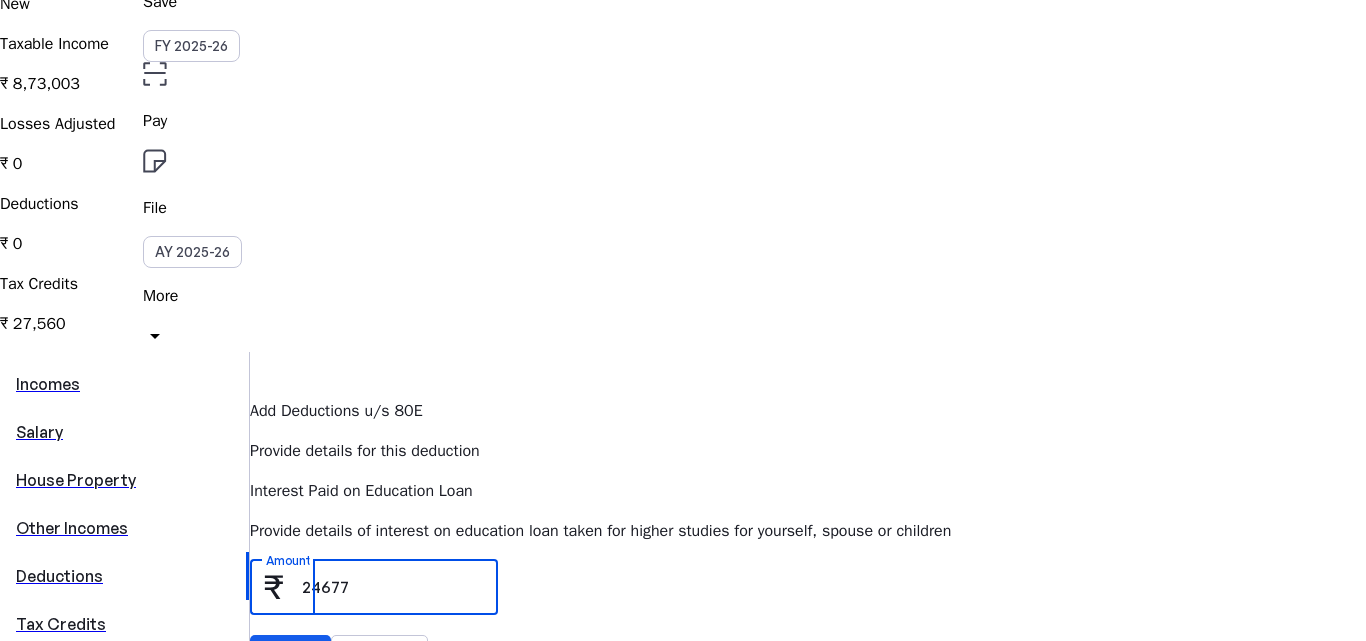 type on "24677" 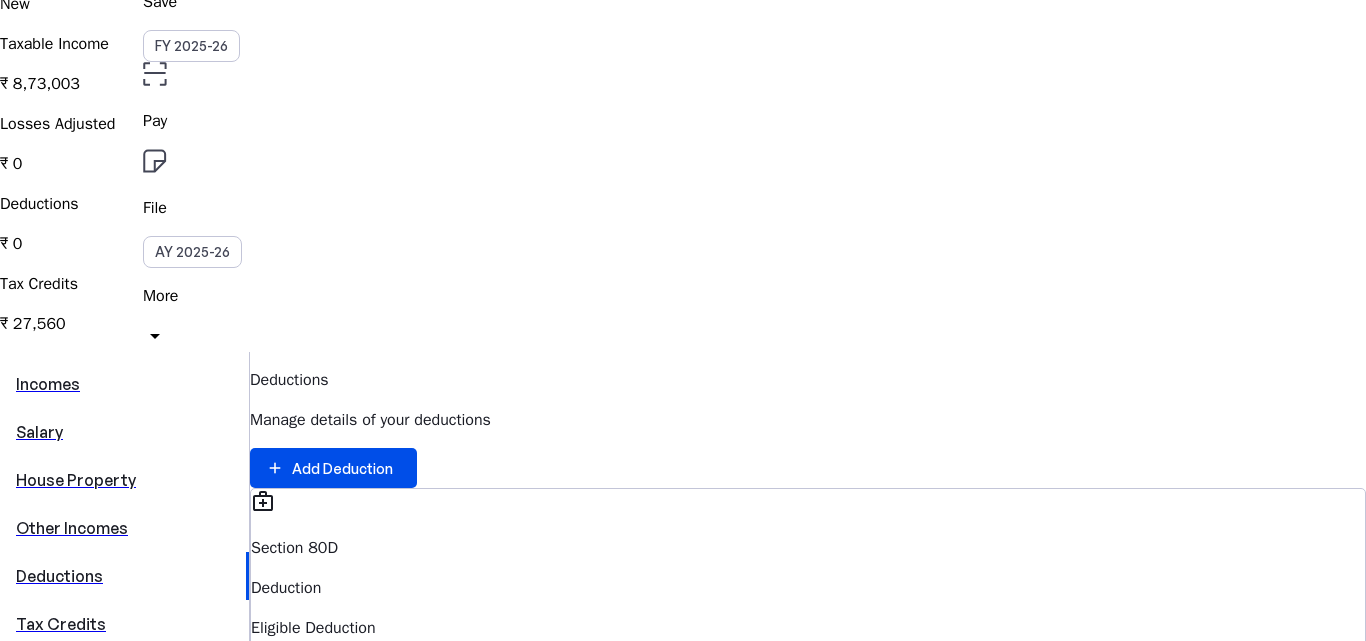 scroll, scrollTop: 0, scrollLeft: 0, axis: both 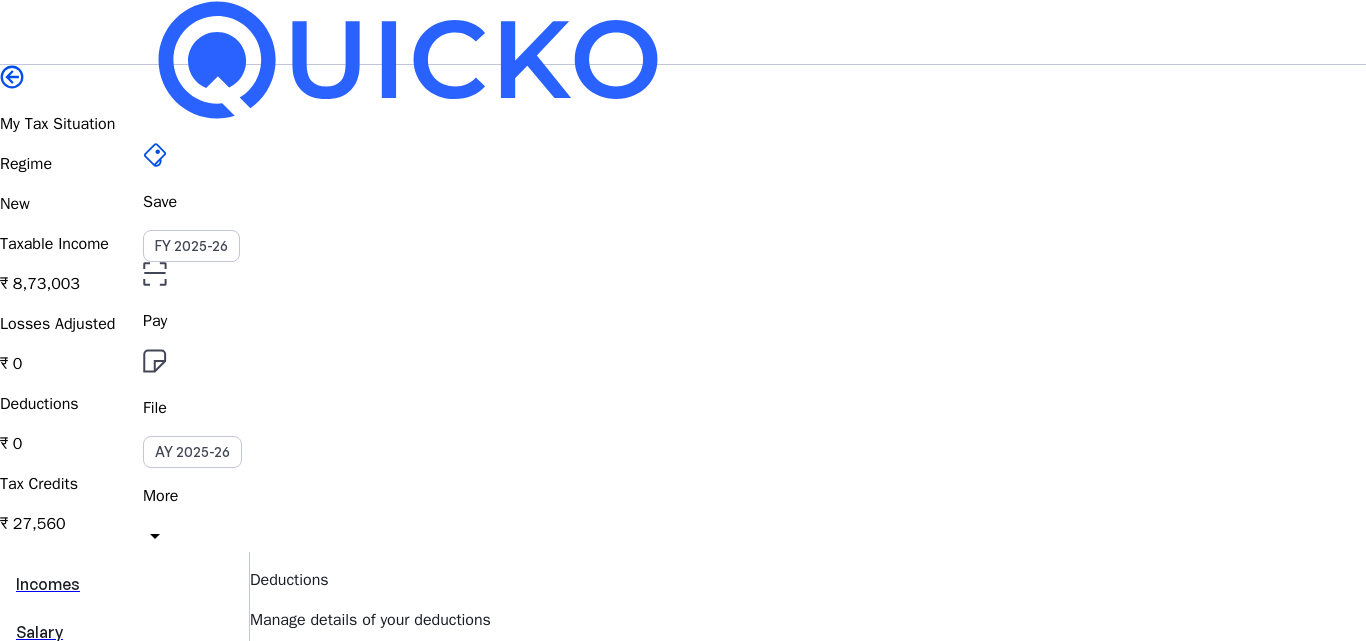 click on "Save FY 2025-26  Pay   File AY 2025-26  More  arrow_drop_down  RR   Upgrade  My Tax Situation Regime New Taxable Income ₹ 8,73,003 Losses Adjusted ₹ 0 Deductions ₹ 0 Tax Credits ₹ 27,560  Incomes   Salary   House Property   Other Incomes   Deductions   Tax Credits   Losses  Deductions Manage details of your deductions add  Add Deduction  medical_services Section 80D Deduction Eligible Deduction ₹ 0 delete school Section 80E Deduction Eligible Deduction ₹ 0 delete © Quicko Infosoft Private Limited Built with favorite from Ahmedabad" at bounding box center [683, 667] 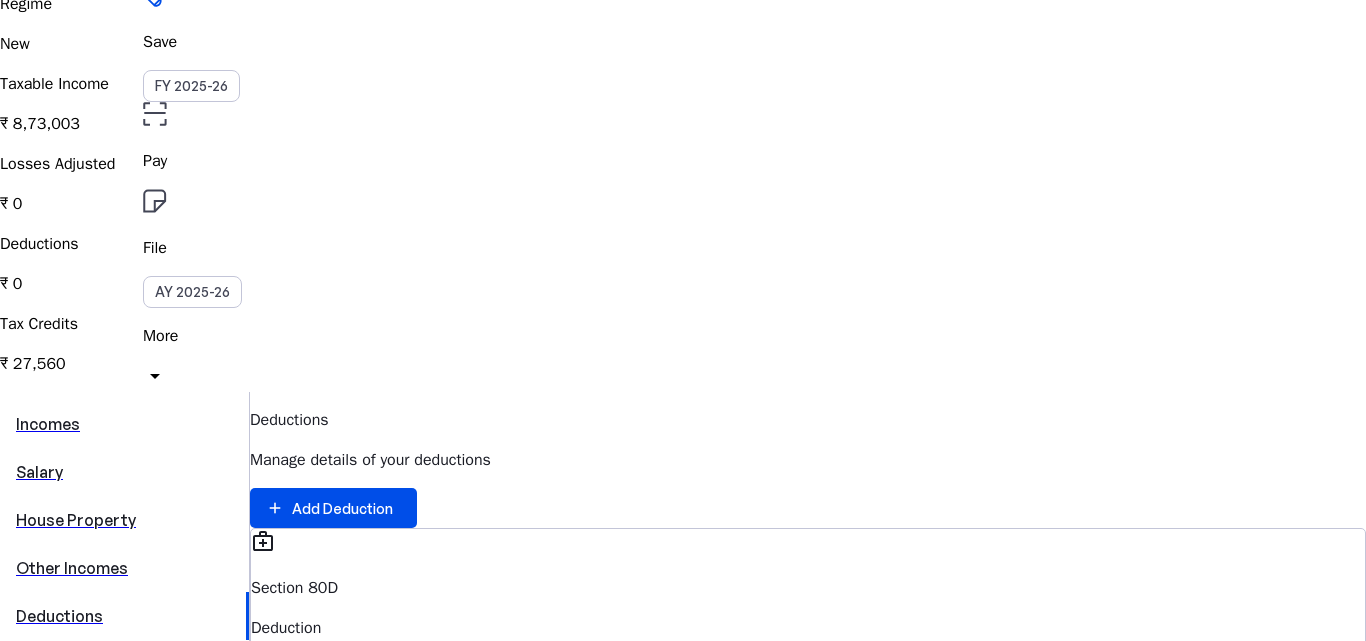 scroll, scrollTop: 120, scrollLeft: 0, axis: vertical 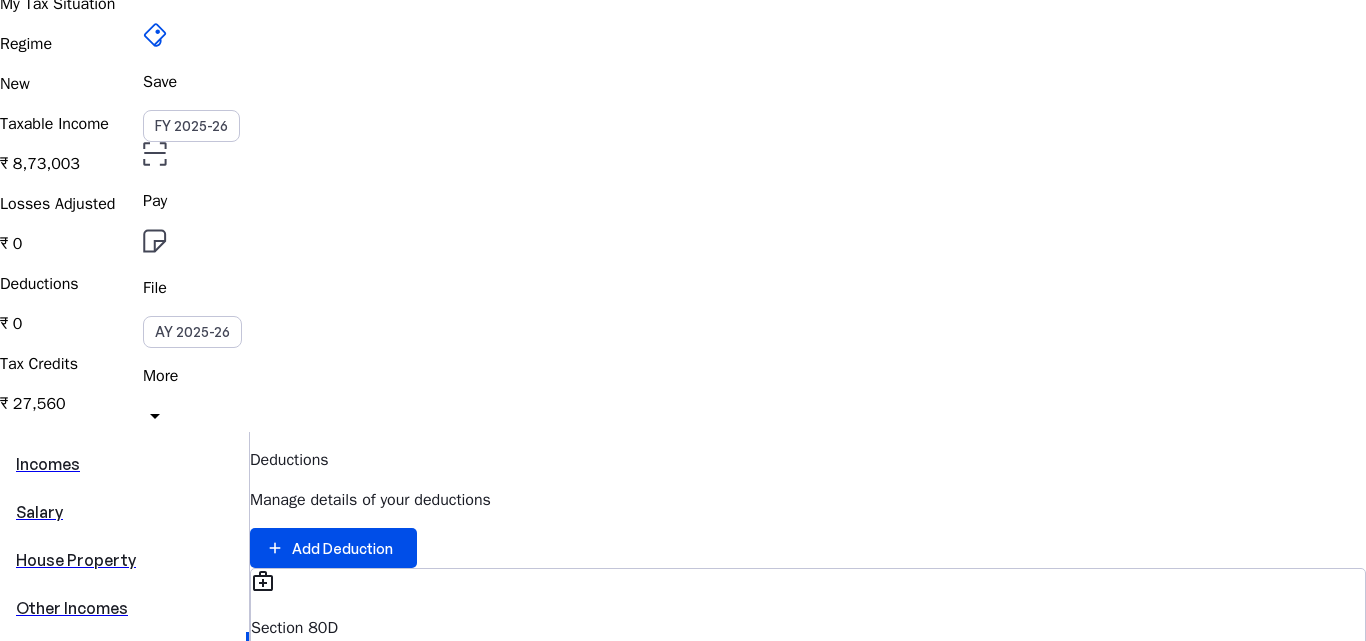 click on "medical_services Section 80D Deduction Eligible Deduction ₹ 0" at bounding box center (808, 664) 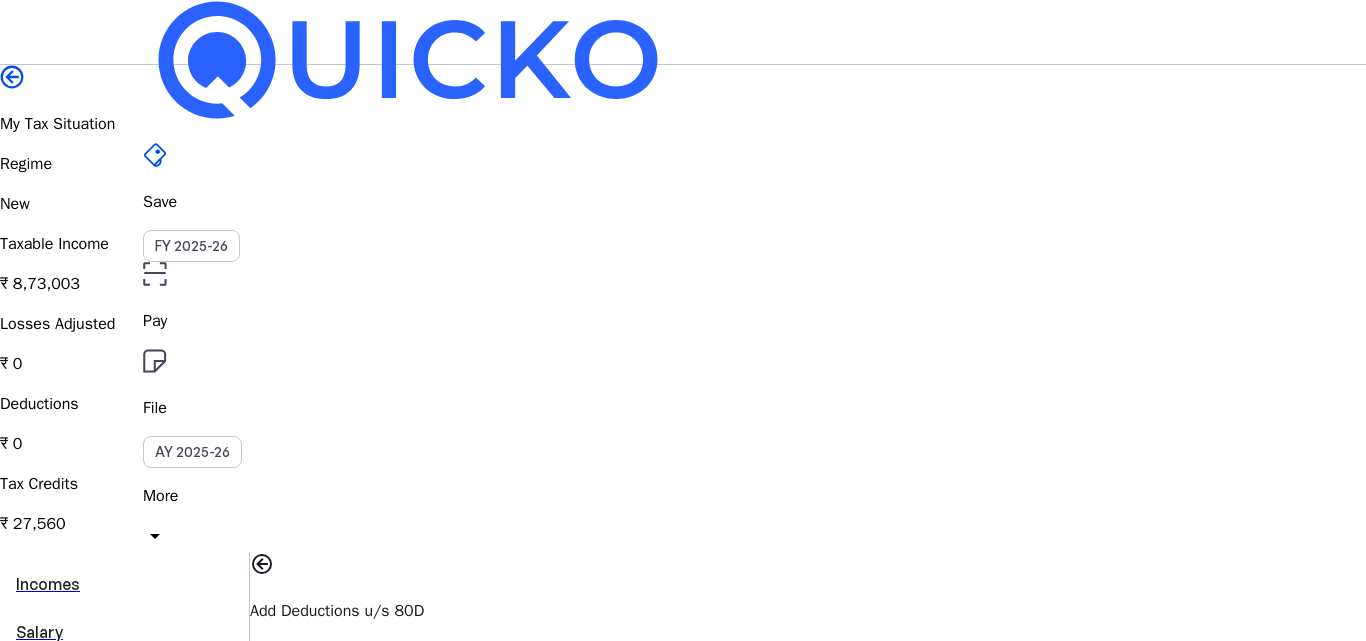 click on "Add Deductions u/s 80D" at bounding box center [808, 611] 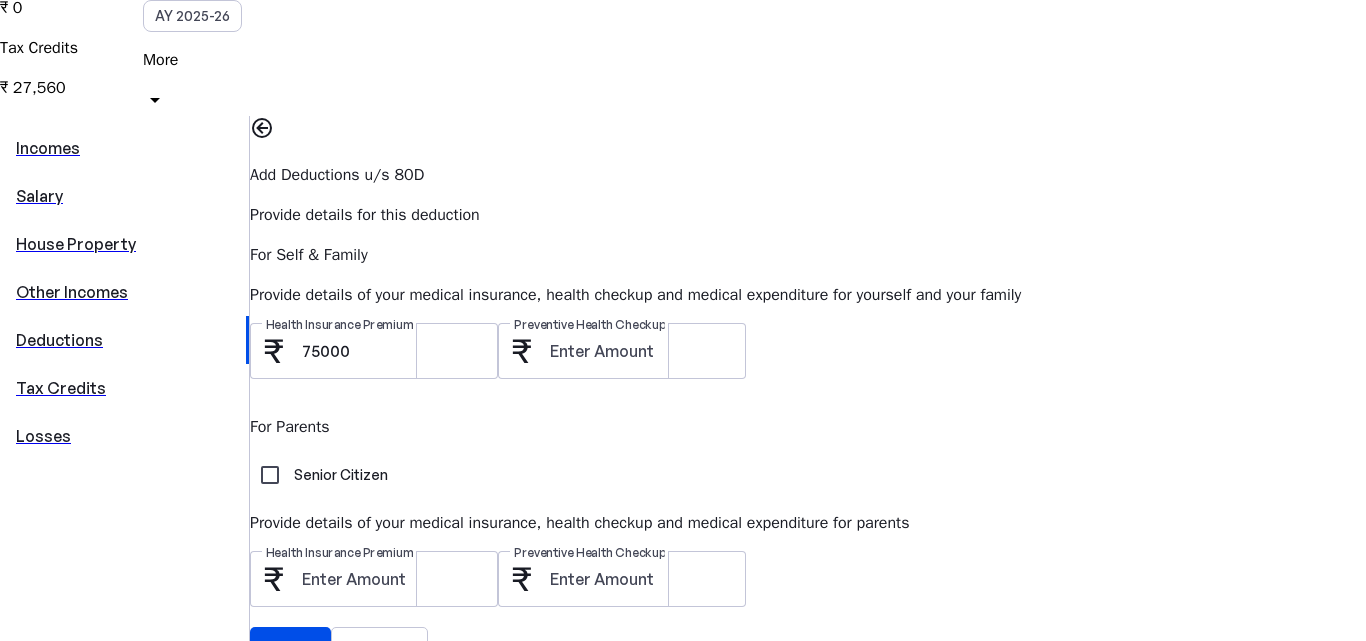 scroll, scrollTop: 466, scrollLeft: 0, axis: vertical 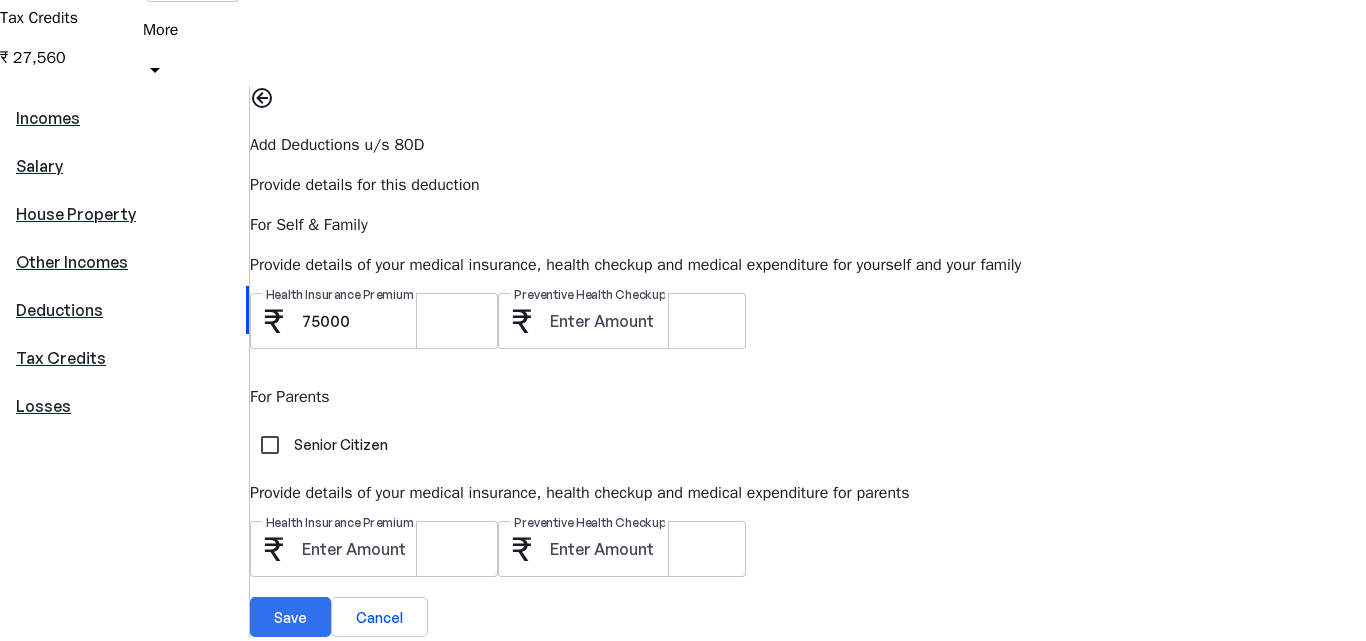 click on "Save" at bounding box center [290, 617] 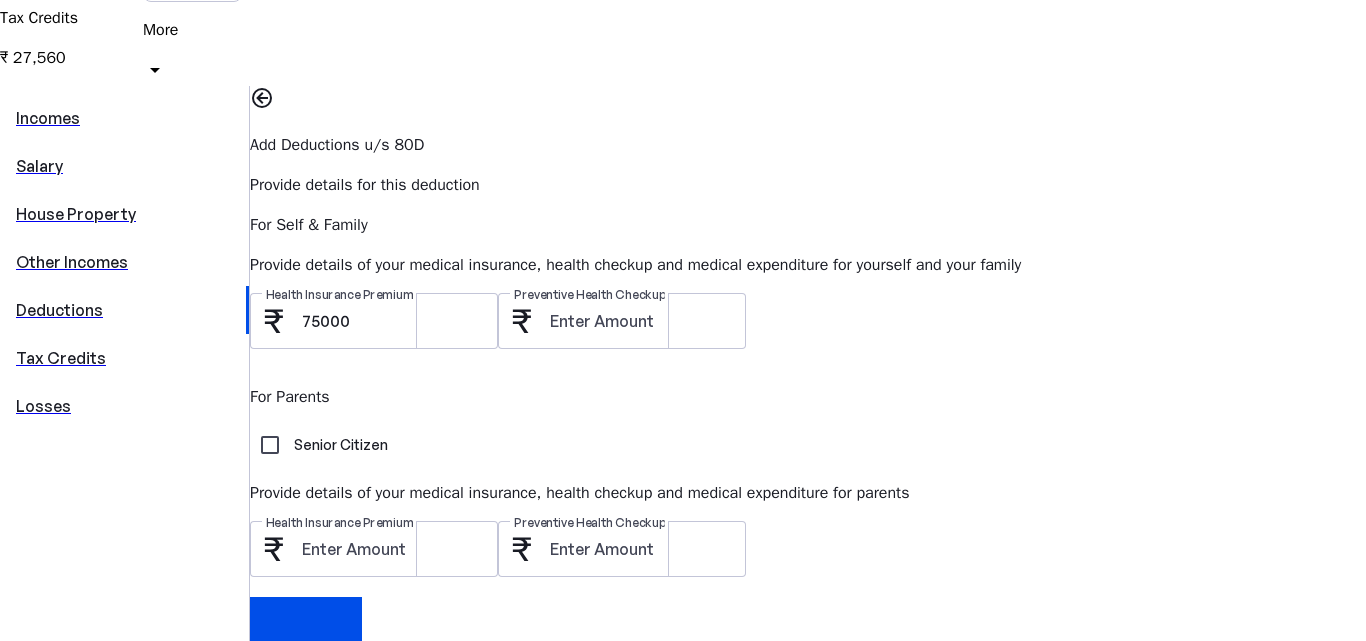 scroll, scrollTop: 0, scrollLeft: 0, axis: both 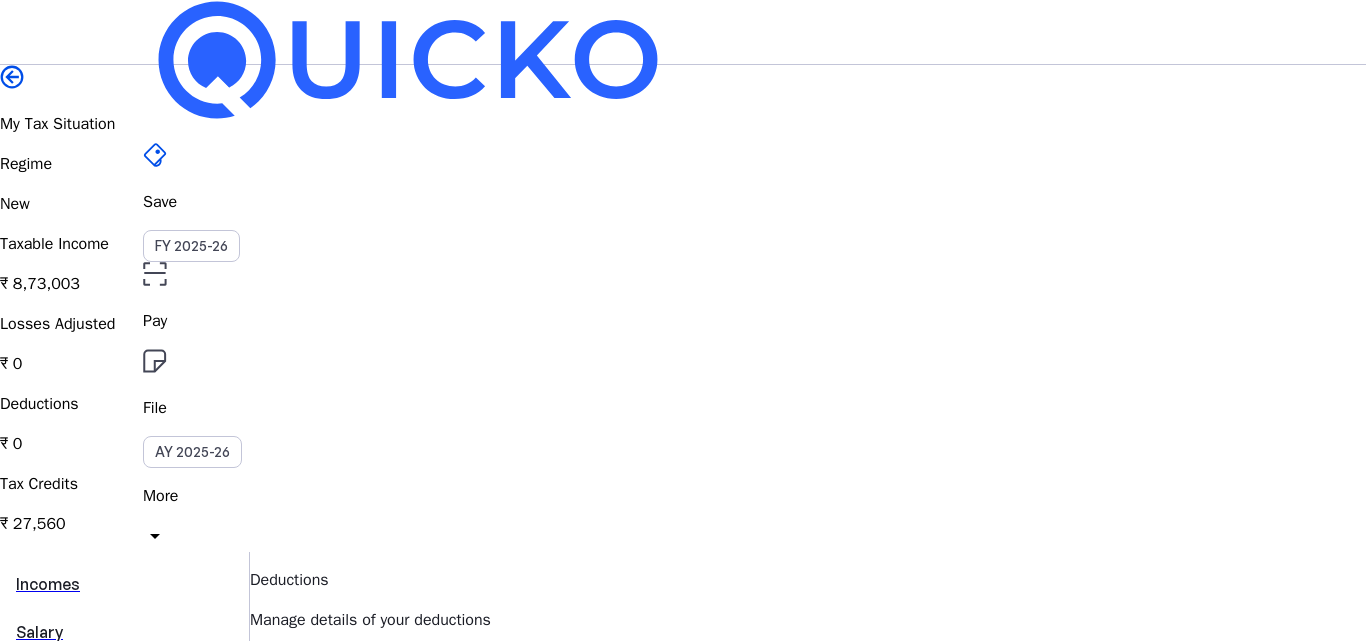 click on "₹ 0" at bounding box center (808, 868) 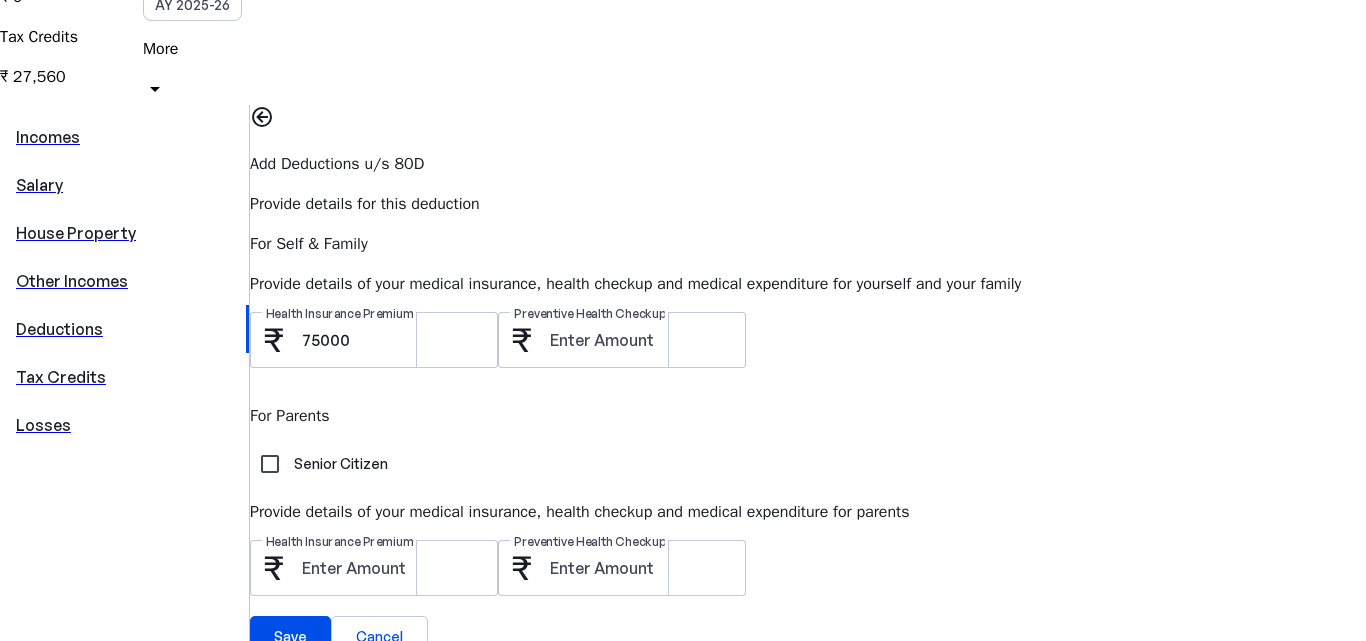 scroll, scrollTop: 466, scrollLeft: 0, axis: vertical 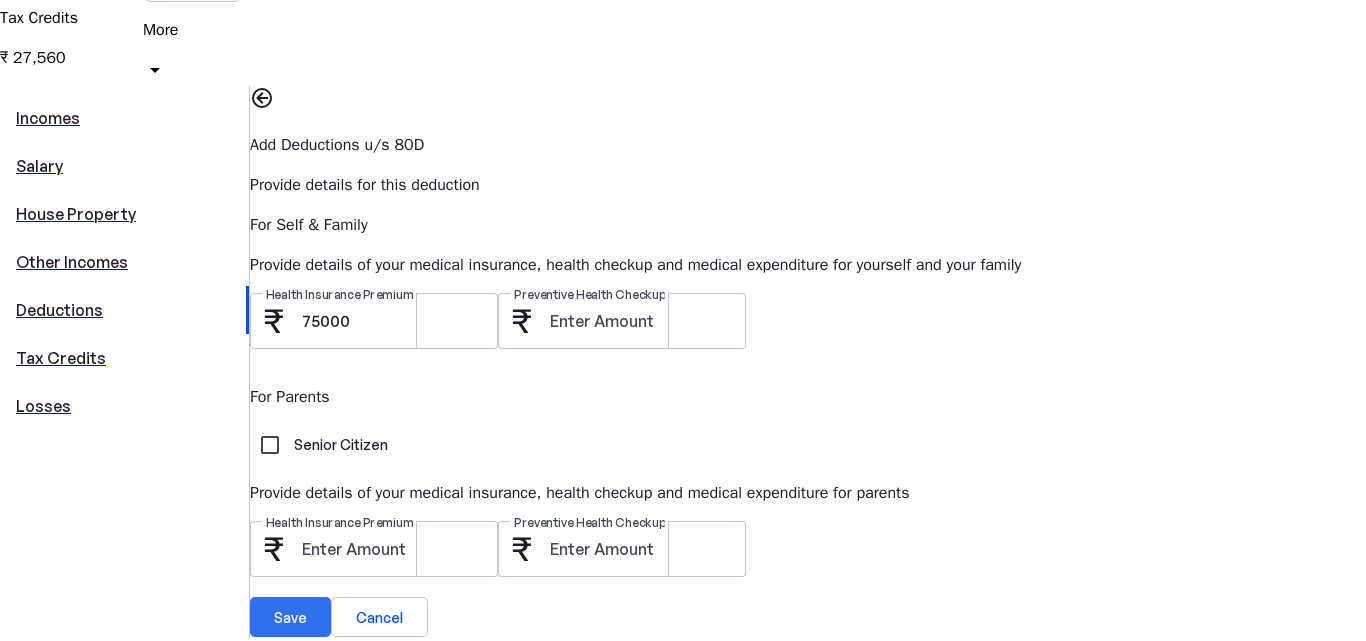 click at bounding box center (290, 617) 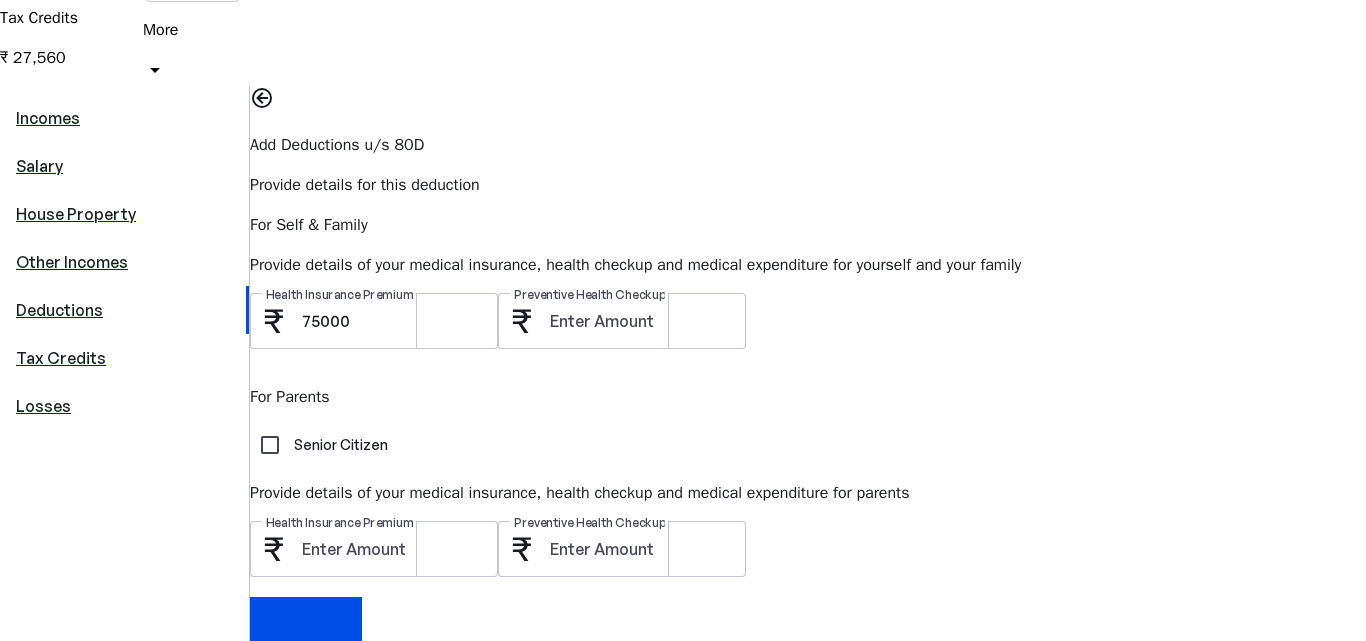 scroll, scrollTop: 0, scrollLeft: 0, axis: both 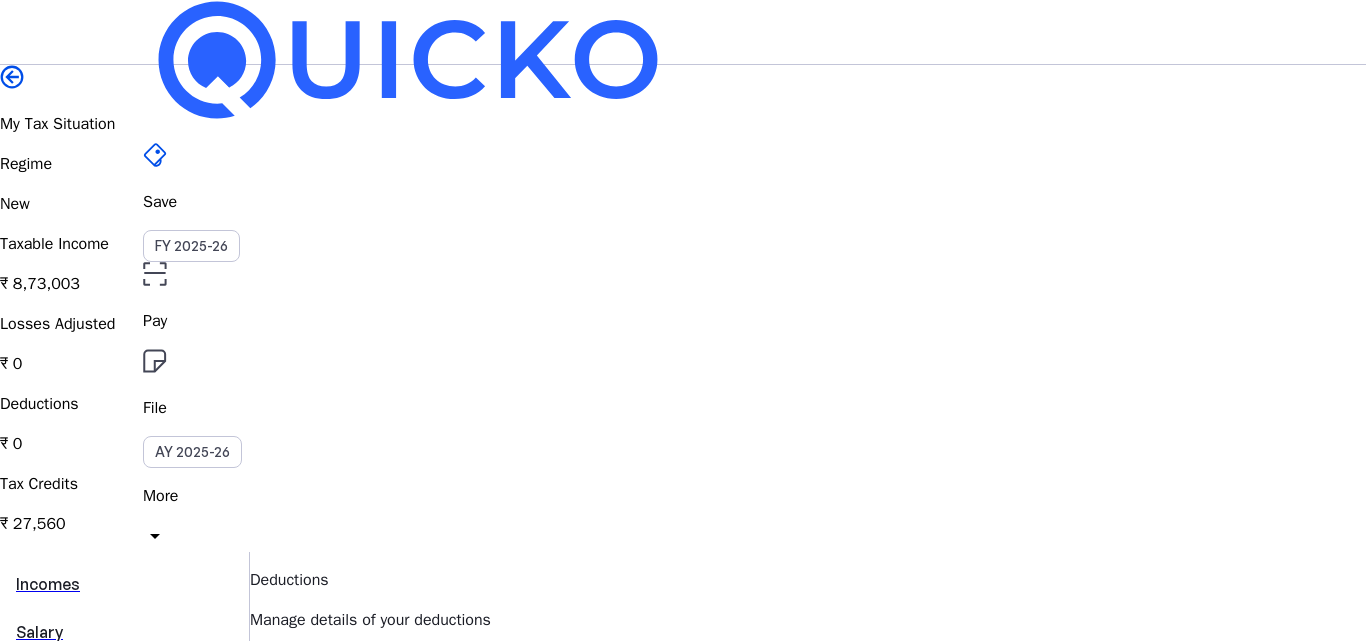 click at bounding box center [333, 668] 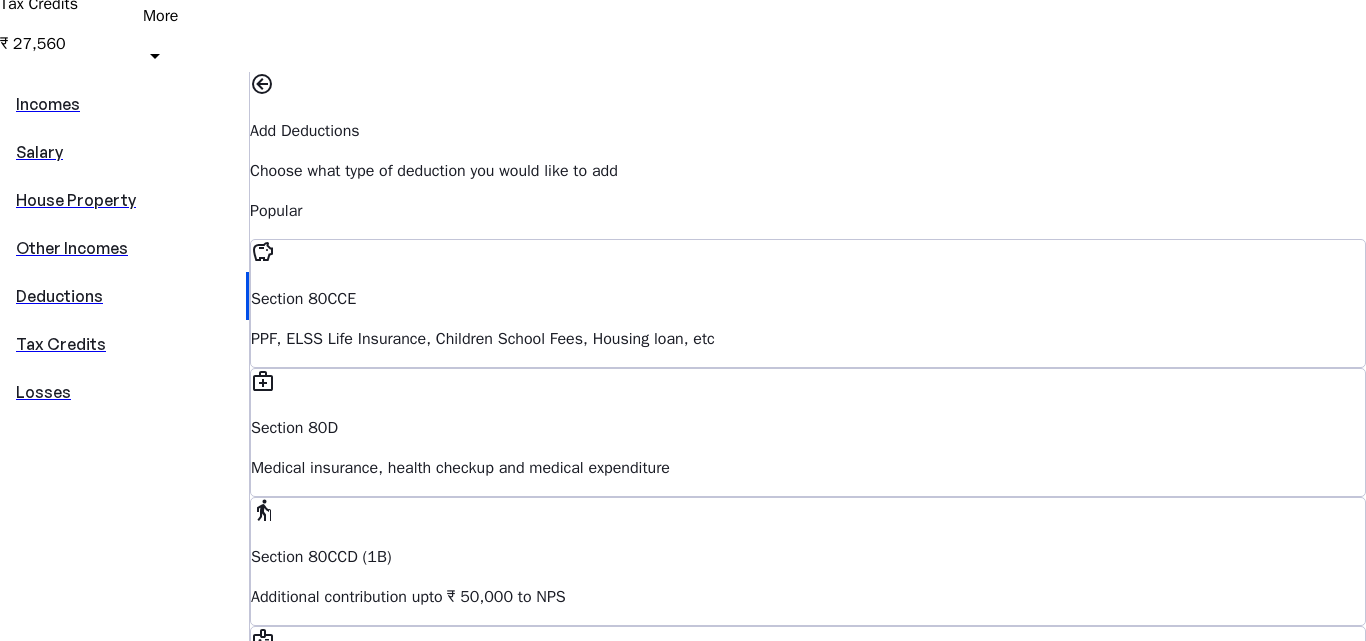 scroll, scrollTop: 520, scrollLeft: 0, axis: vertical 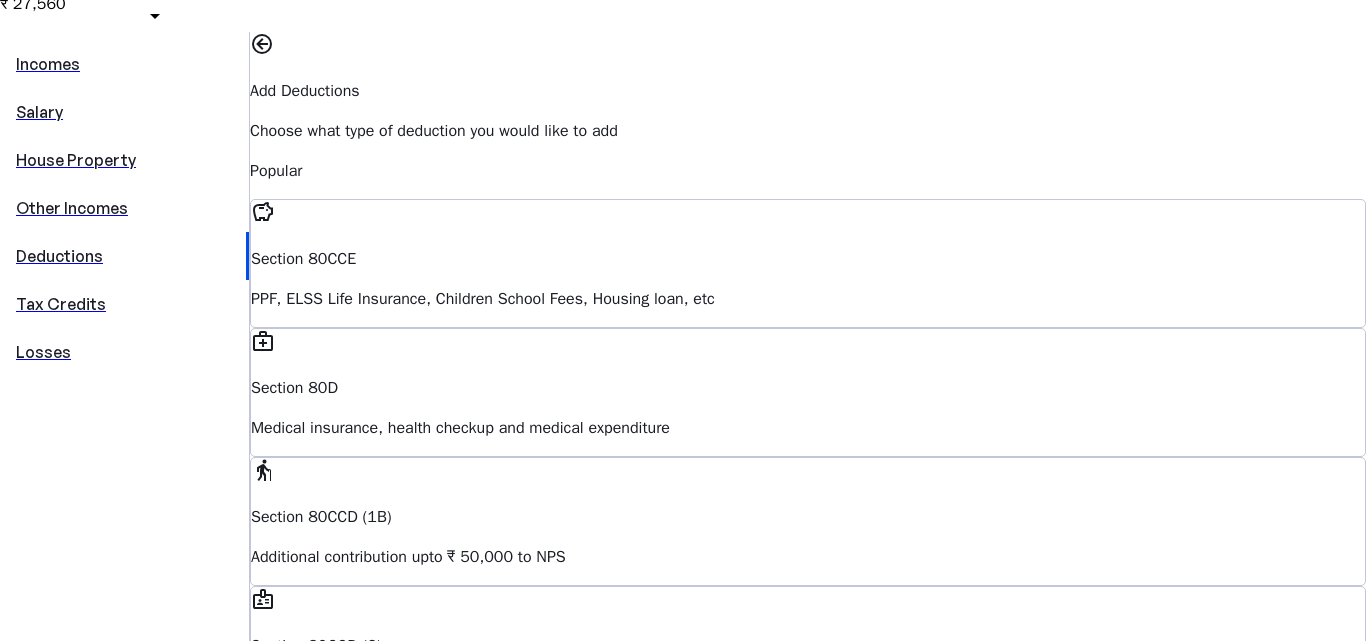 click on "PPF, ELSS Life Insurance, Children School Fees, Housing loan, etc" at bounding box center [808, 299] 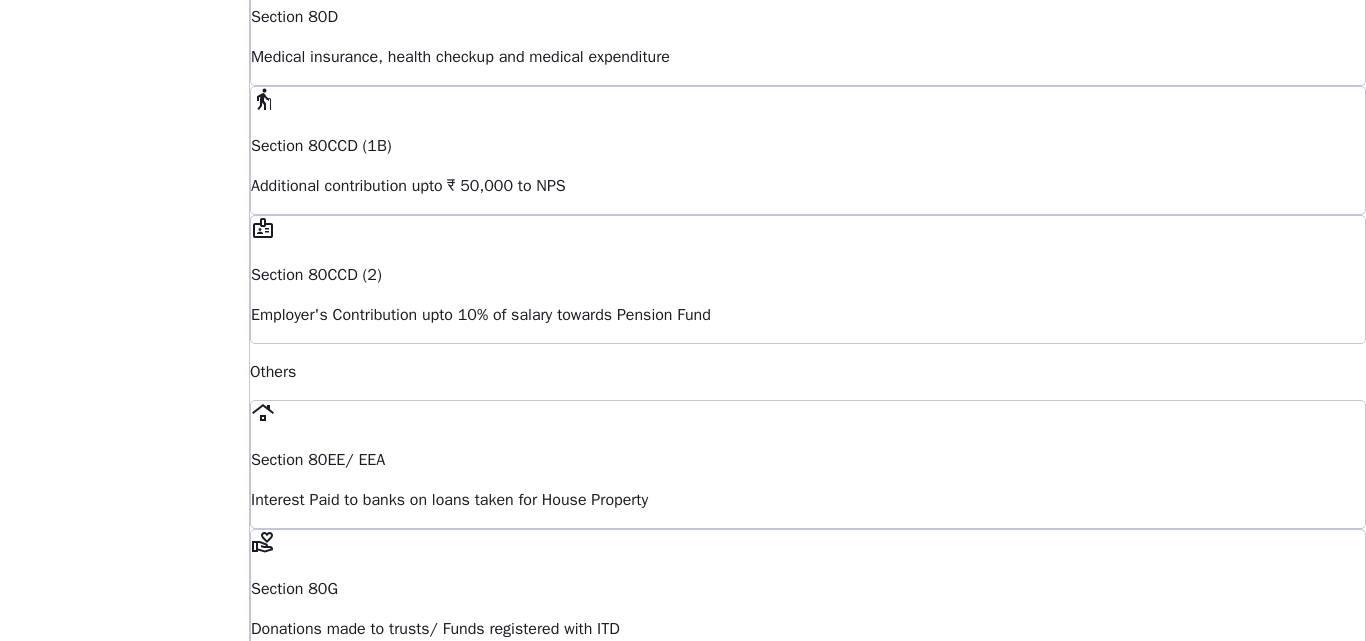 scroll, scrollTop: 900, scrollLeft: 0, axis: vertical 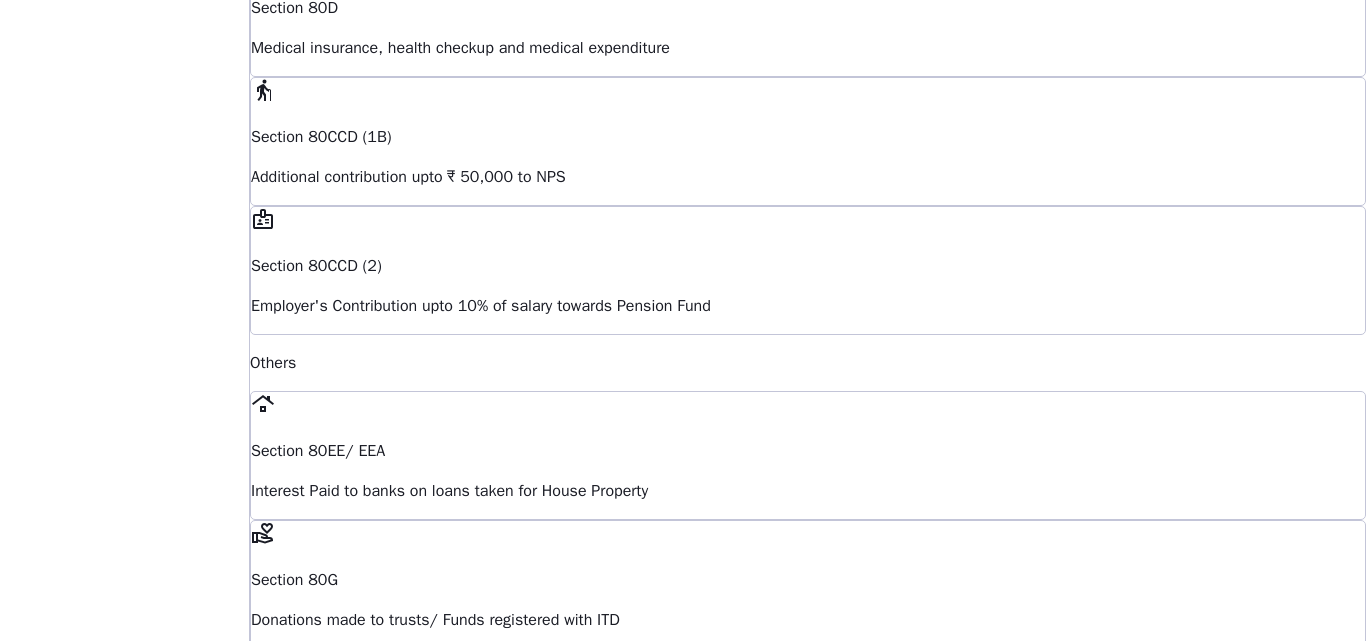 click at bounding box center [303, 1314] 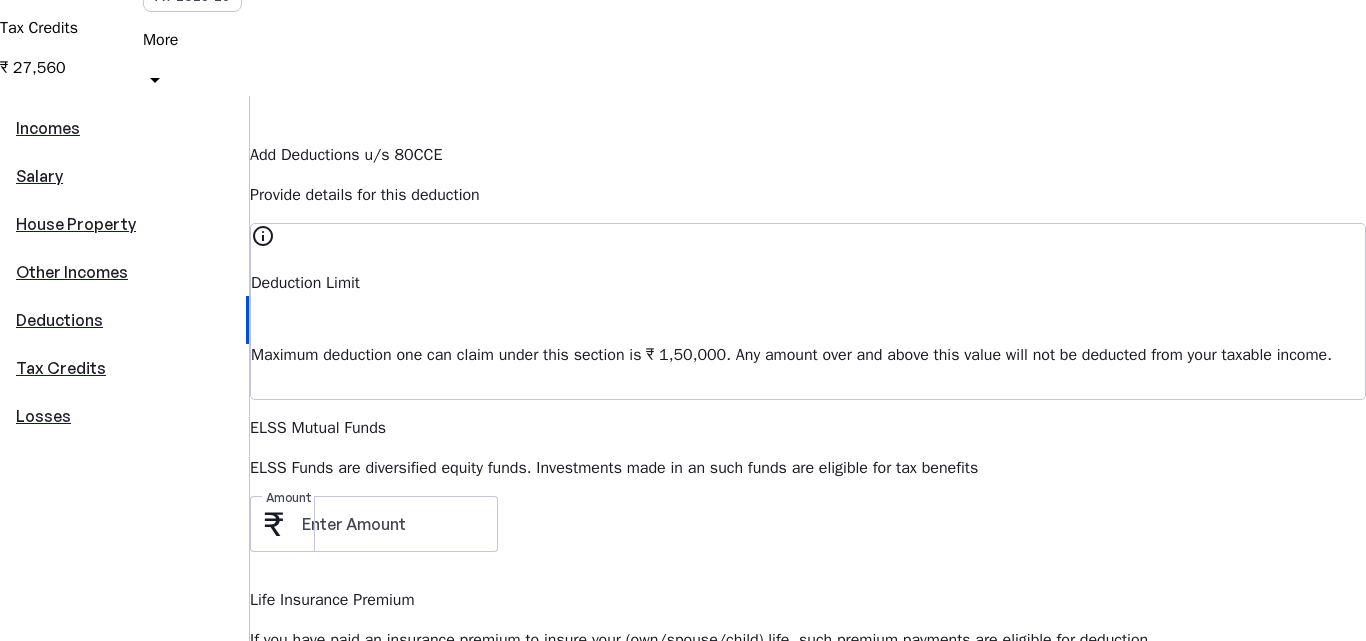 scroll, scrollTop: 452, scrollLeft: 0, axis: vertical 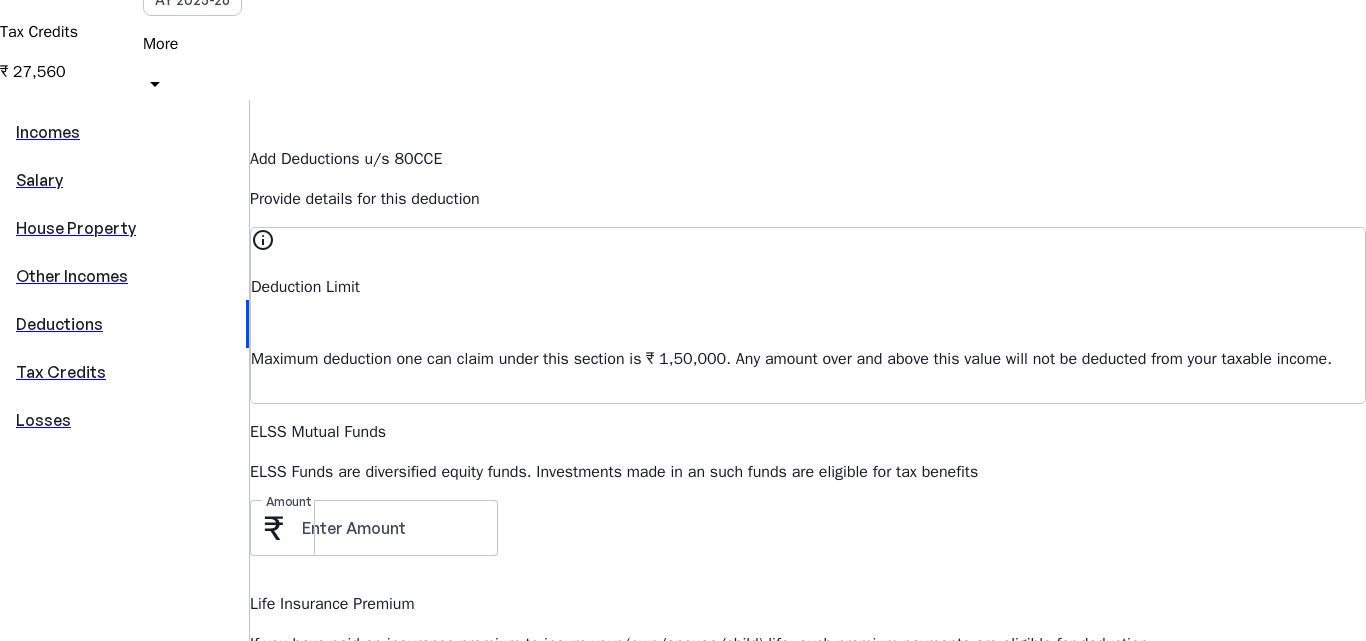 click on "Tax Credits" at bounding box center (124, 372) 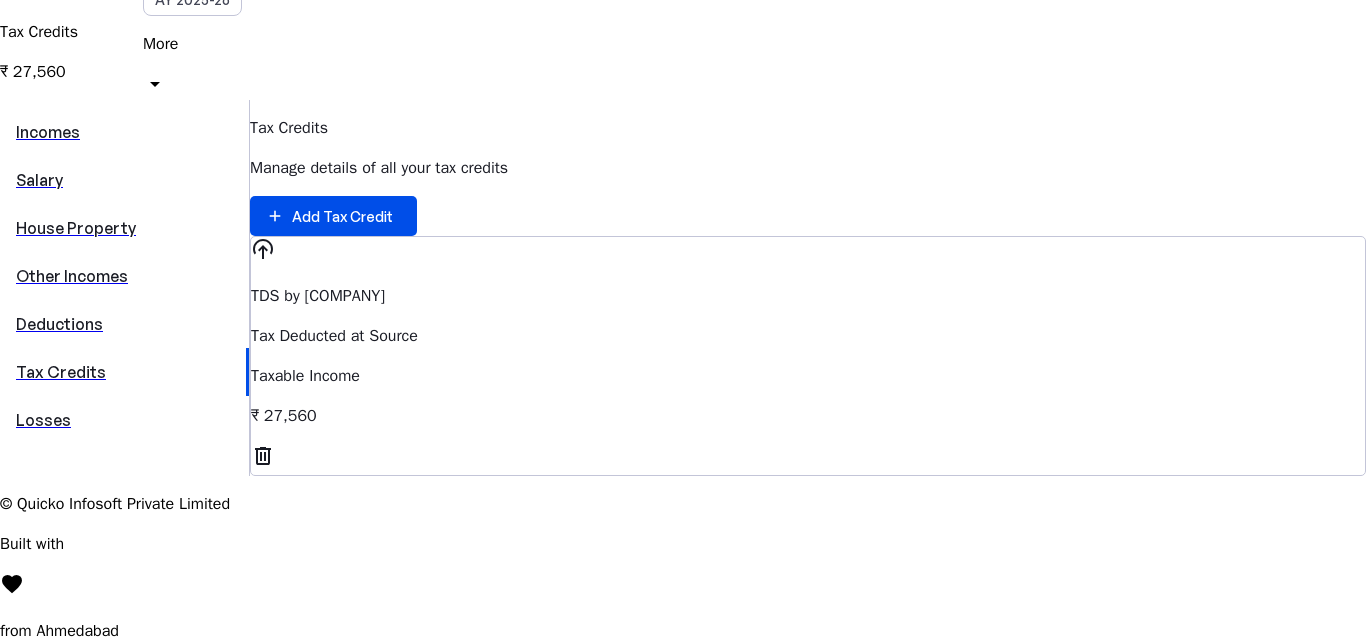 scroll, scrollTop: 0, scrollLeft: 0, axis: both 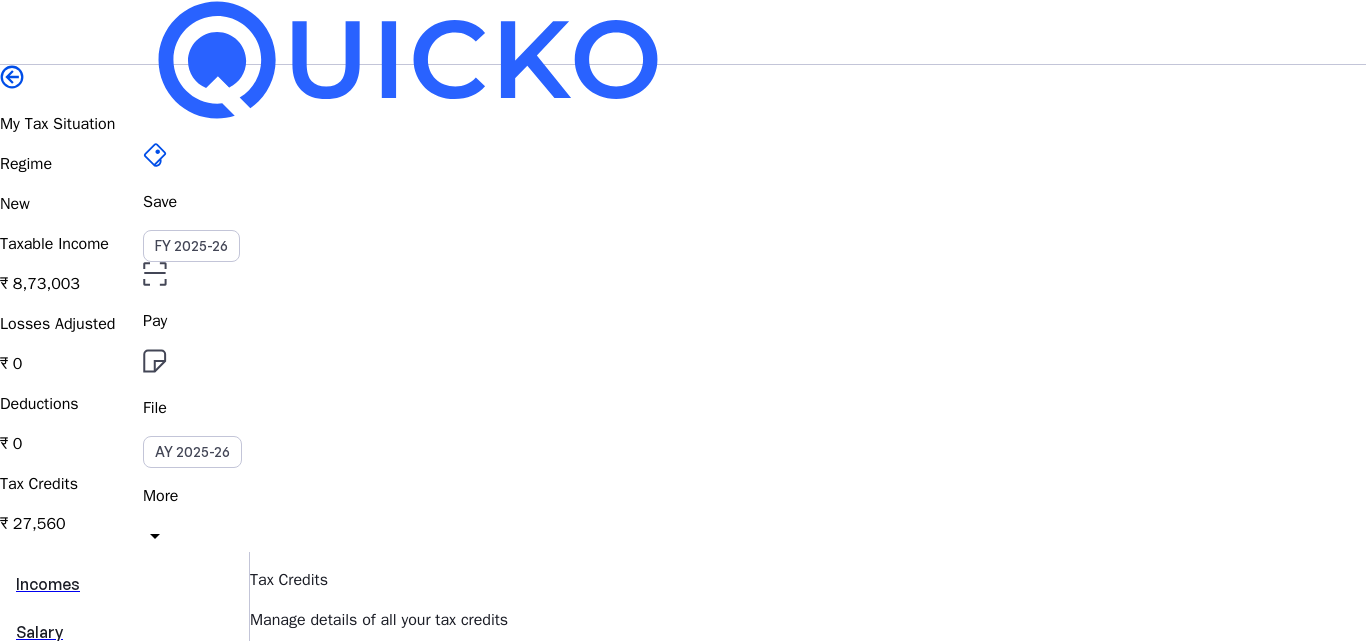 click on "Incomes Salary House Property Other Incomes Deductions Tax Credits Losses Tax Credits Manage details of all your tax credits add Add Tax Credit input_circle TDS by [COMPANY] Tax Deducted at Source Taxable Income ₹ 27,560 delete" at bounding box center (683, 740) 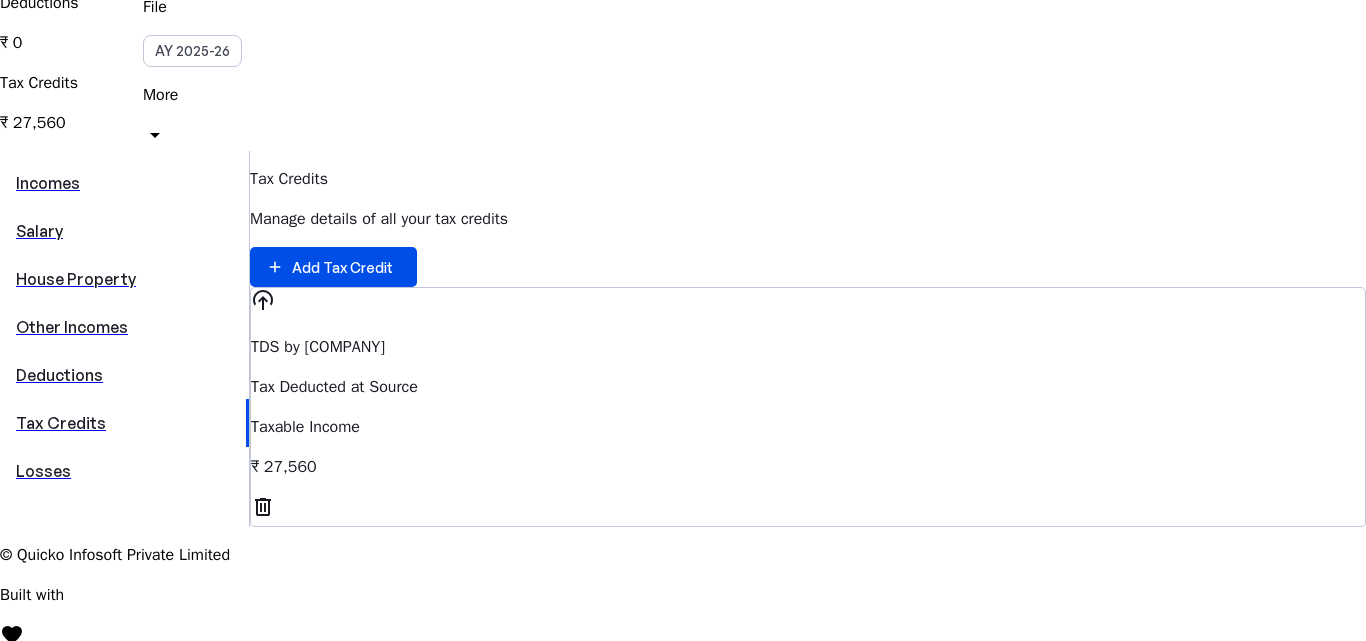 scroll, scrollTop: 466, scrollLeft: 0, axis: vertical 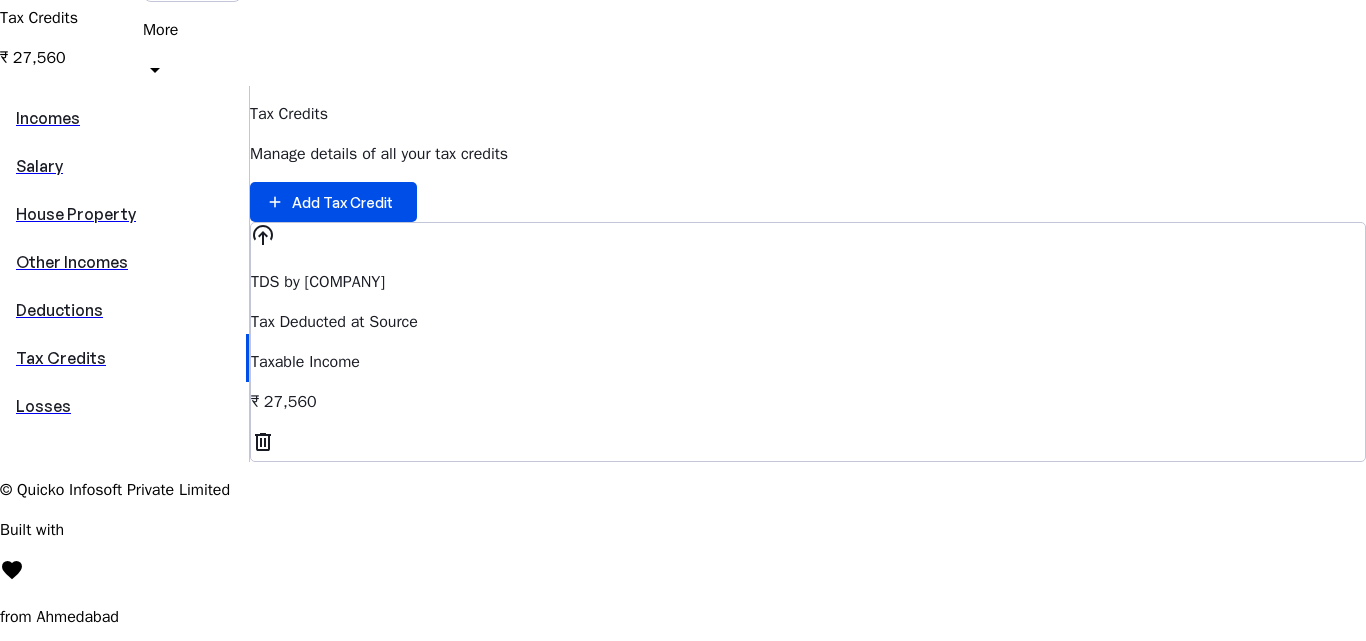 click on "Losses" at bounding box center (124, 406) 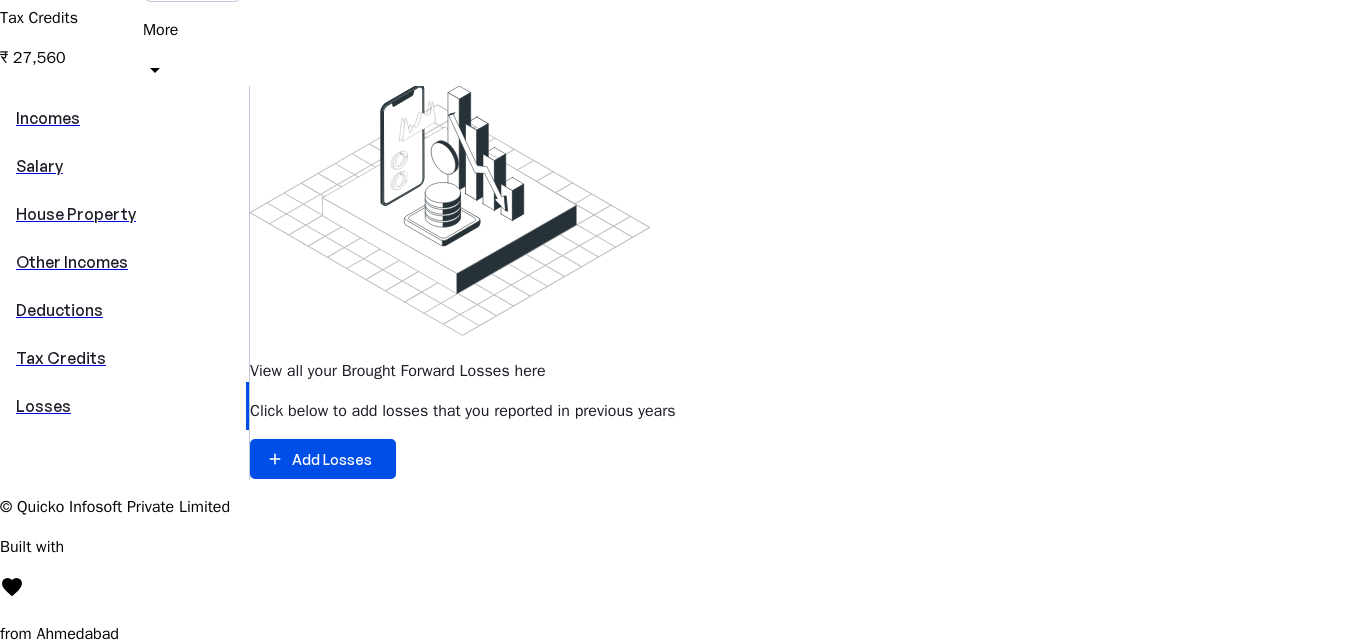 scroll, scrollTop: 0, scrollLeft: 0, axis: both 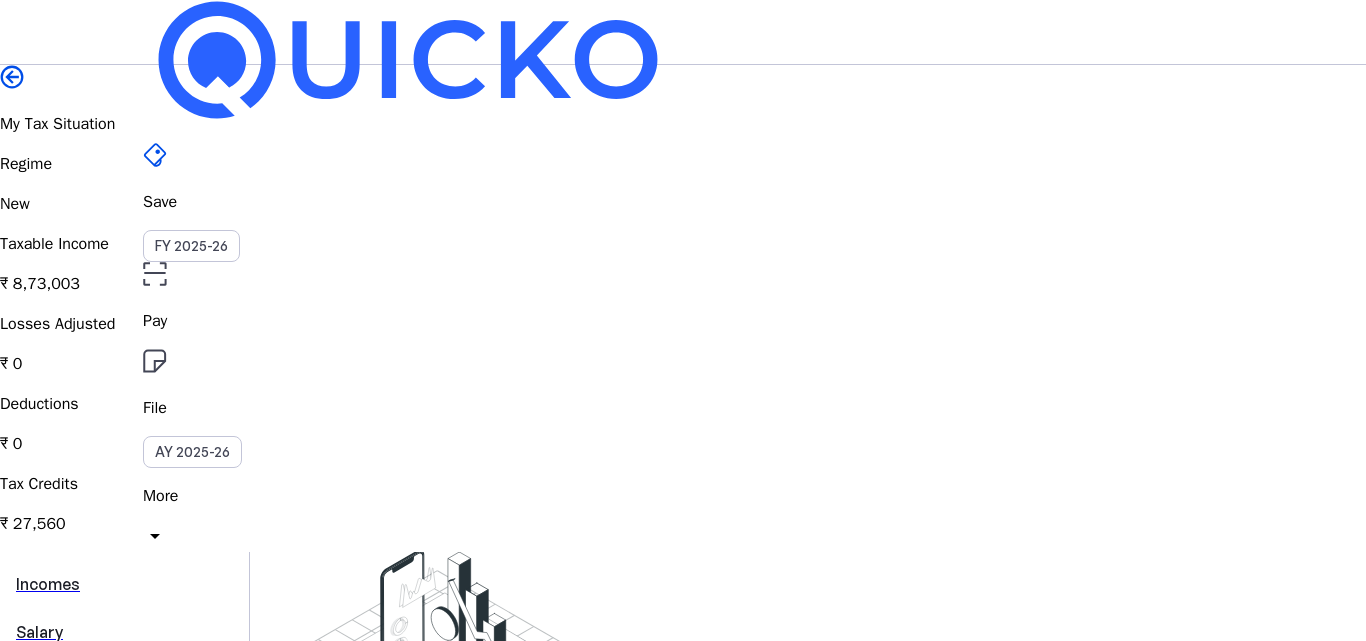 click at bounding box center [450, 677] 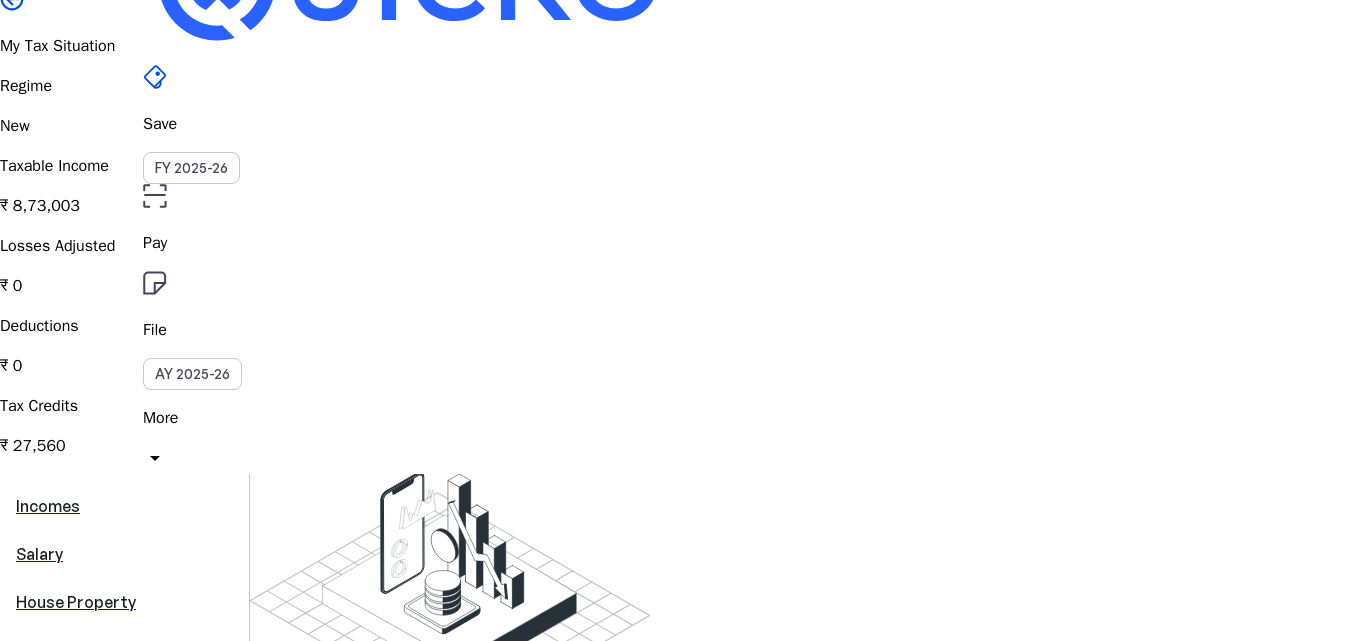 scroll, scrollTop: 0, scrollLeft: 0, axis: both 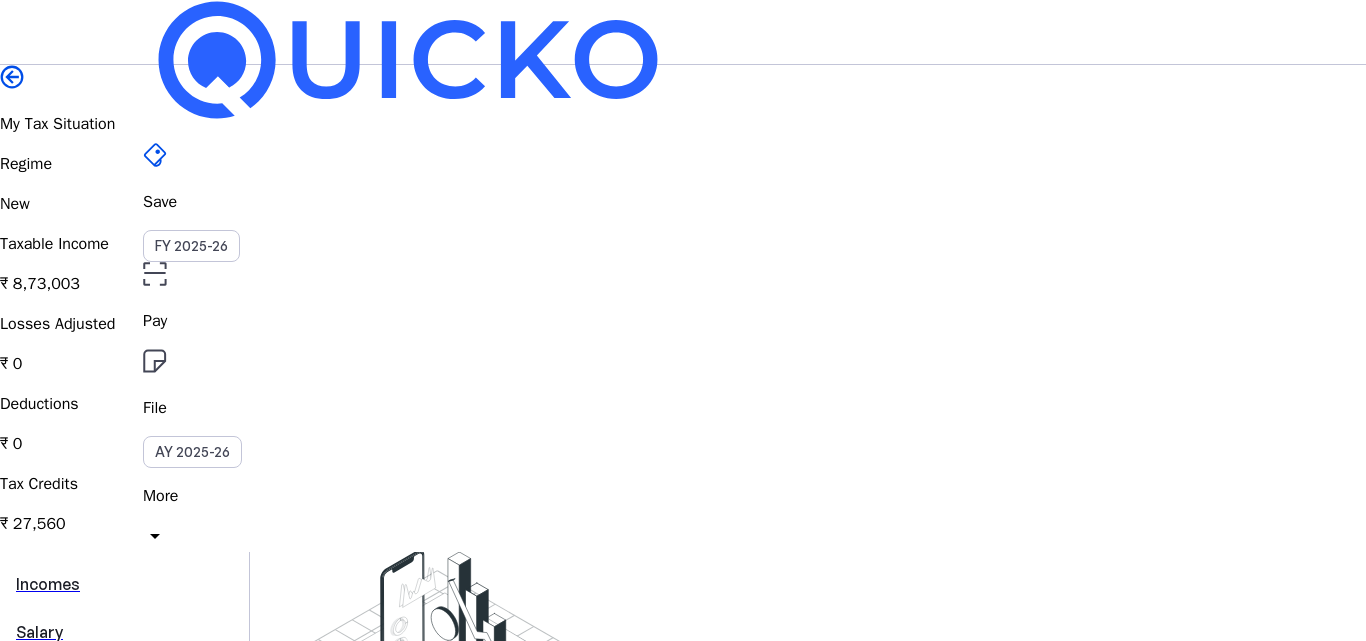 click on "Regime New Taxable Income ₹ 8,73,003 Losses Adjusted ₹ 0 Deductions ₹ 0 Tax Credits ₹ 27,560" at bounding box center [683, 344] 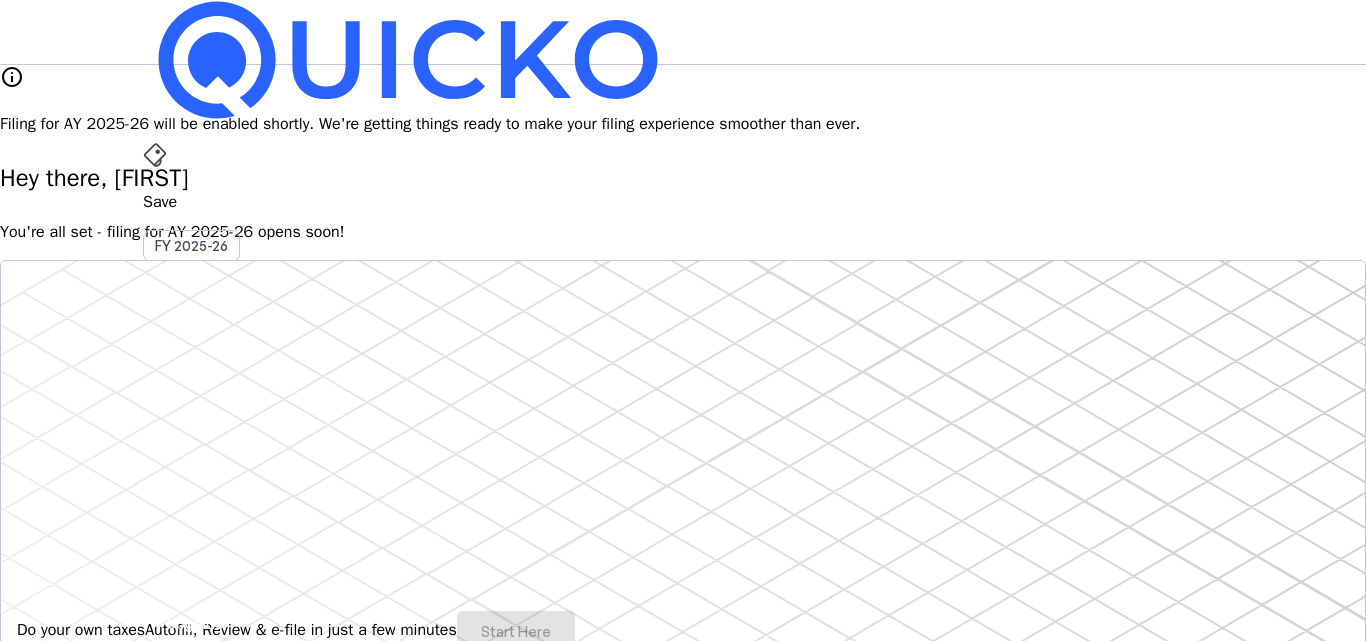 click on "File AY 2025-26" at bounding box center (683, 202) 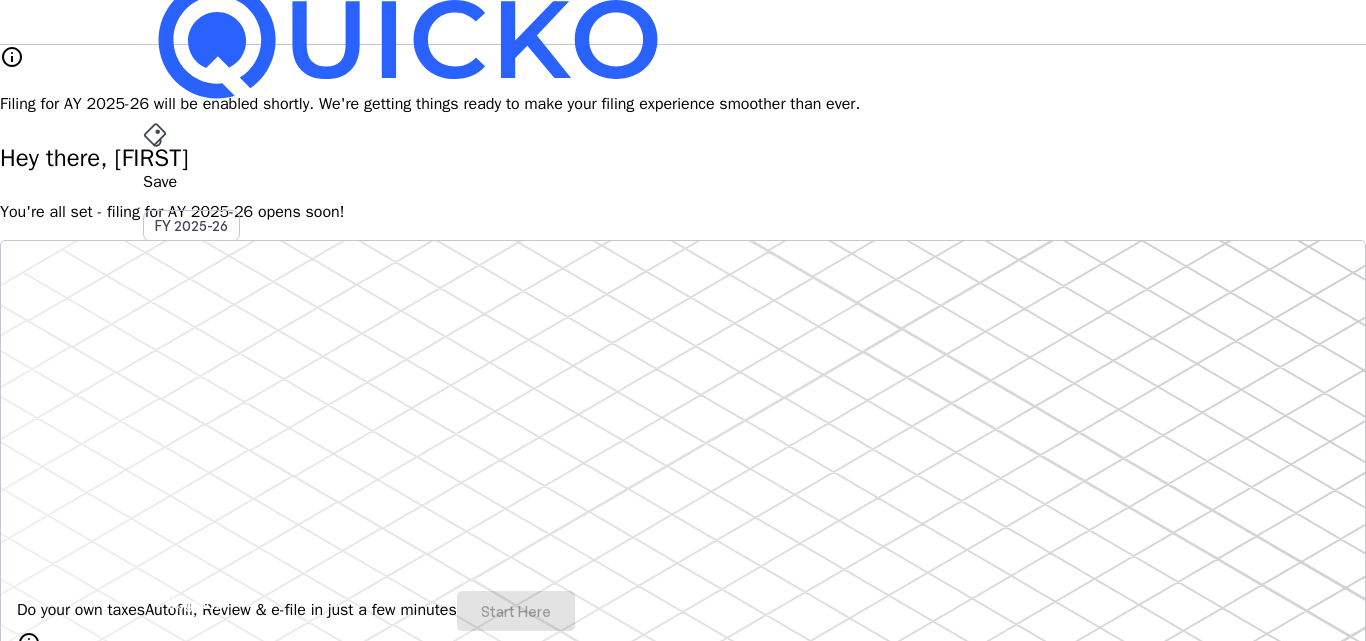 scroll, scrollTop: 0, scrollLeft: 0, axis: both 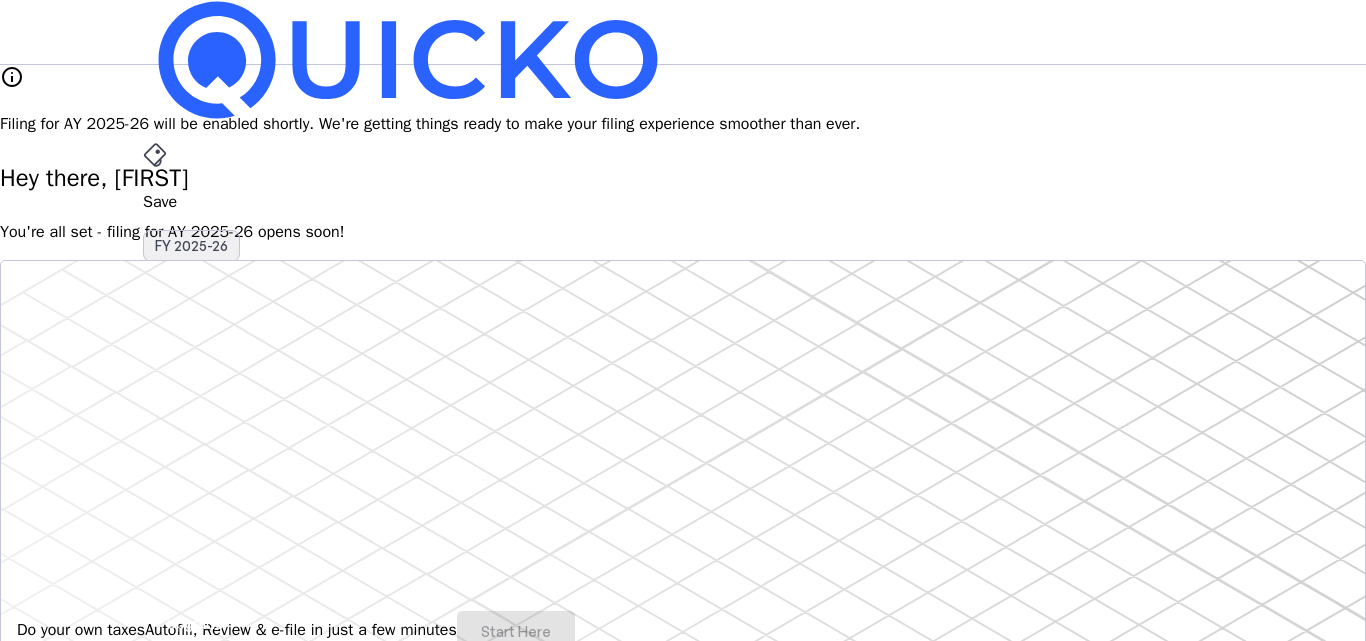 click on "FY 2025-26" at bounding box center (191, 246) 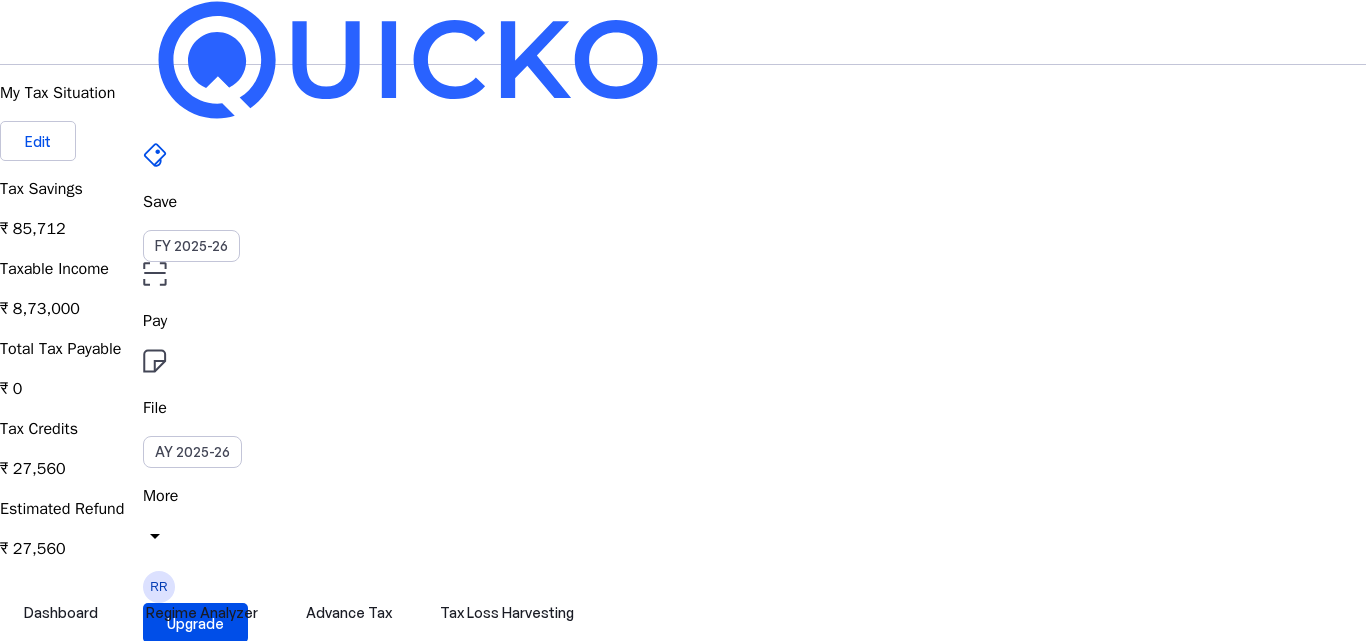 type 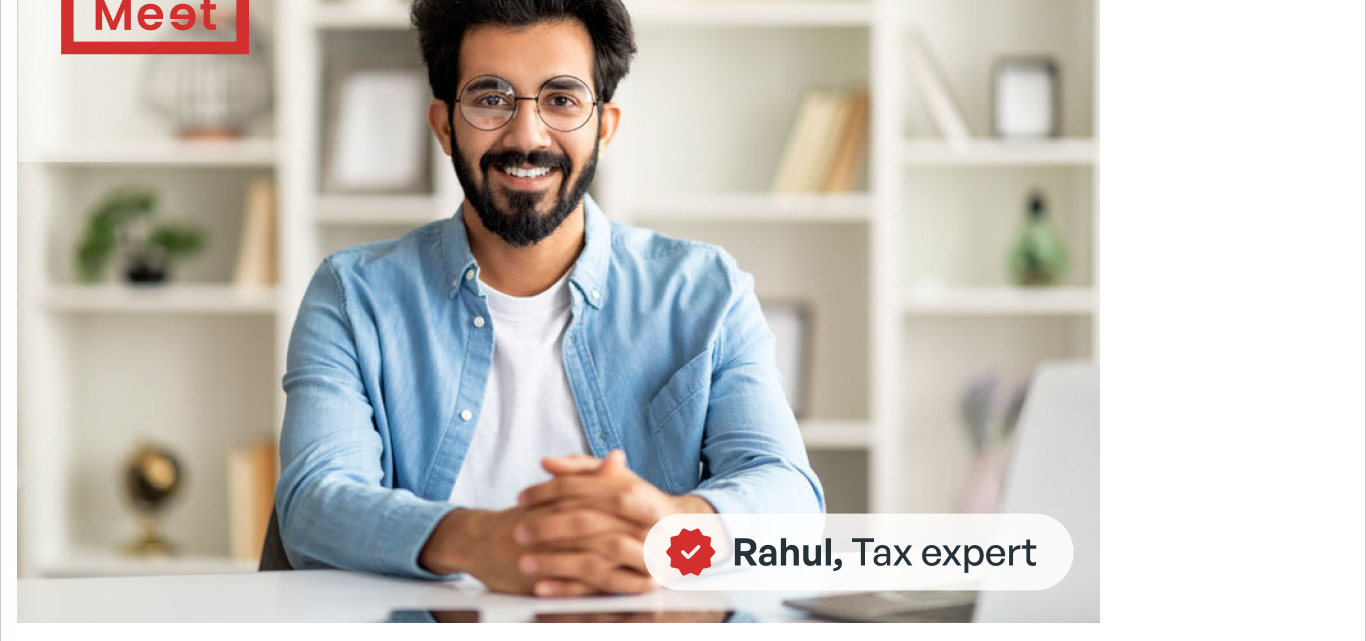 scroll, scrollTop: 1051, scrollLeft: 0, axis: vertical 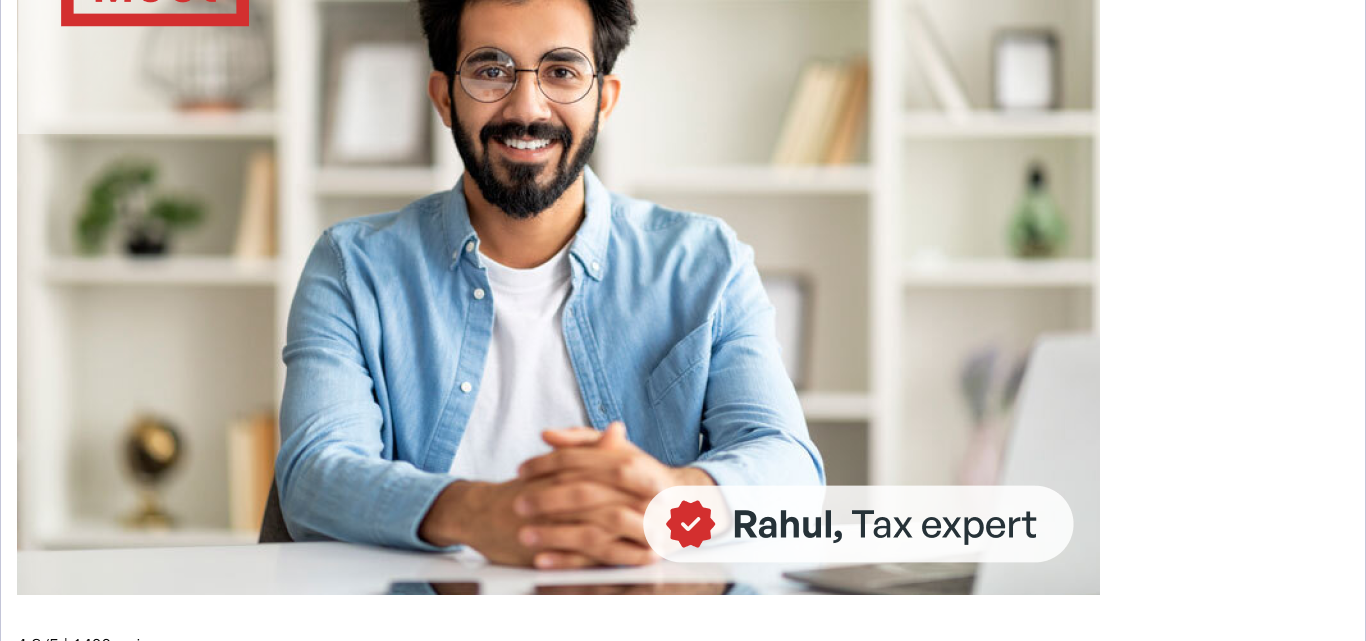 click on "download" at bounding box center (27, 1014) 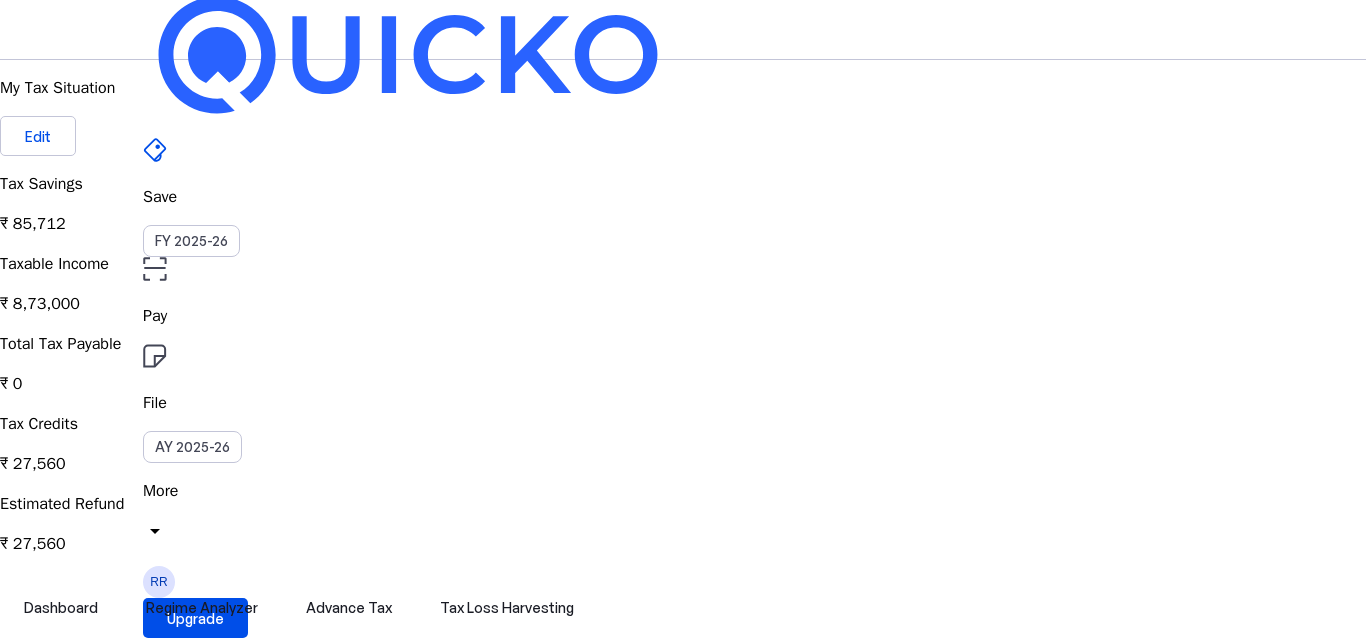 scroll, scrollTop: 0, scrollLeft: 0, axis: both 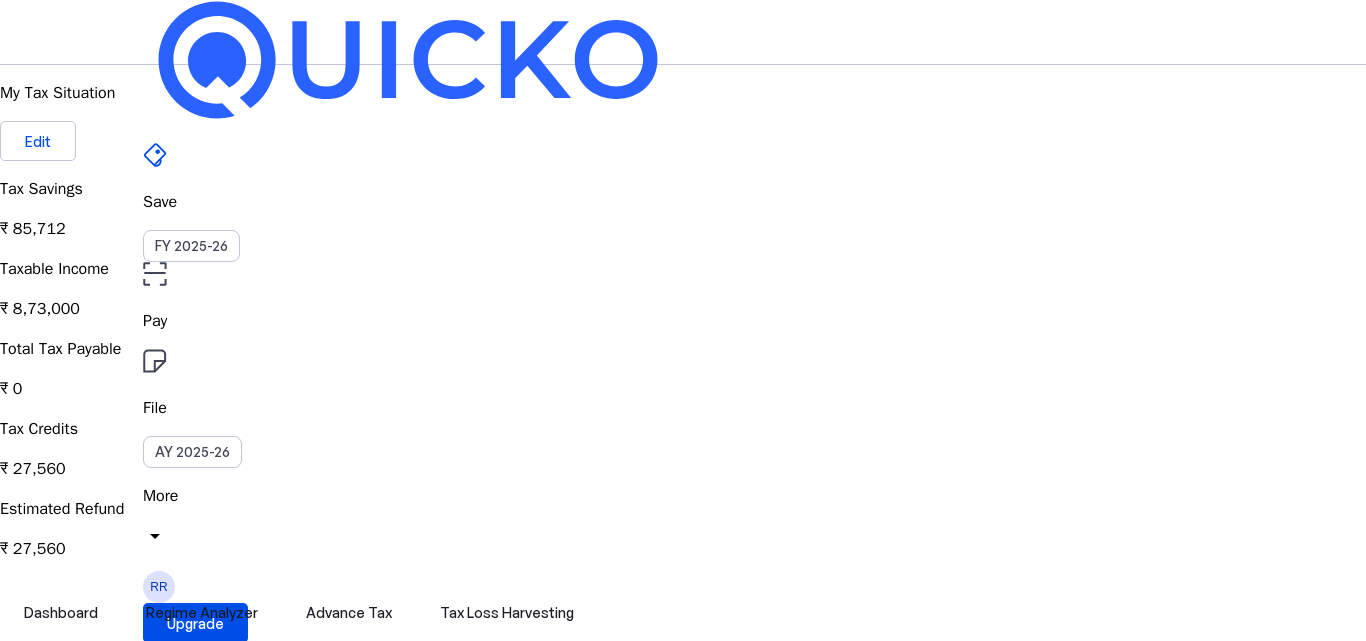 click on "arrow_drop_down" at bounding box center (155, 536) 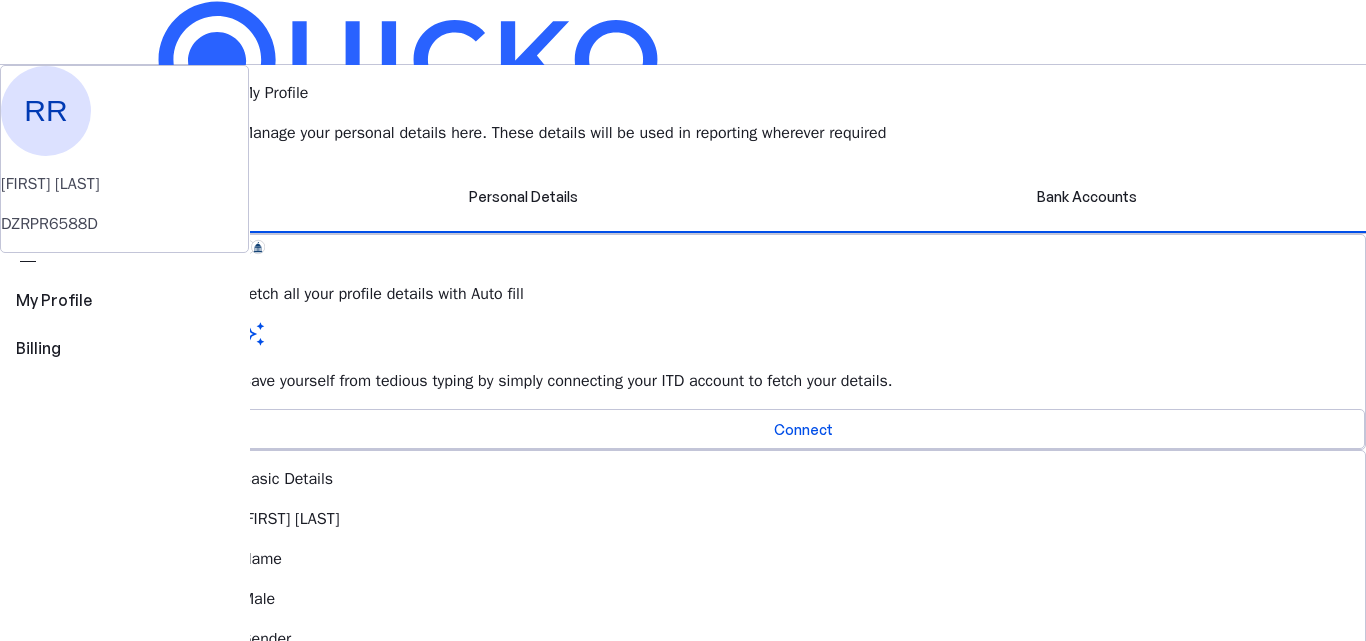 click on "Personal Details  Bank Accounts" at bounding box center [803, 197] 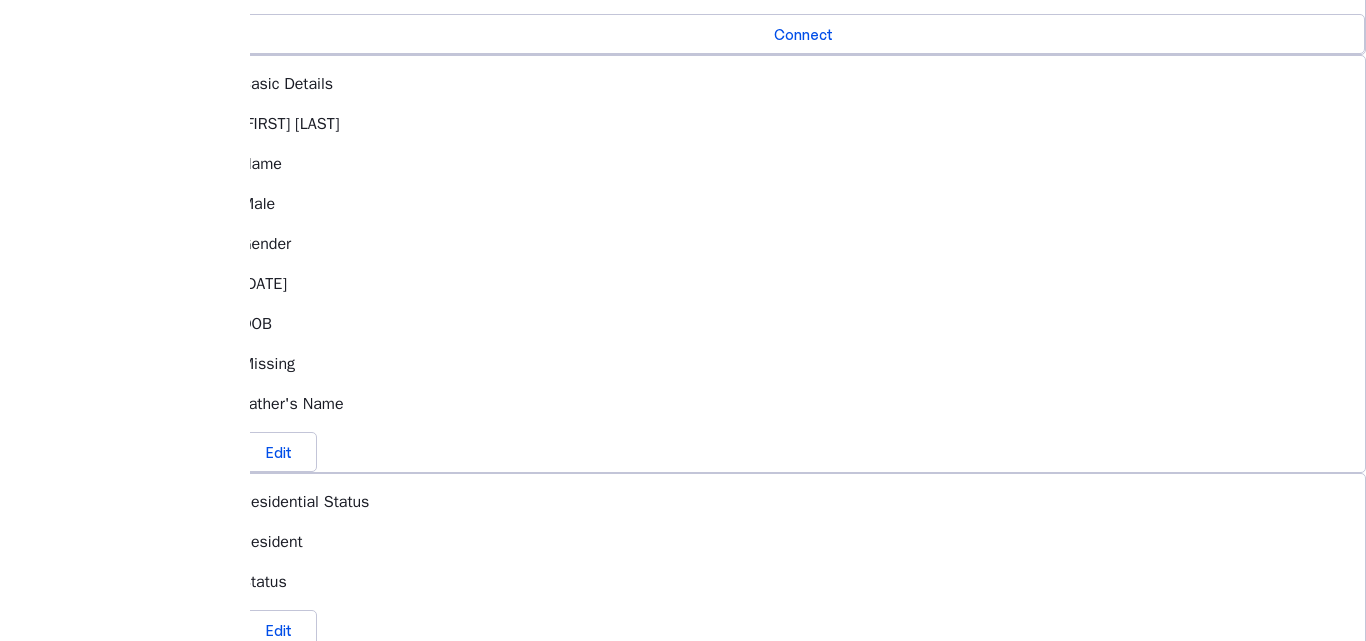 scroll, scrollTop: 440, scrollLeft: 0, axis: vertical 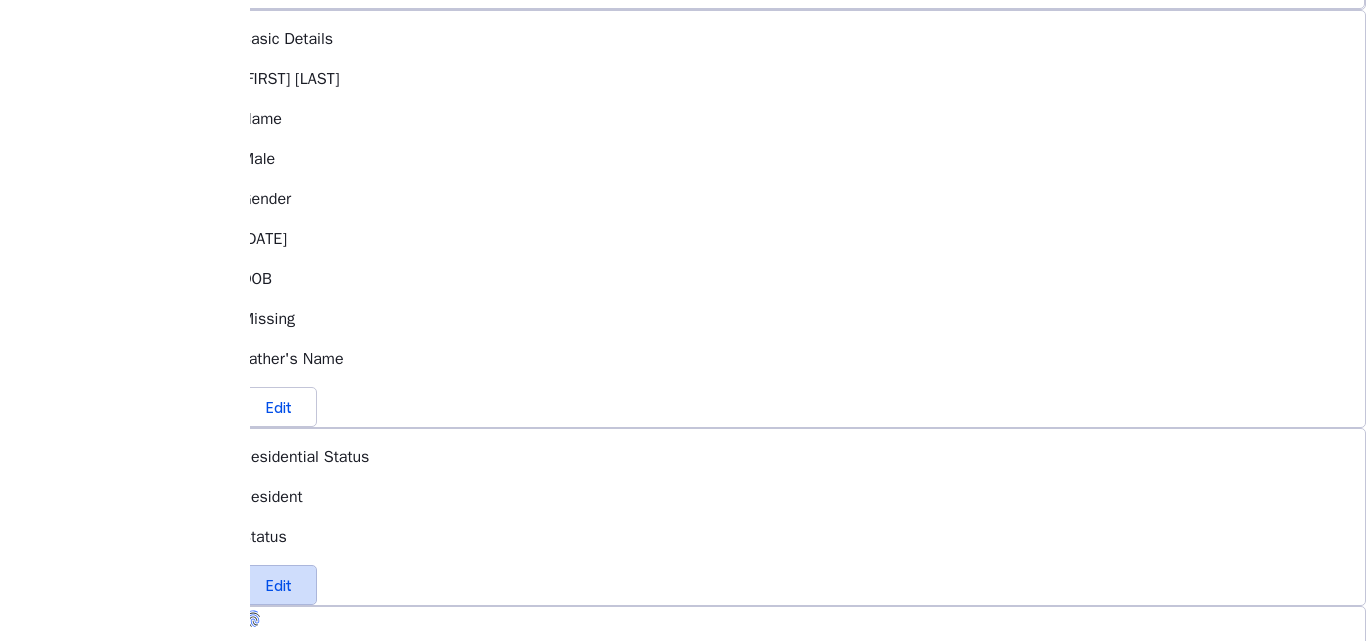 click at bounding box center (279, 585) 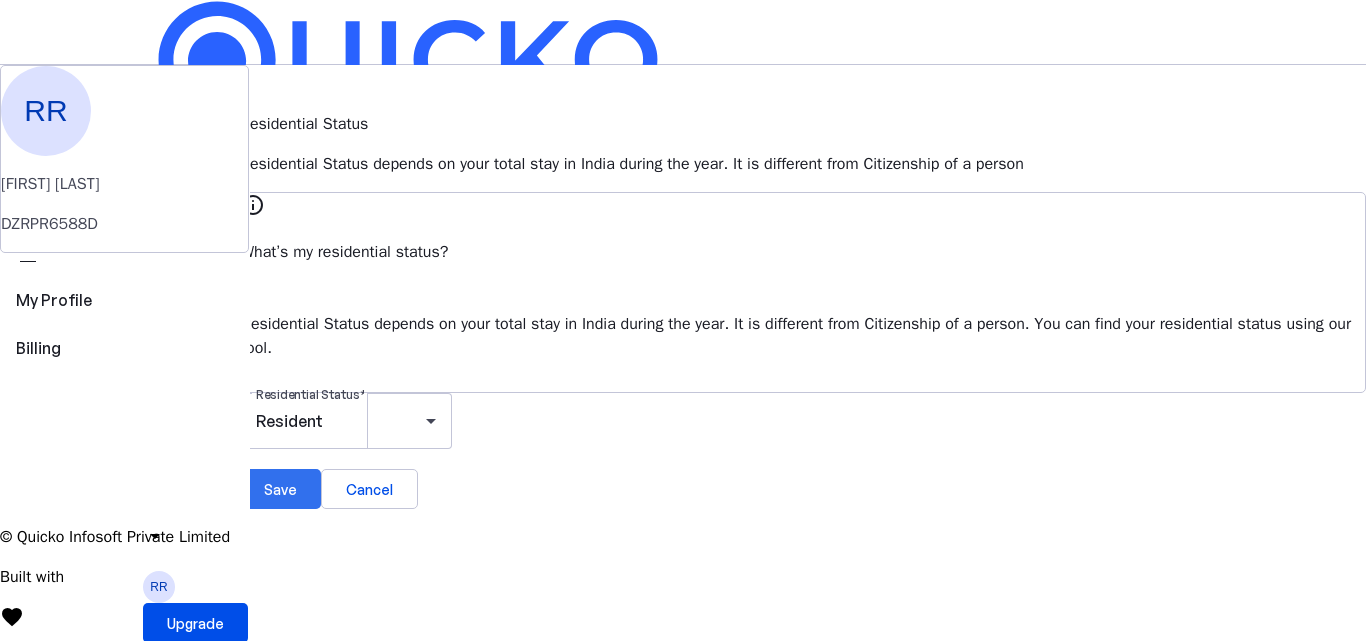 click at bounding box center [280, 489] 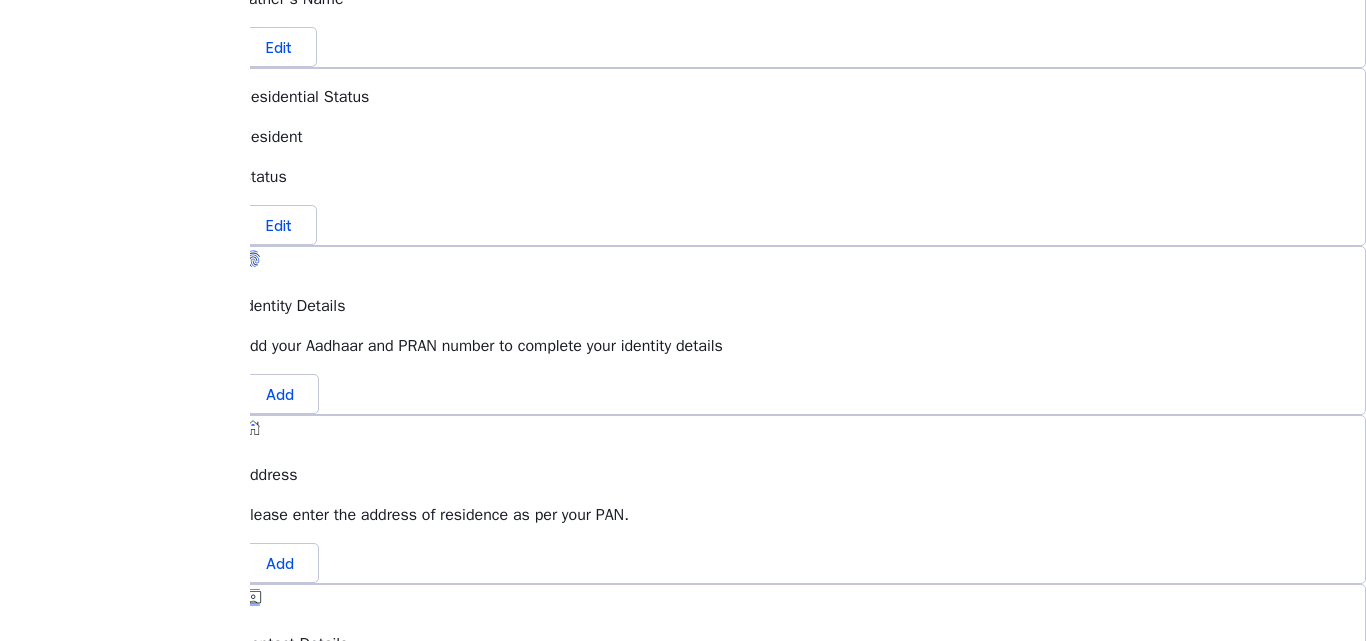 scroll, scrollTop: 840, scrollLeft: 0, axis: vertical 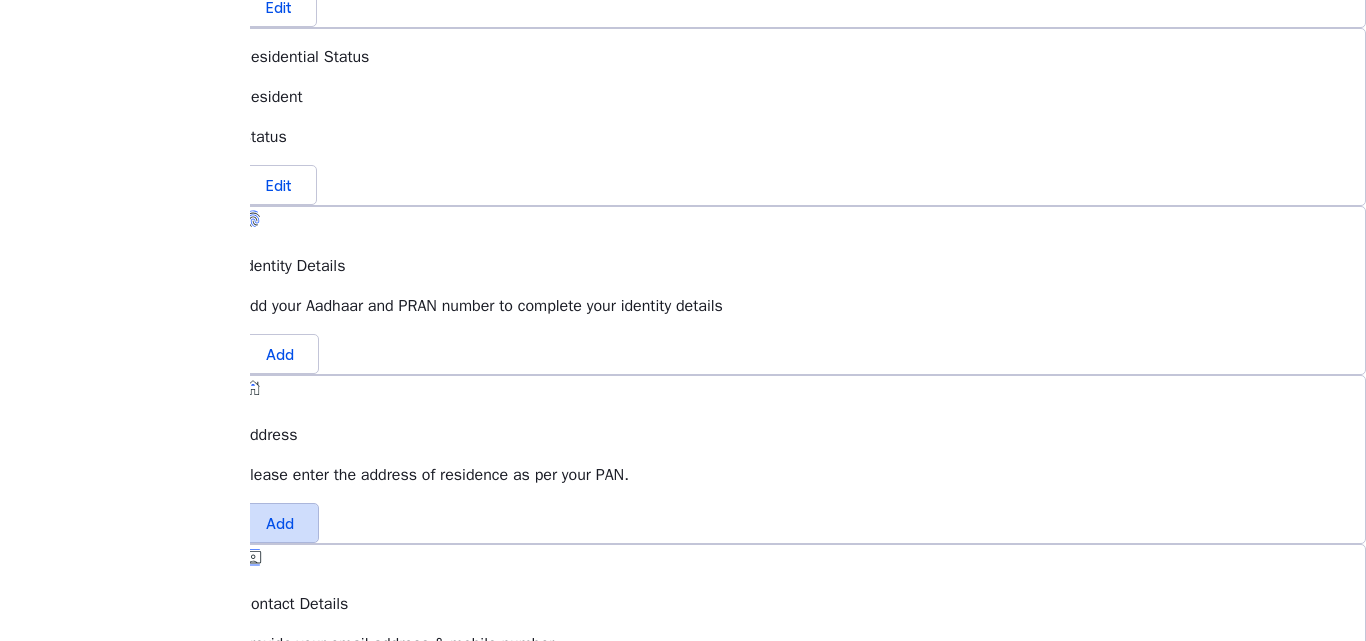 click on "Add" at bounding box center [280, 523] 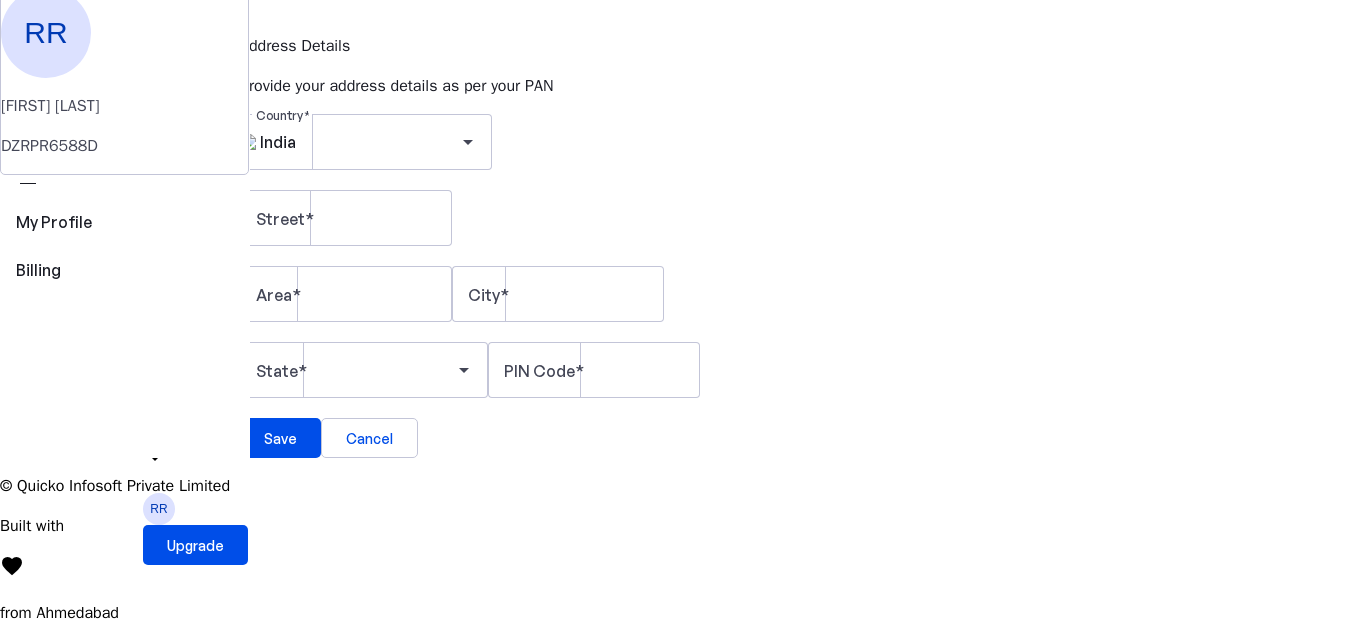 scroll, scrollTop: 0, scrollLeft: 0, axis: both 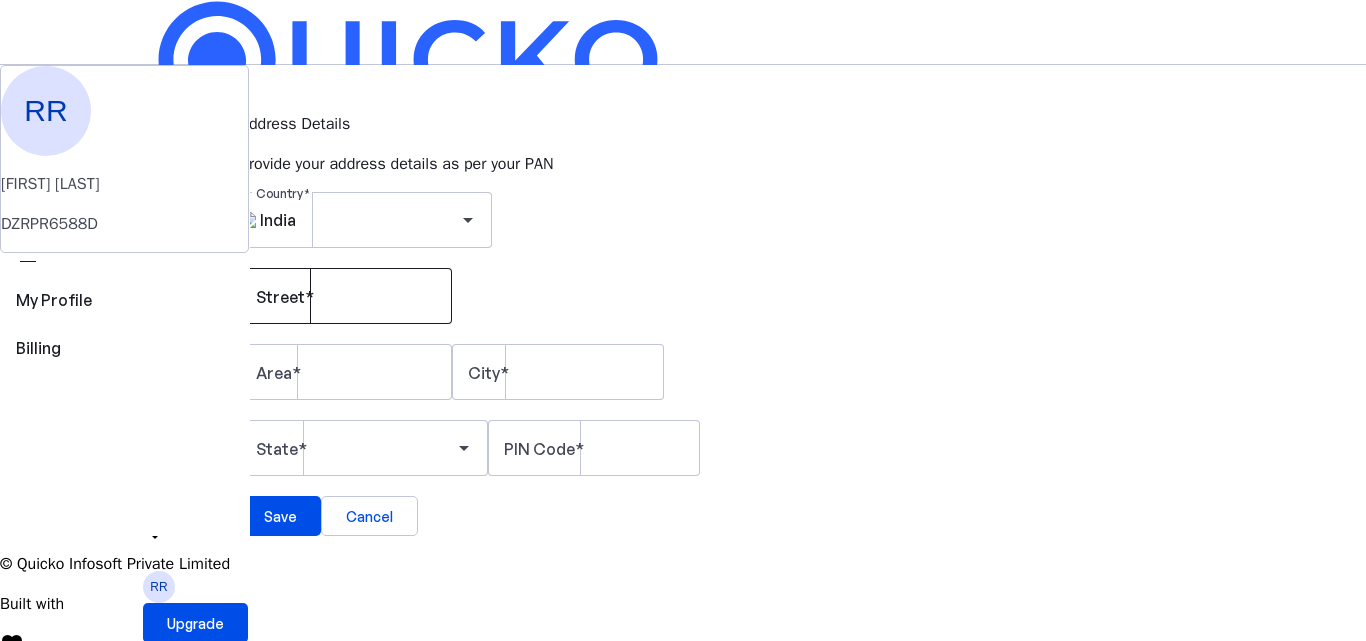 click on "Street" at bounding box center (280, 297) 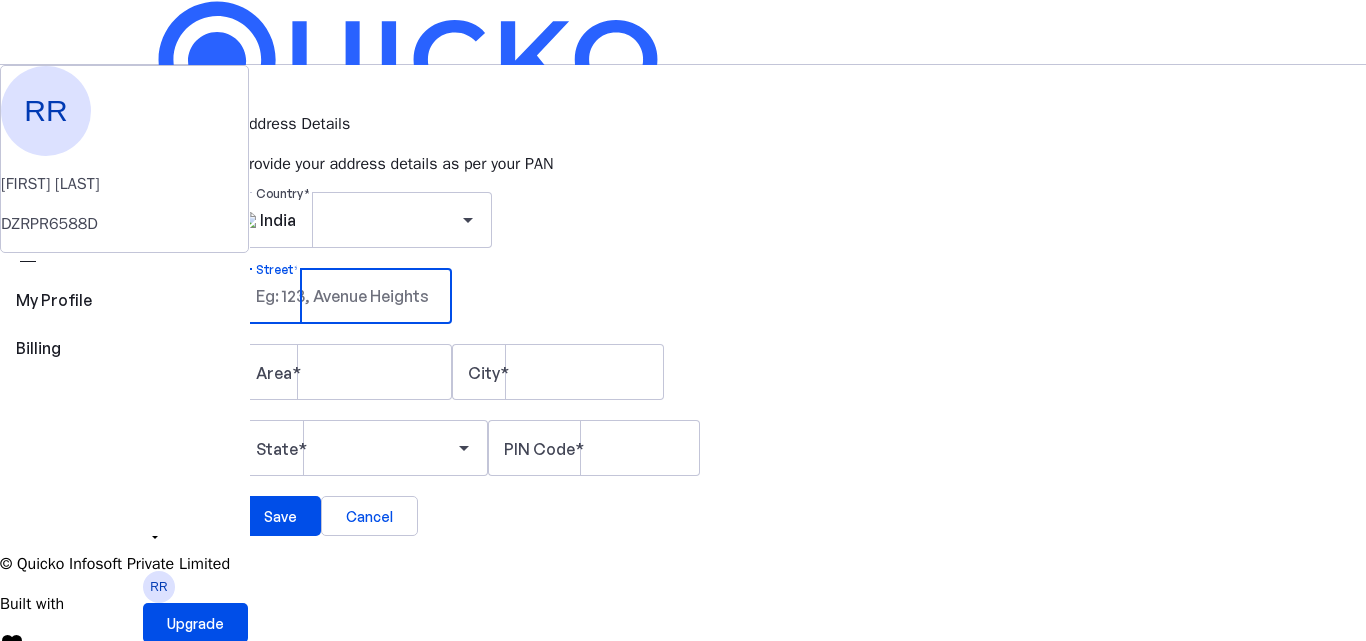 paste on "I-206SAURABH VIHAR JAITPURBadarpur S.O" 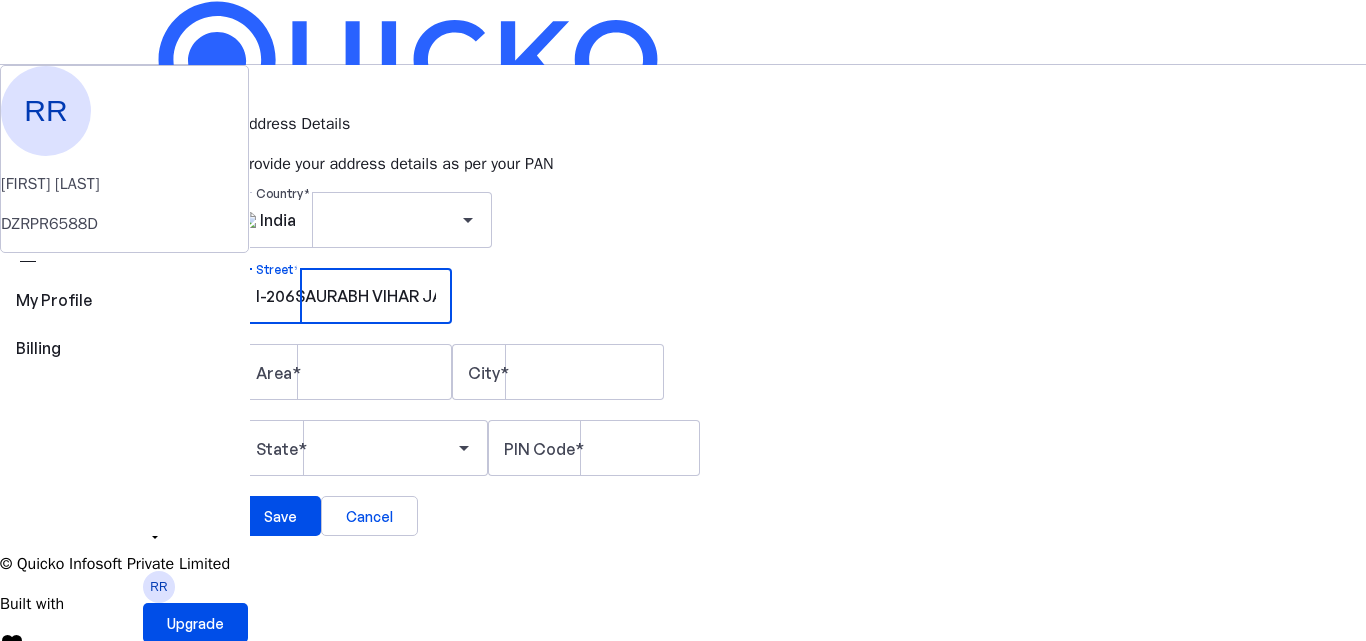 type on "I-206SAURABH VIHAR JAITPURBadarpur S.O" 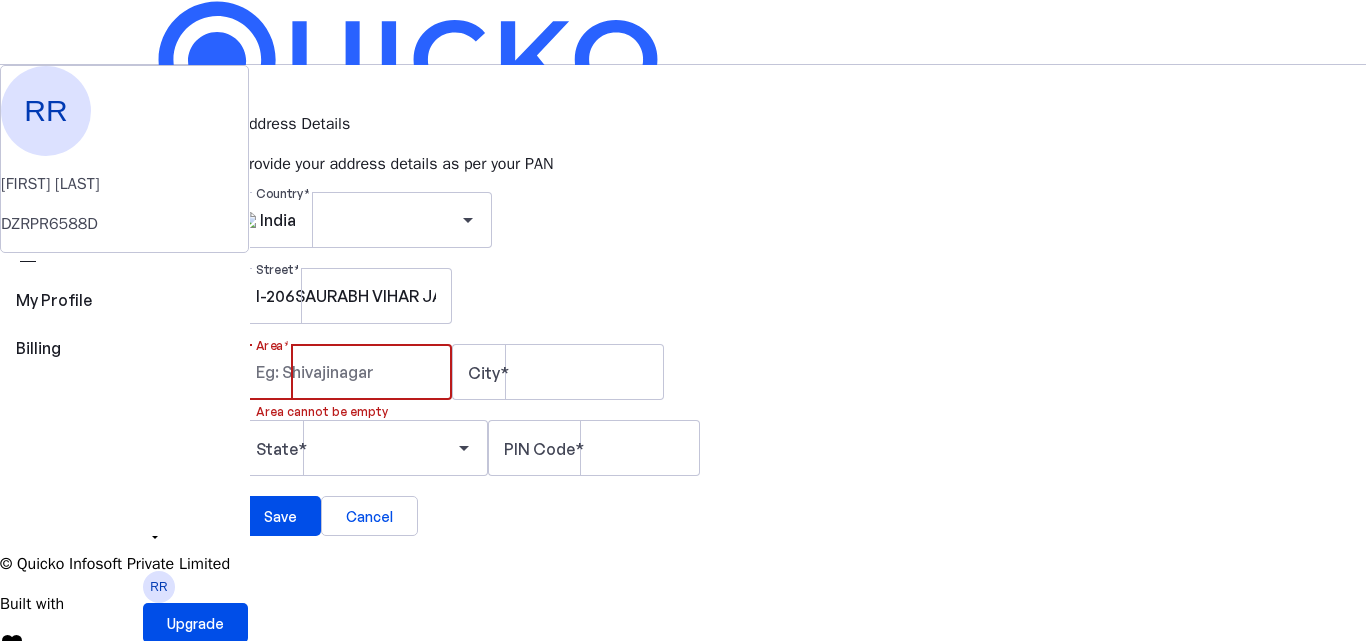 paste on "Molar Band" 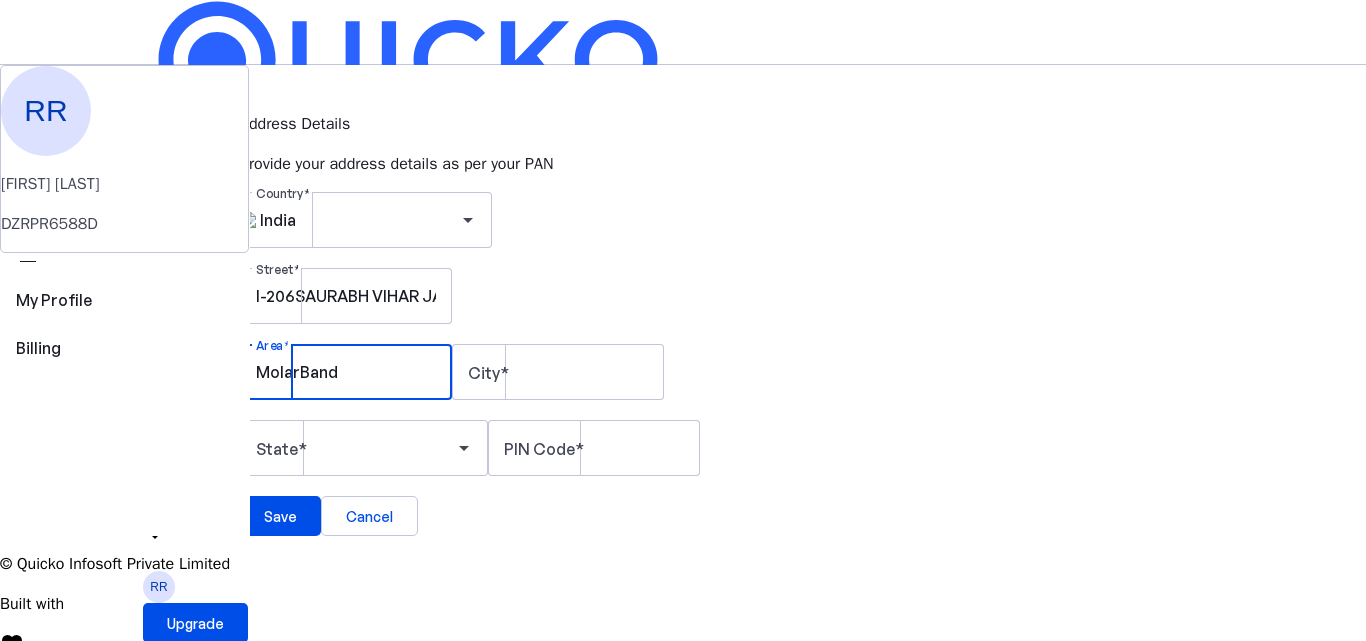 type on "MolarBand" 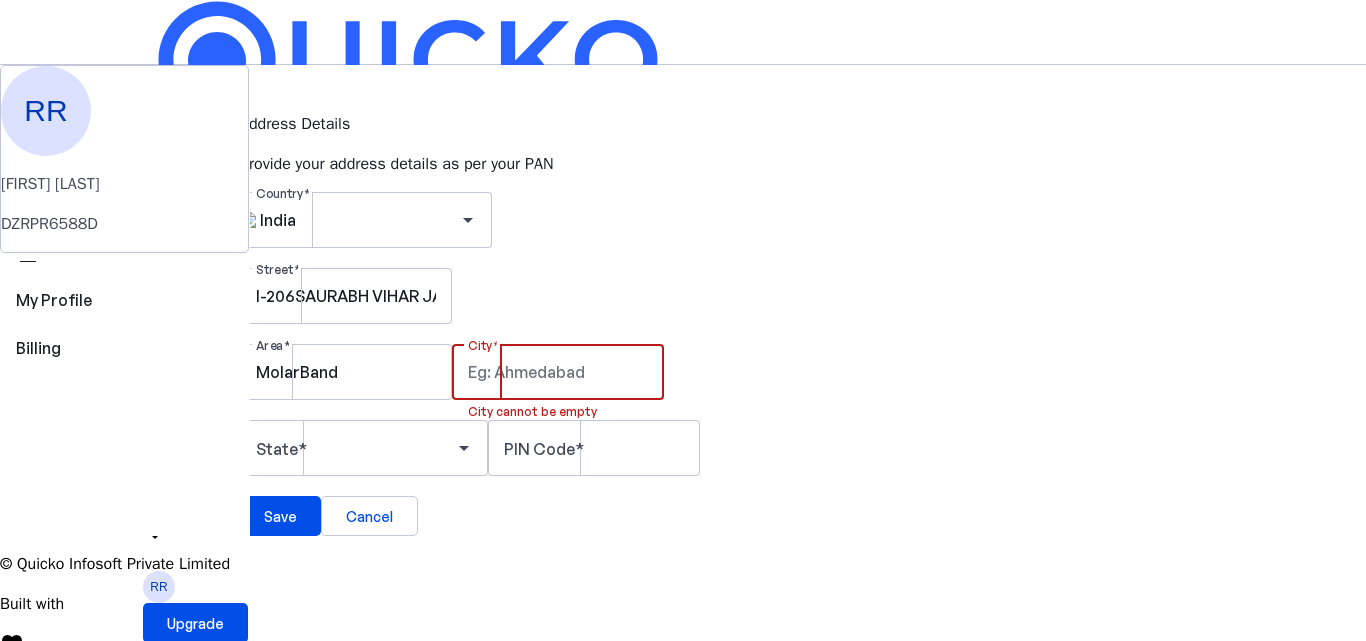 paste on "[DISTRICT]" 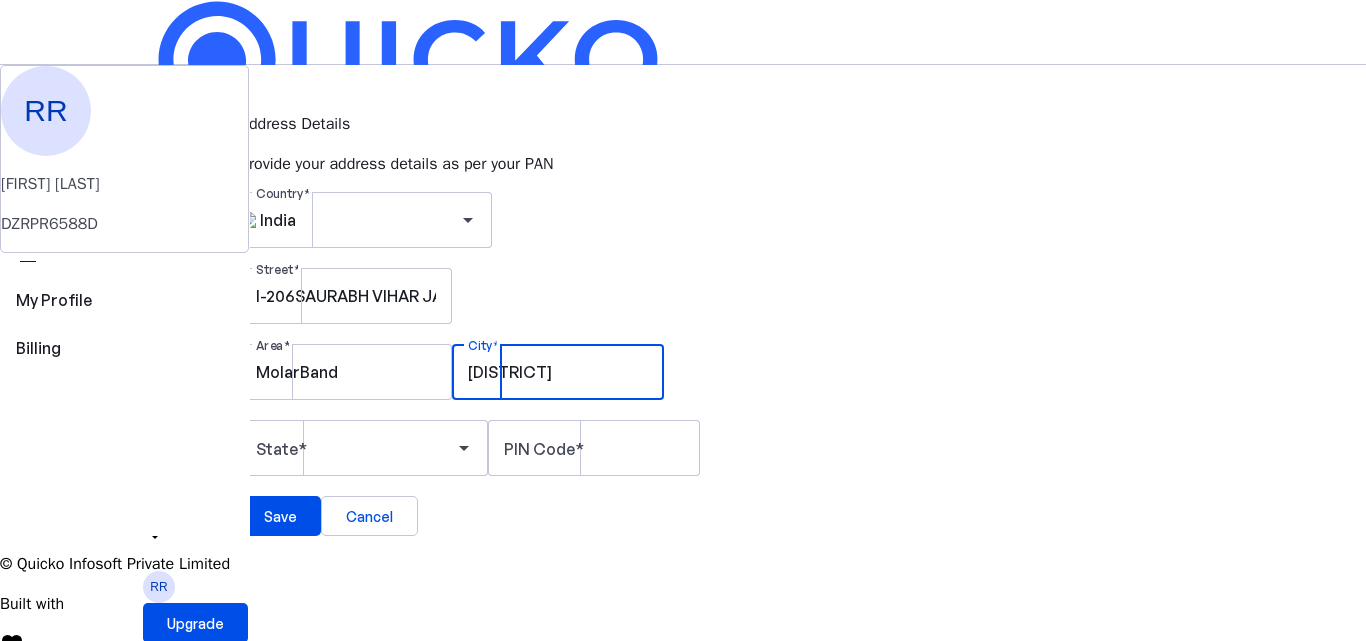 type on "[DISTRICT]" 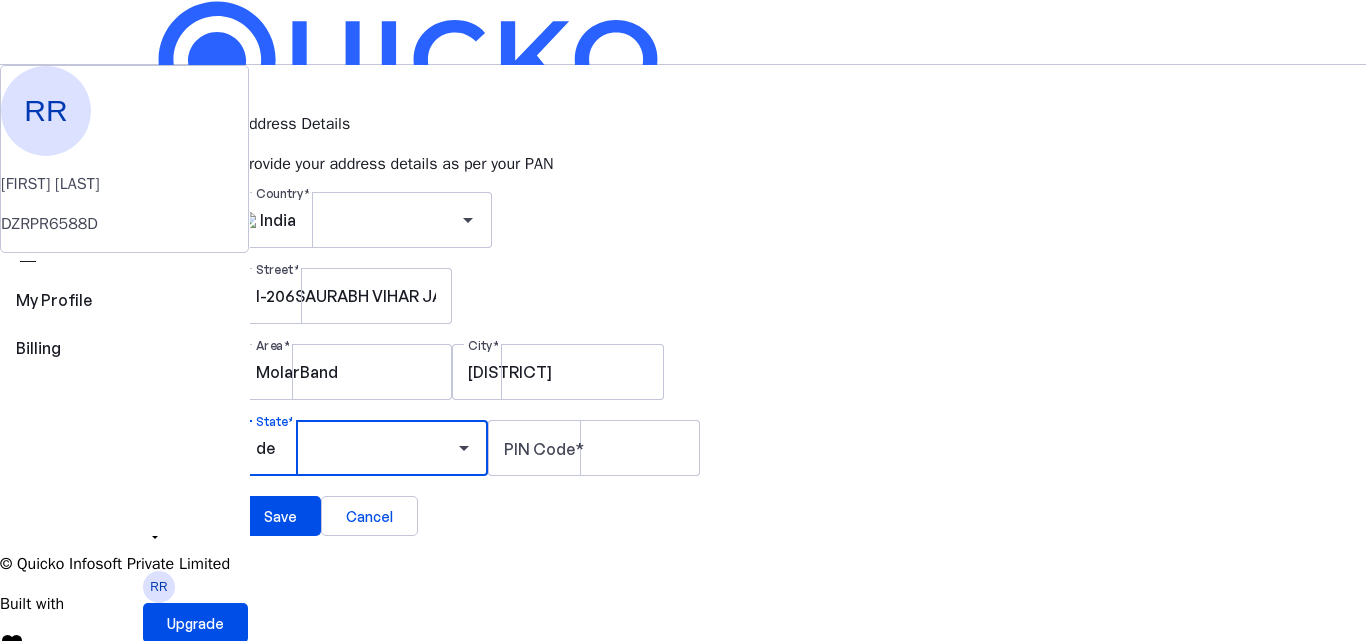 type on "de" 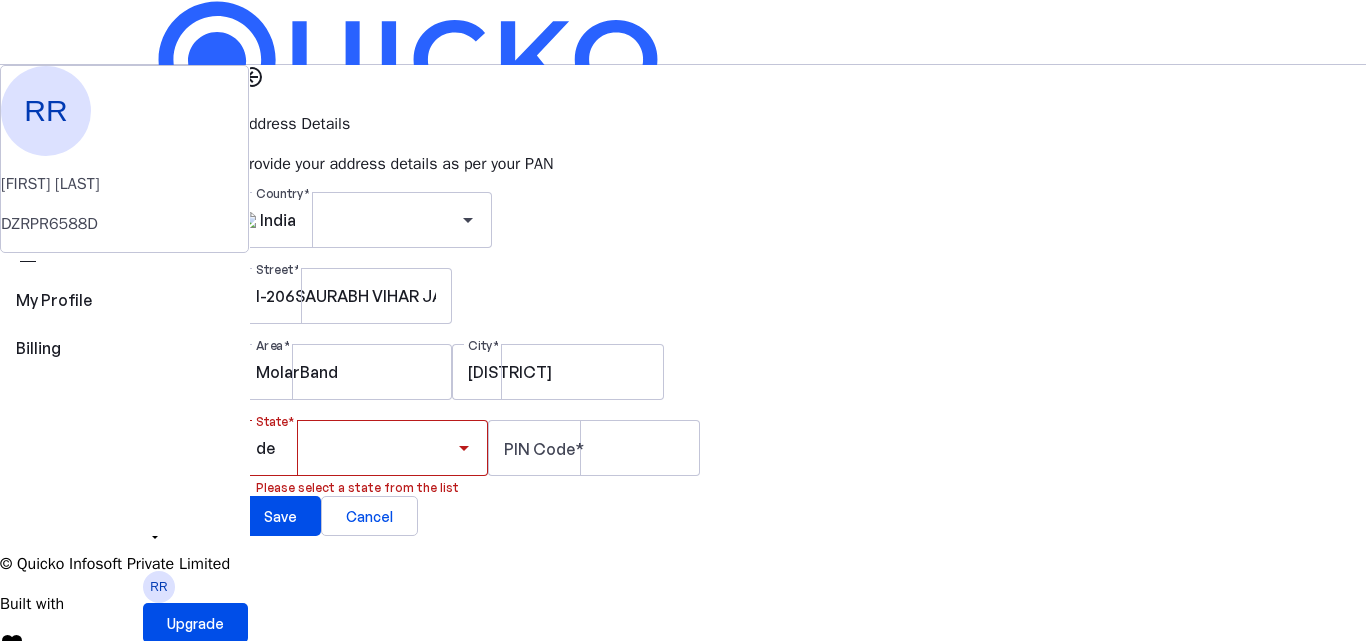 click on "Delhi" at bounding box center (154, 805) 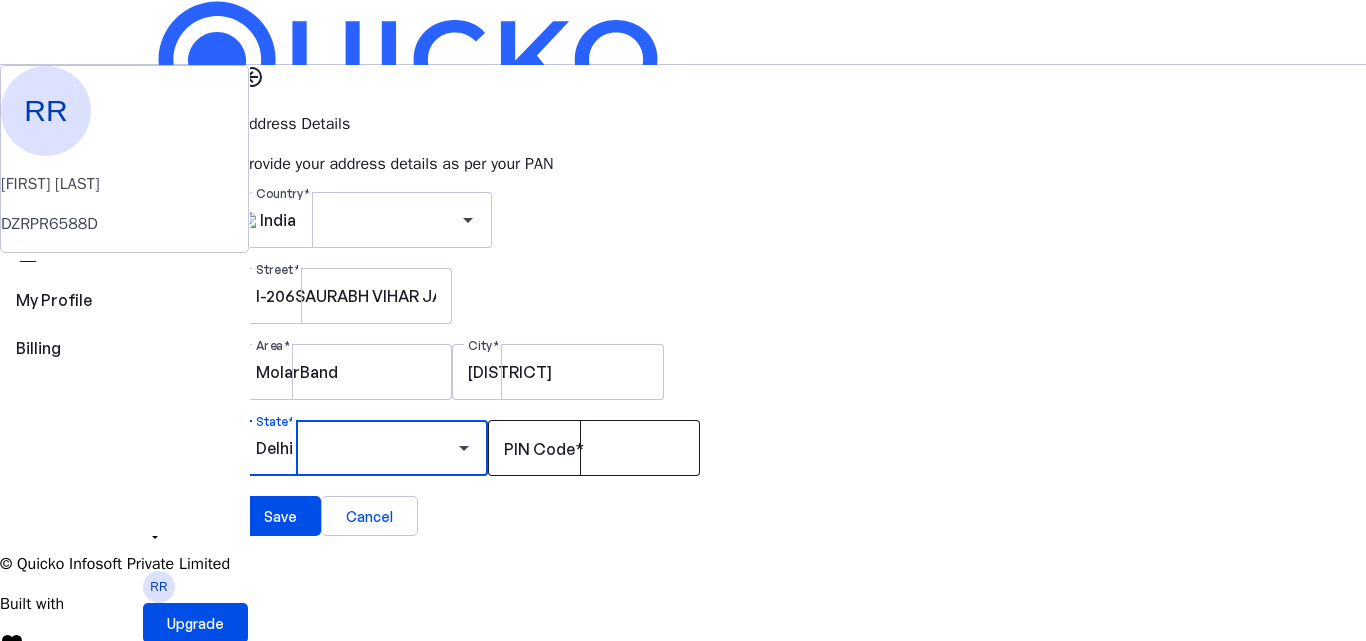 click on "PIN Code" at bounding box center [594, 448] 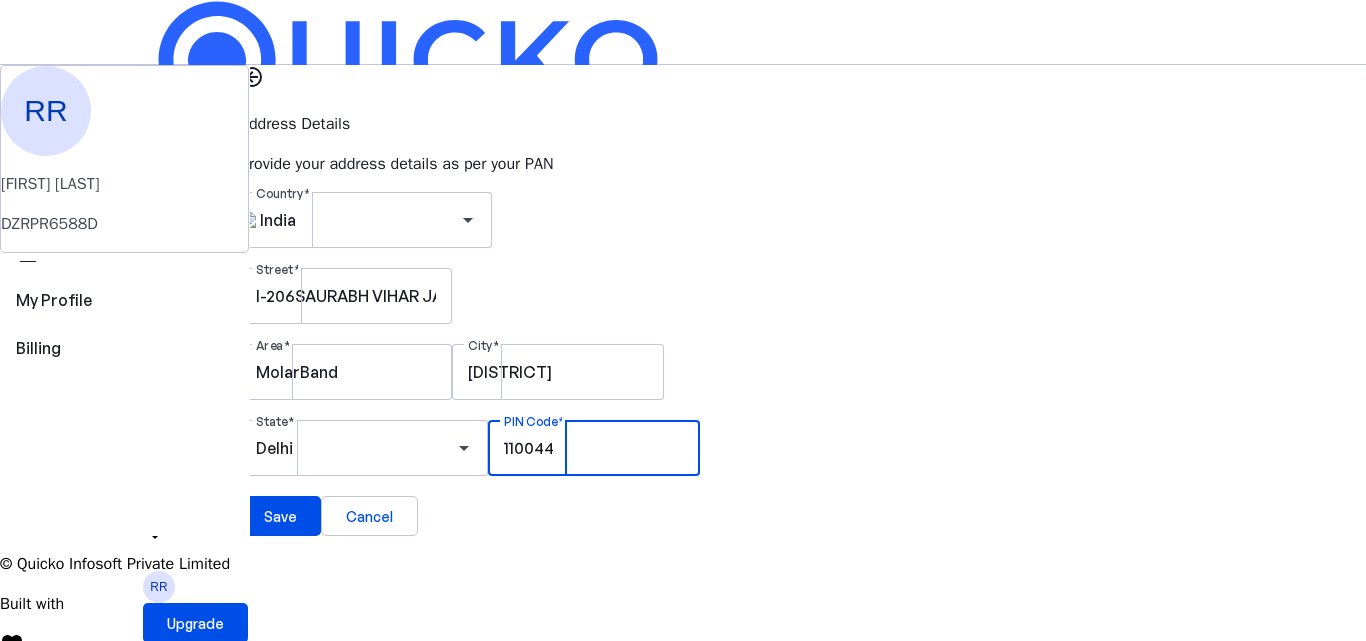 type on "110044" 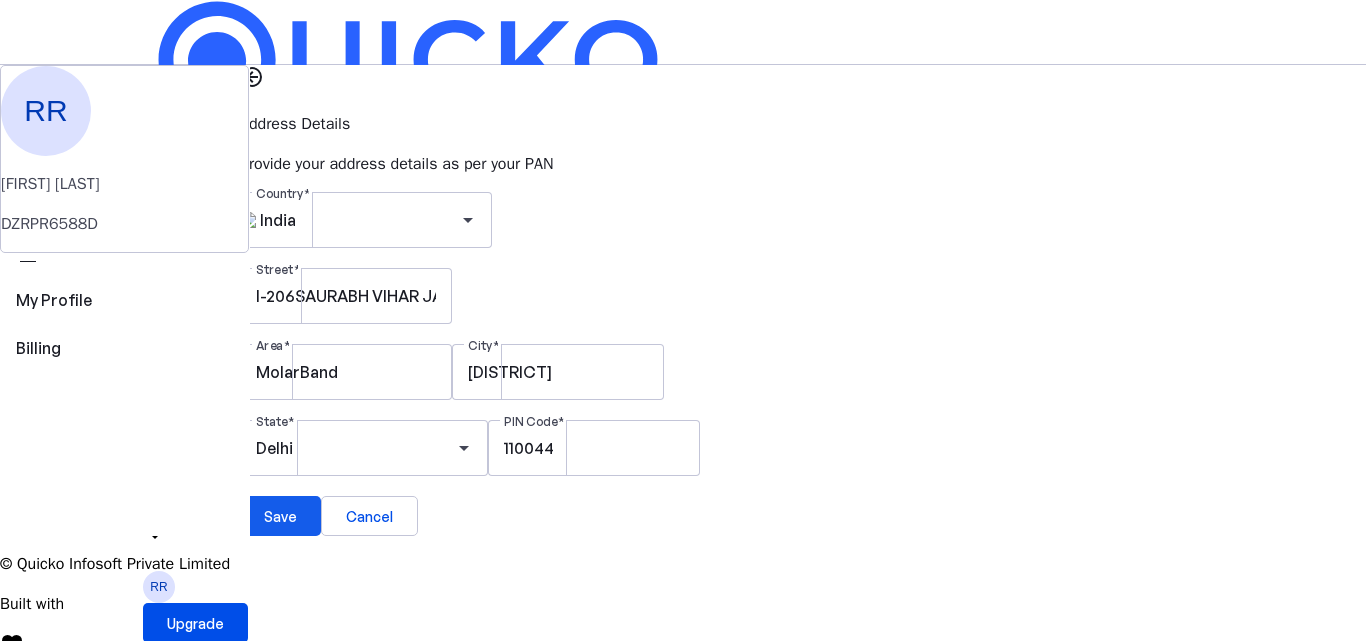 click on "Save" at bounding box center [280, 516] 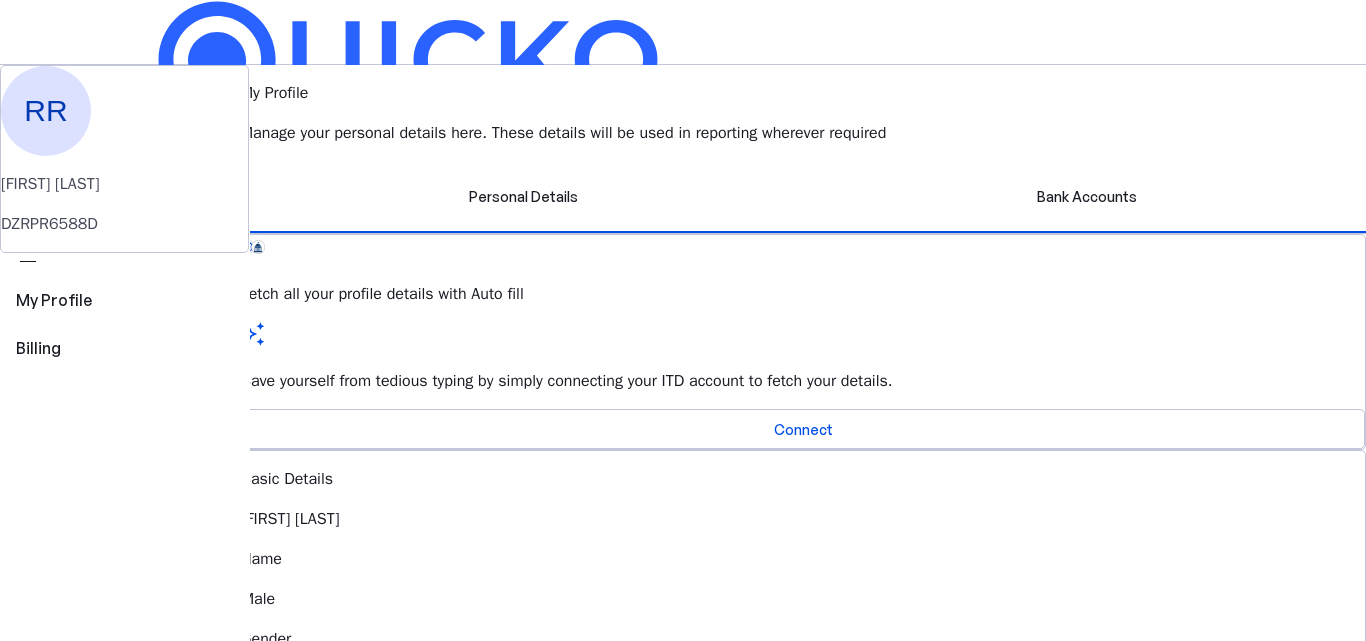 click on "Manage your personal details here. These details will be used in reporting wherever required Personal Details Bank Accounts Fetch all your profile details with Auto fill Save yourself from tedious typing by simply connecting your ITD account to fetch your details. Connect Basic Details [FIRST] [LAST] Name Male Gender [DATE] DOB Missing Father's Name Edit Residential Status Resident Status Edit Identity Details Add your Aadhaar and PRAN number to complete your identity details Add Address I-206SAURABH VIHAR JAITPURBadarpur S.O, [NEIGHBORHOOD], [DISTRICT], [DISTRICT], [STATE], India, [POSTAL_CODE] Address Edit Contact Details Provide your email address & mobile number Add © Quicko Infosoft Private Limited Built with favorite from Ahmedabad" at bounding box center (683, 864) 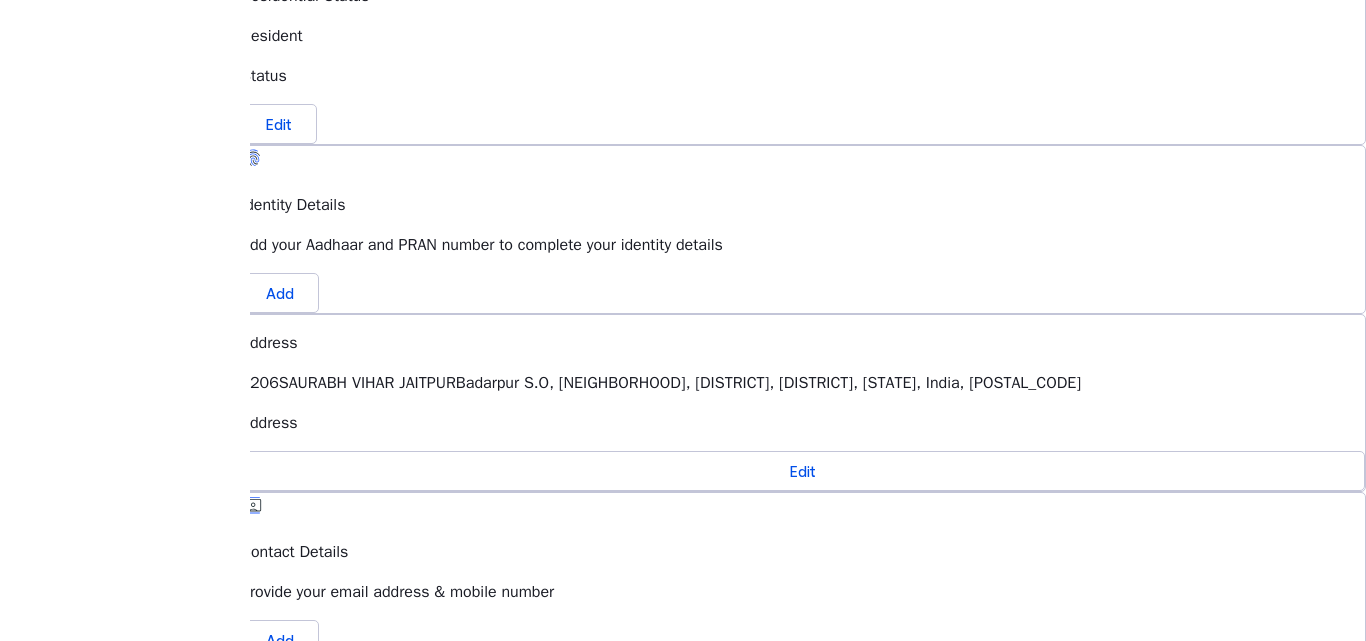 scroll, scrollTop: 946, scrollLeft: 0, axis: vertical 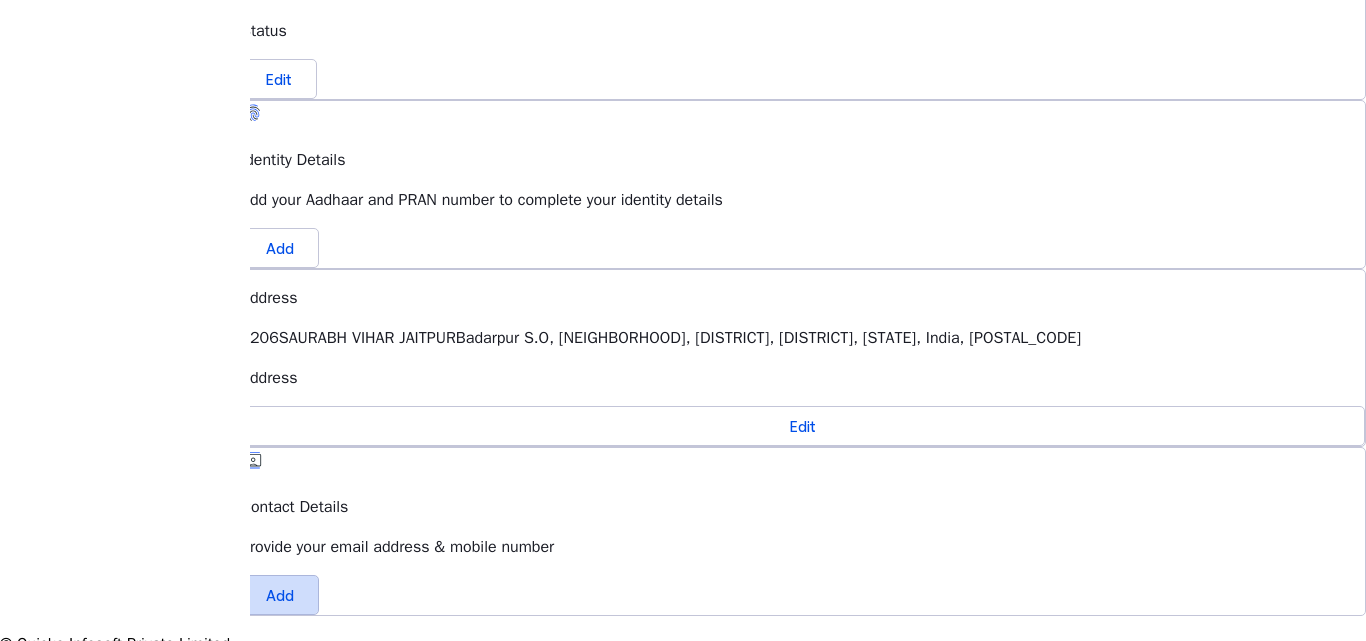 click at bounding box center [280, 595] 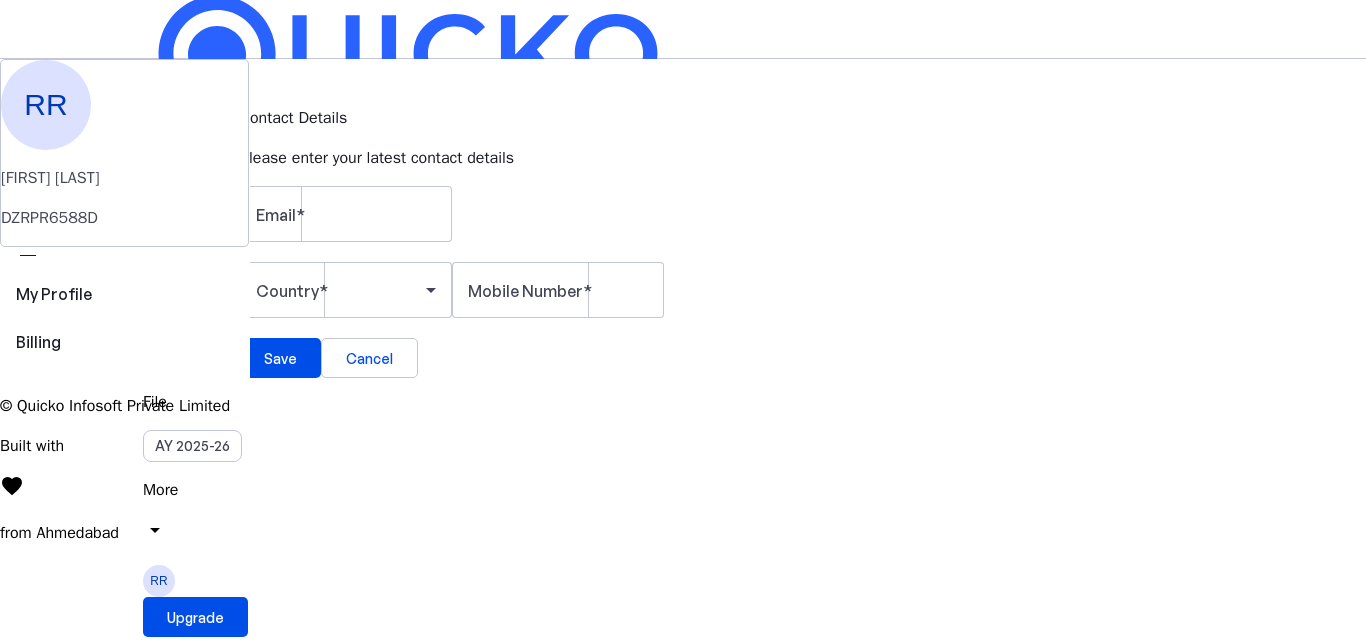 scroll, scrollTop: 0, scrollLeft: 0, axis: both 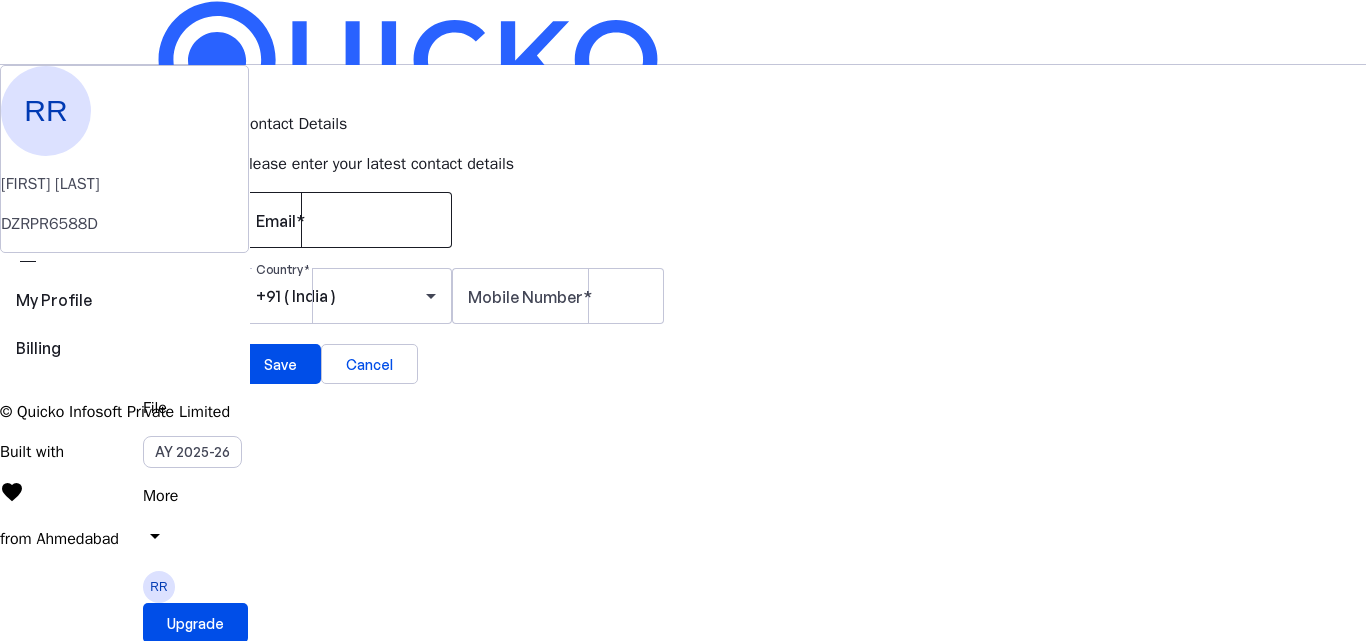 click on "Email" at bounding box center (346, 220) 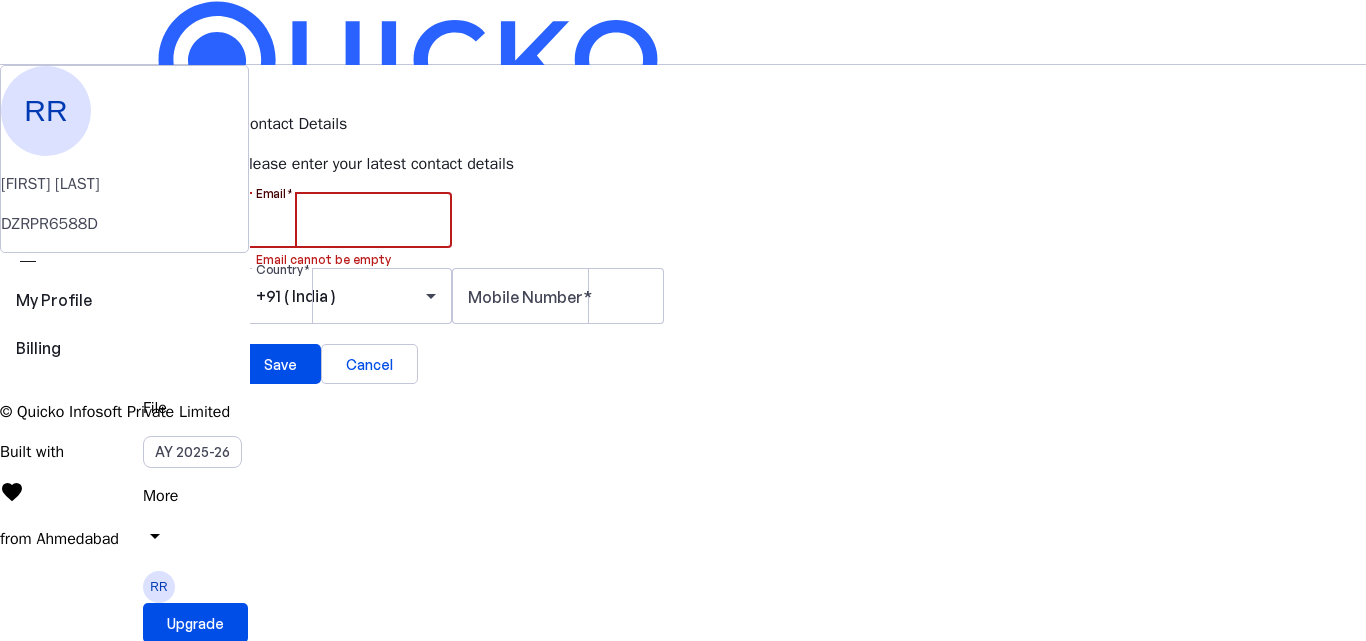 click on "Email" at bounding box center [346, 220] 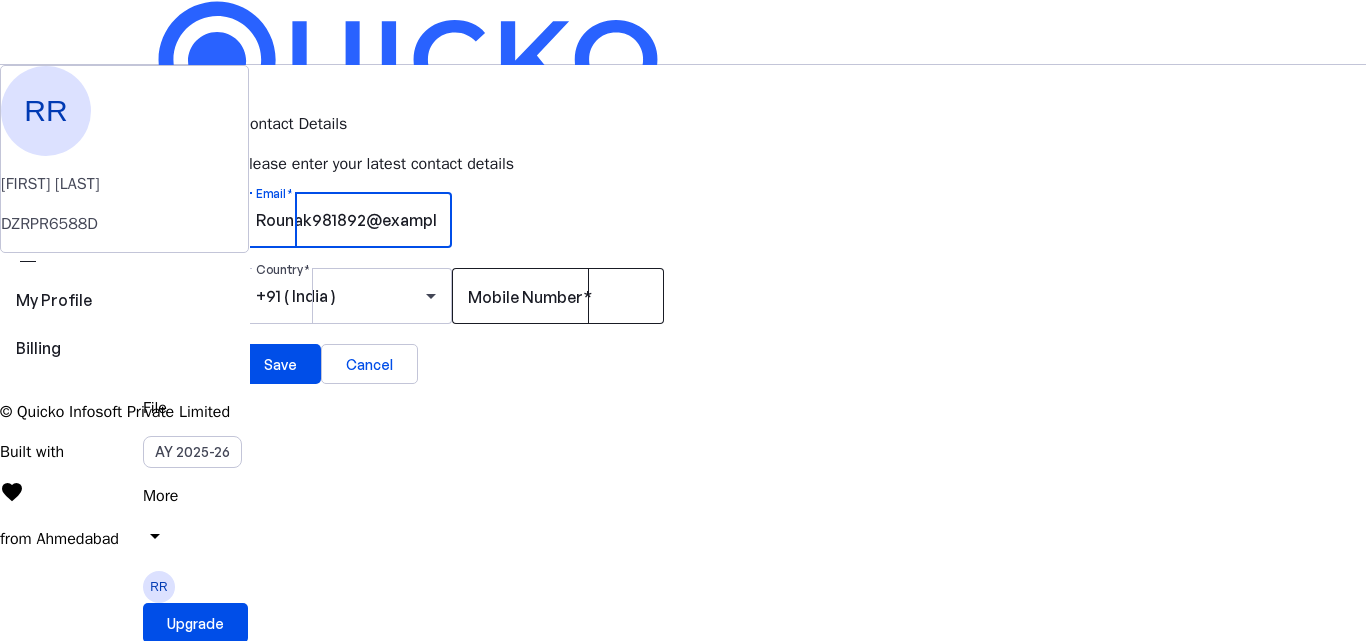 type on "Rounak981892@example.com" 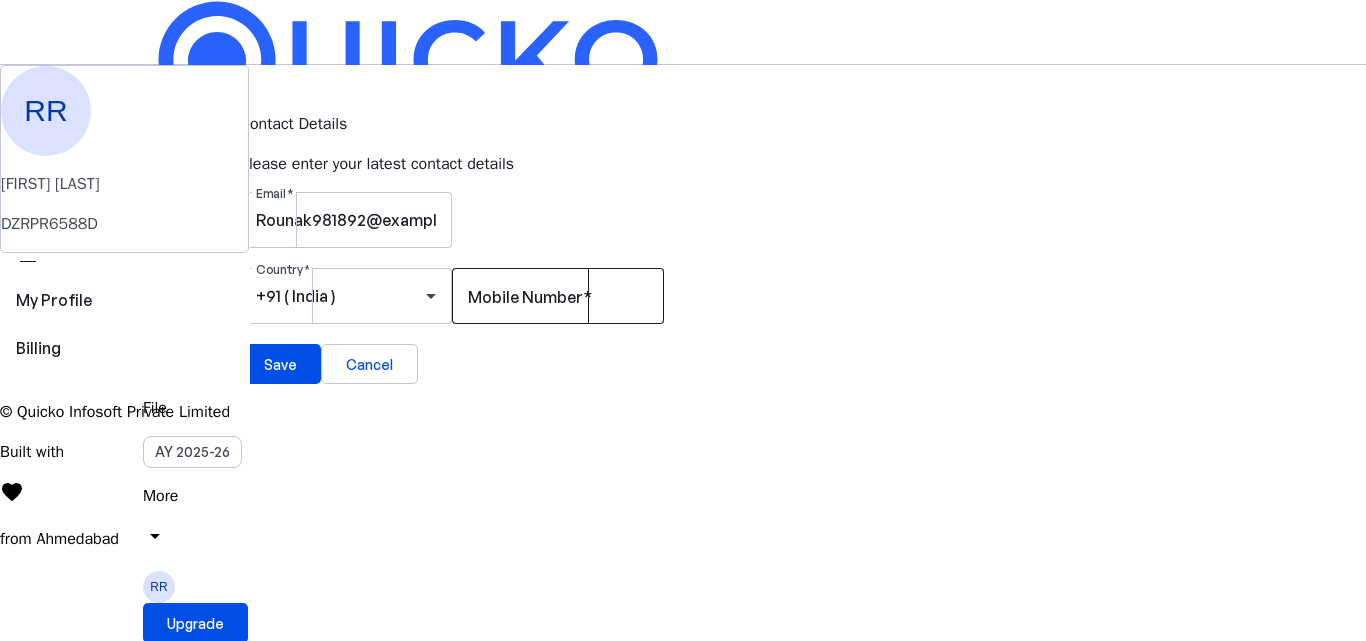 click on "Mobile Number" at bounding box center [525, 297] 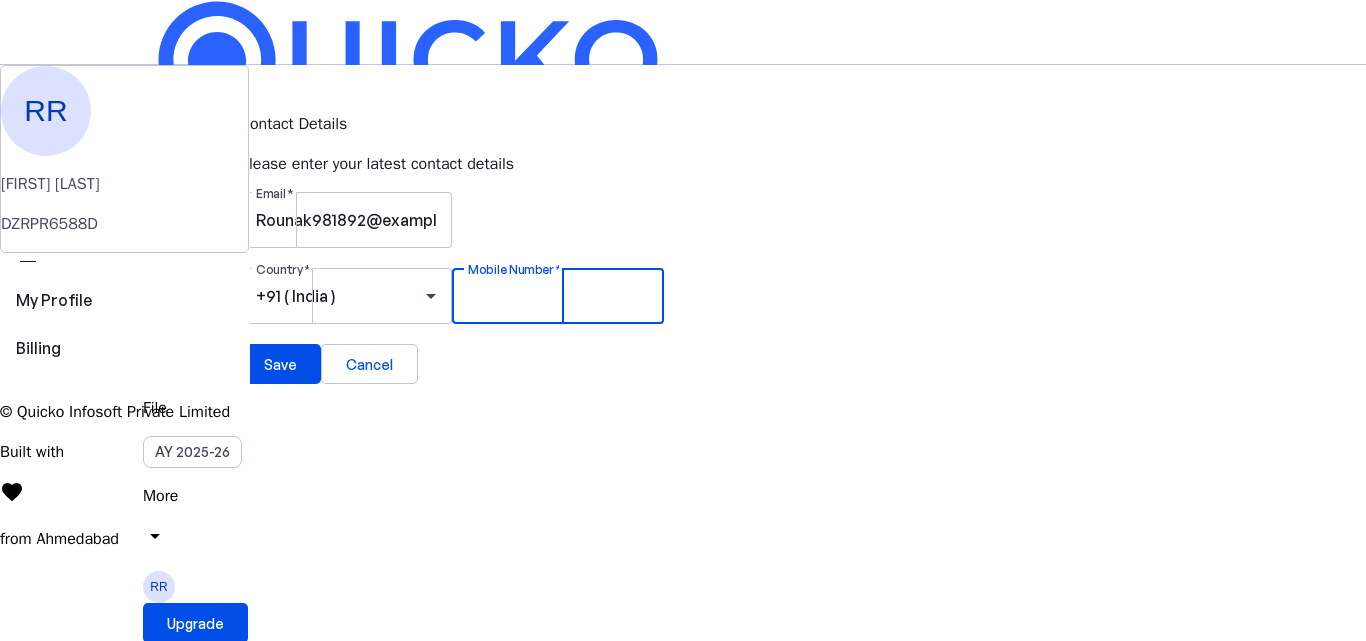 paste on "[PHONE]" 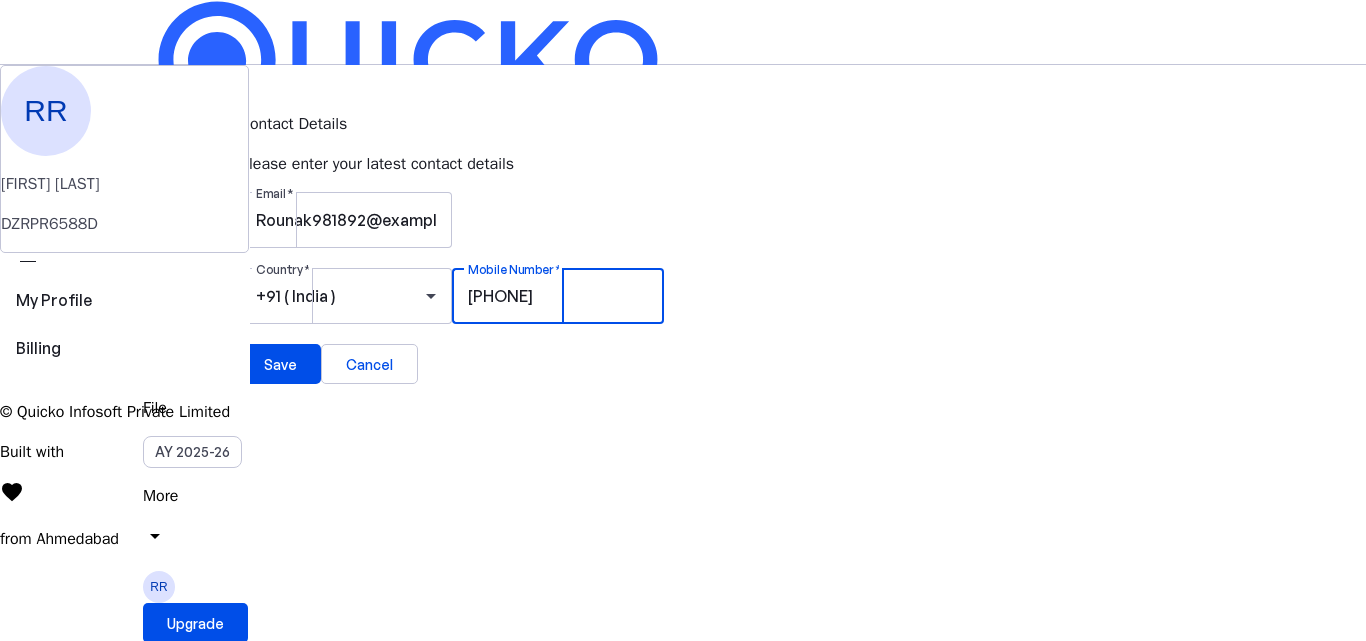 type on "[PHONE]" 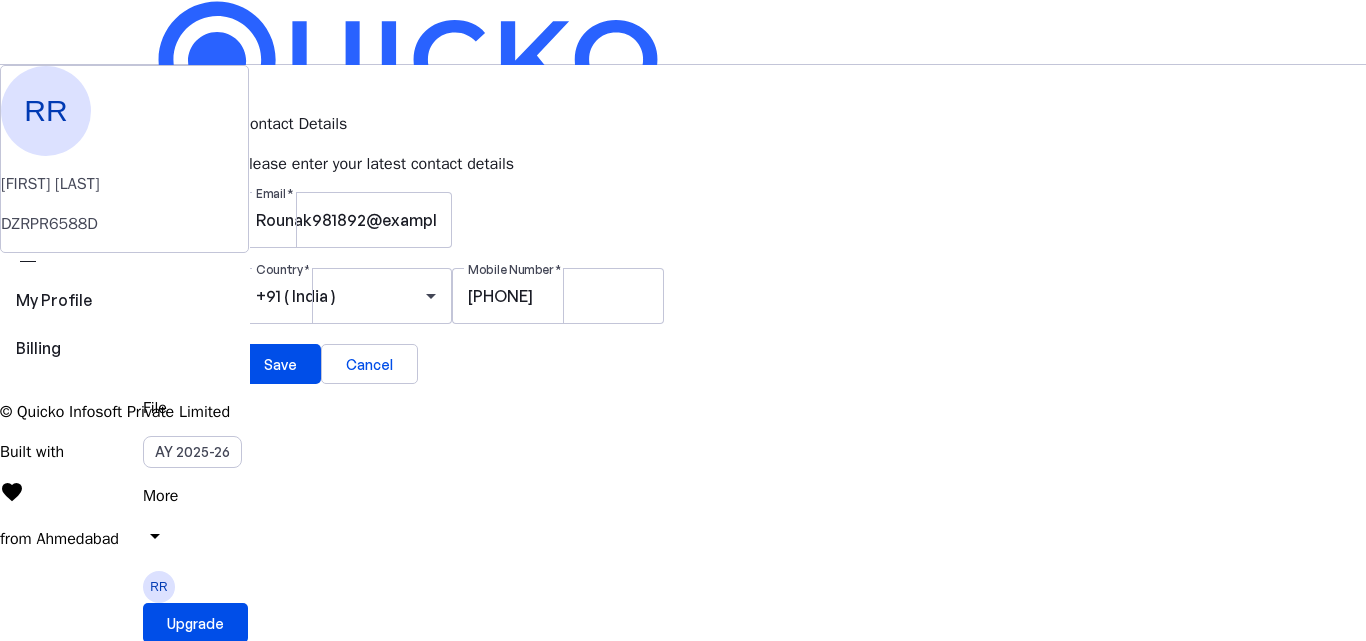 click at bounding box center (558, 334) 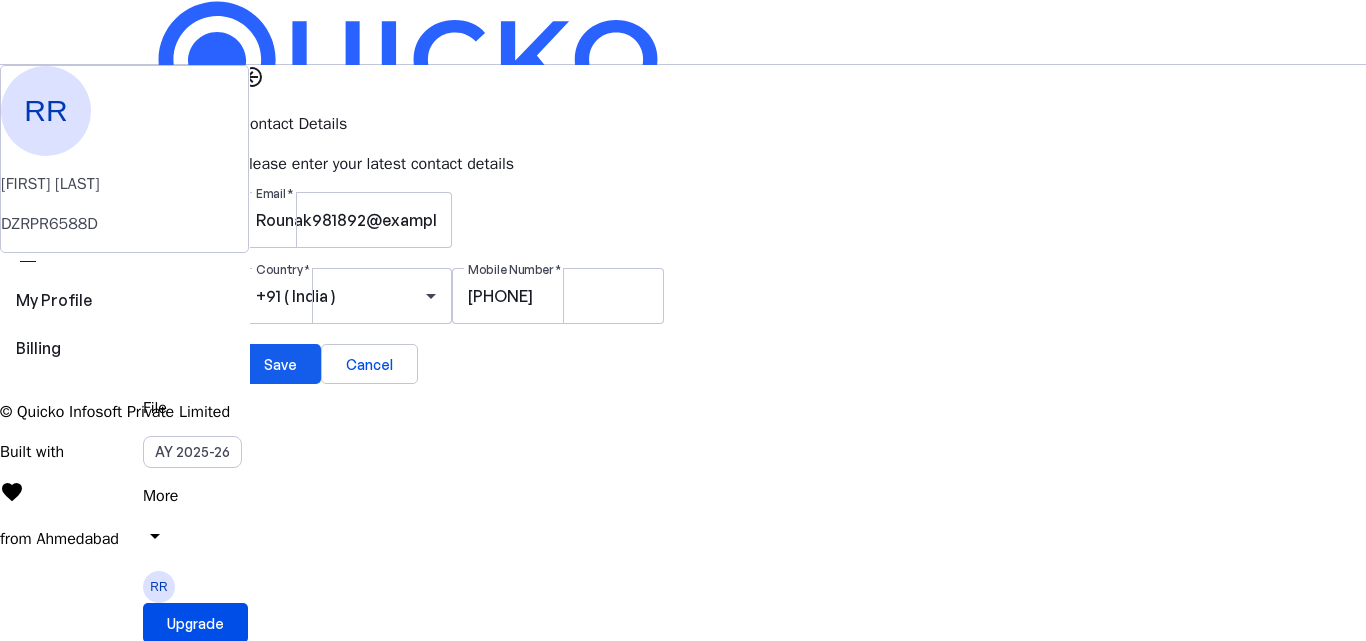 click on "Save" at bounding box center (280, 364) 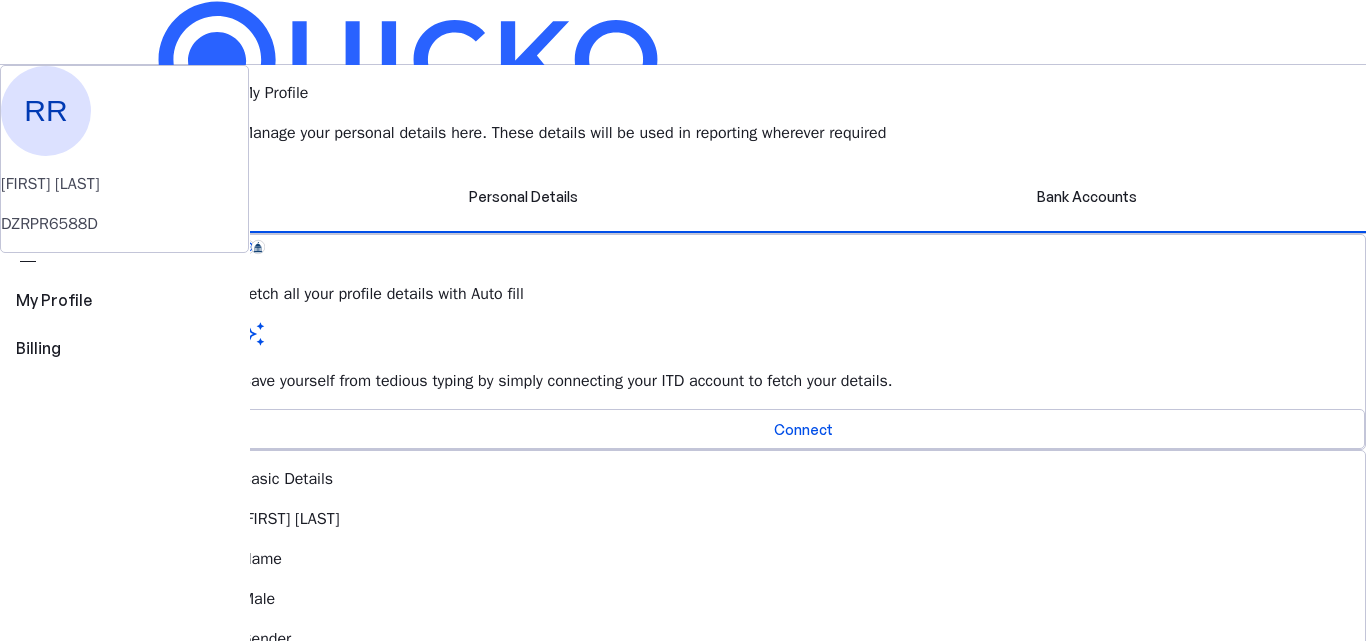 click on "Save FY 2025-26 Pay File AY 2025-26 More arrow_drop_down RR Upgrade RR [FIRST] [LAST] DZRPR6588D perm_identity My Profile view_carousel Billing My Profile Manage your personal details here. These details will be used in reporting wherever required Personal Details Bank Accounts Fetch all your profile details with Auto fill Save yourself from tedious typing by simply connecting your ITD account to fetch your details. Connect Basic Details [FIRST] [LAST] Name Male Gender [DATE] DOB Missing Father's Name Edit Residential Status Resident Status Edit Identity Details Add your Aadhaar and PRAN number to complete your identity details Add Address I-206SAURABH VIHAR JAITPURBadarpur S.O, [NEIGHBORHOOD], [DISTRICT], [DISTRICT], [STATE], India, [POSTAL_CODE] Address Edit Contact Details +91 [PHONE] Mobile Number Rounak981892@gmail.com Email Address Edit © Quicko Infosoft Private Limited Built with favorite from Ahmedabad" at bounding box center [683, 909] 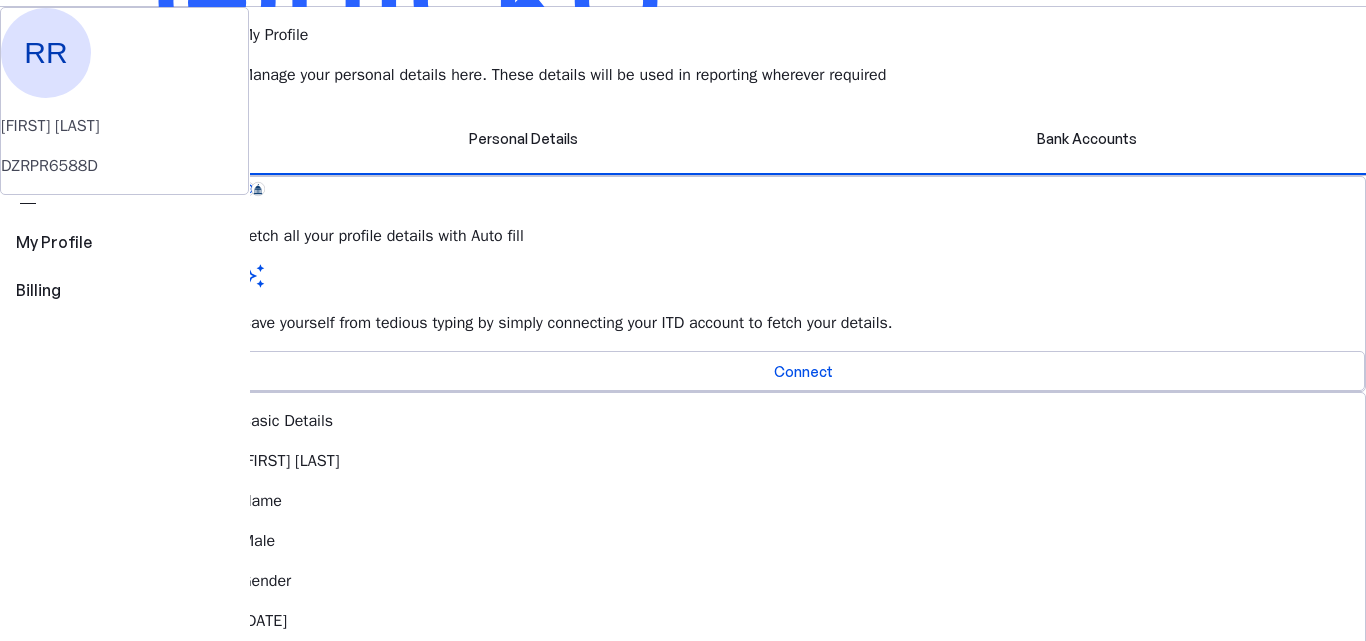 scroll, scrollTop: 0, scrollLeft: 0, axis: both 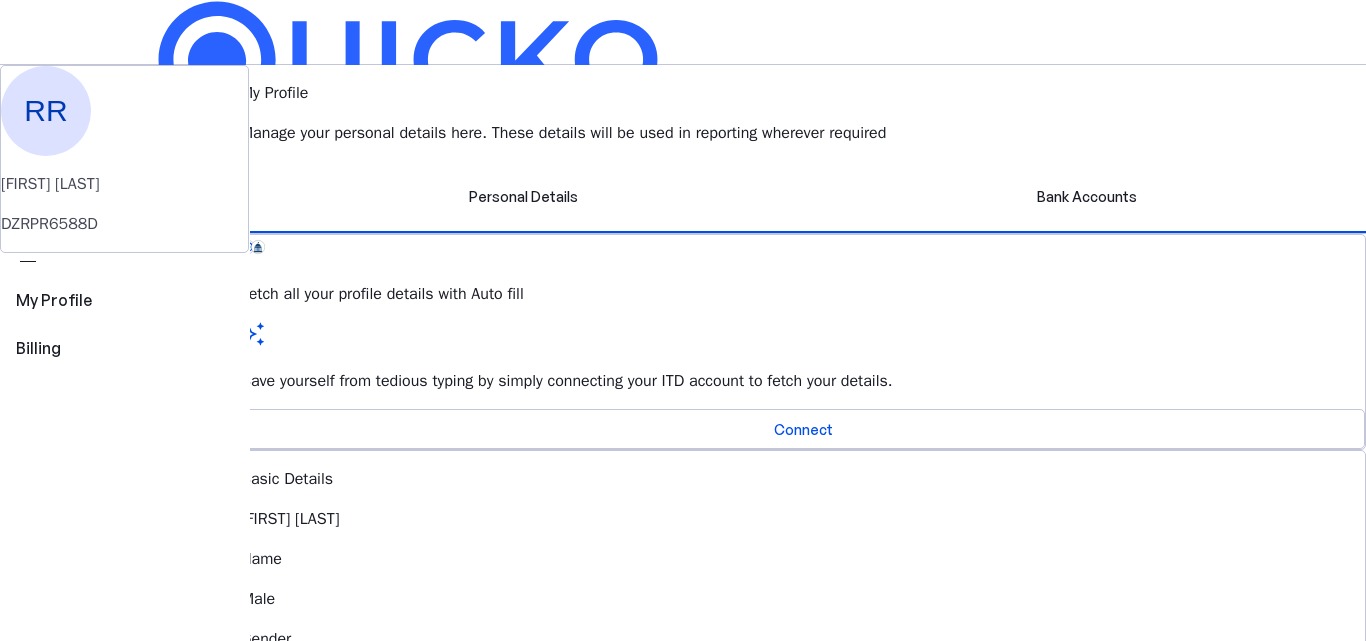 click on "FY 2025-26" at bounding box center (191, 246) 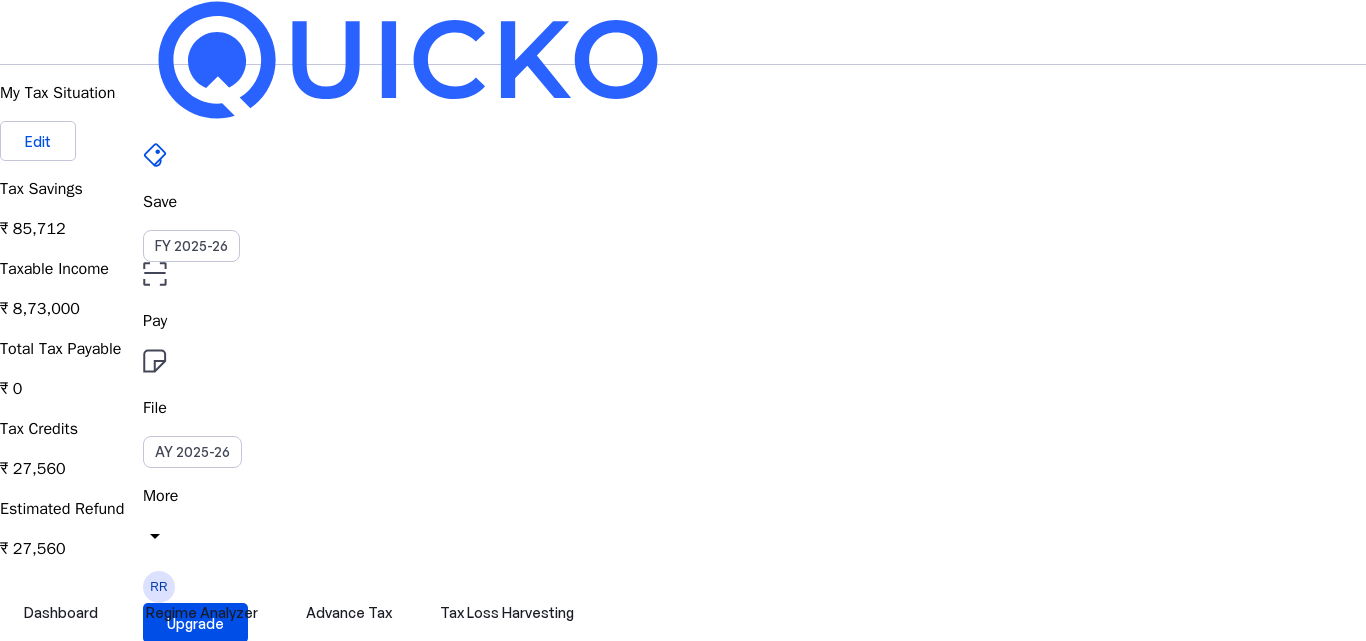 click on "Dashboard   Regime Analyzer   Advance Tax   Tax Loss Harvesting" at bounding box center [683, 613] 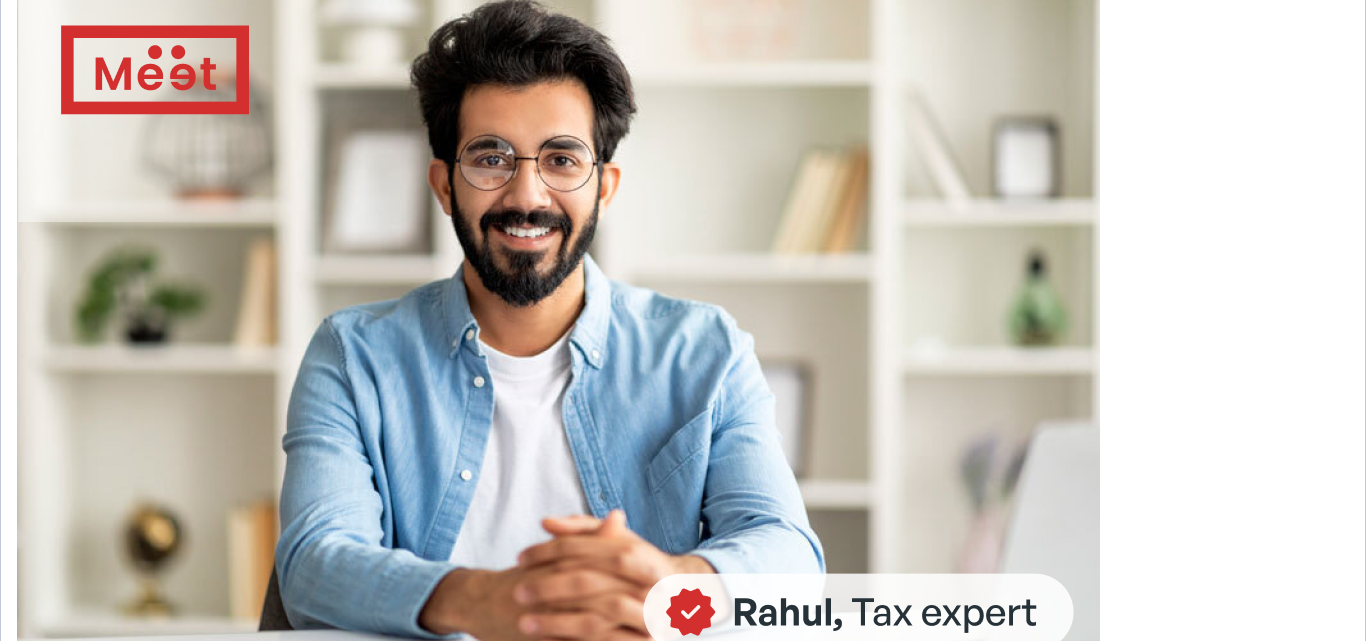 scroll, scrollTop: 1051, scrollLeft: 0, axis: vertical 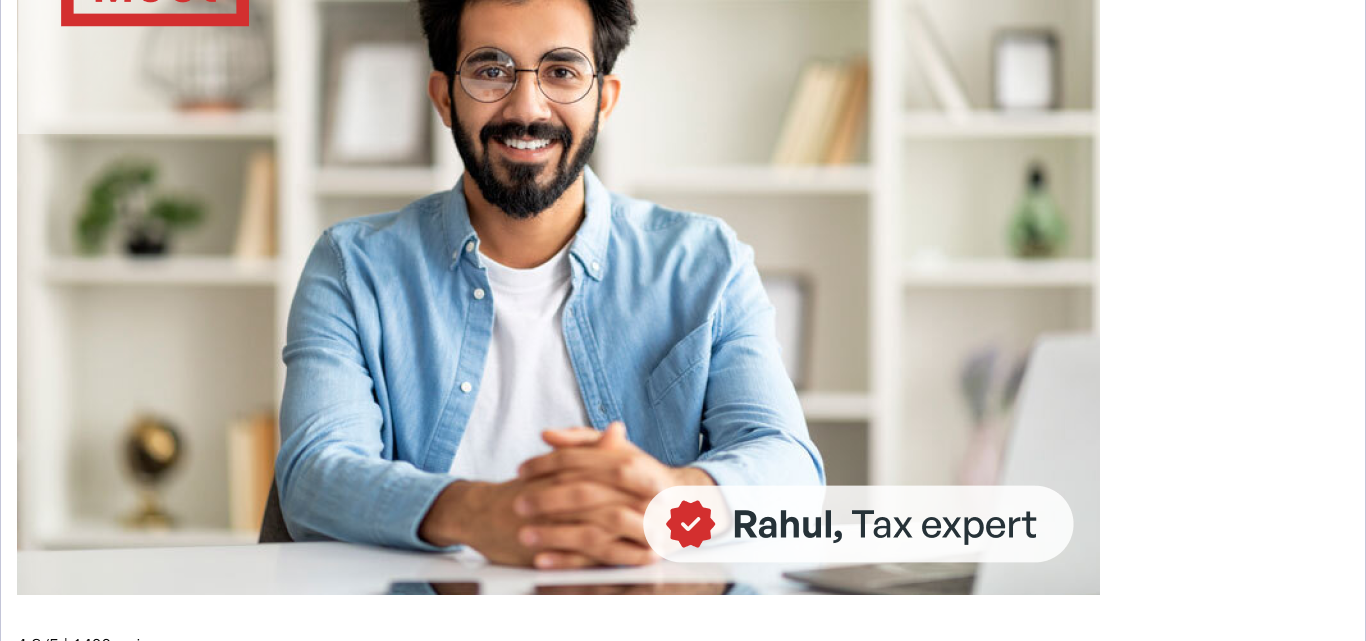 click on "download" at bounding box center (27, 1014) 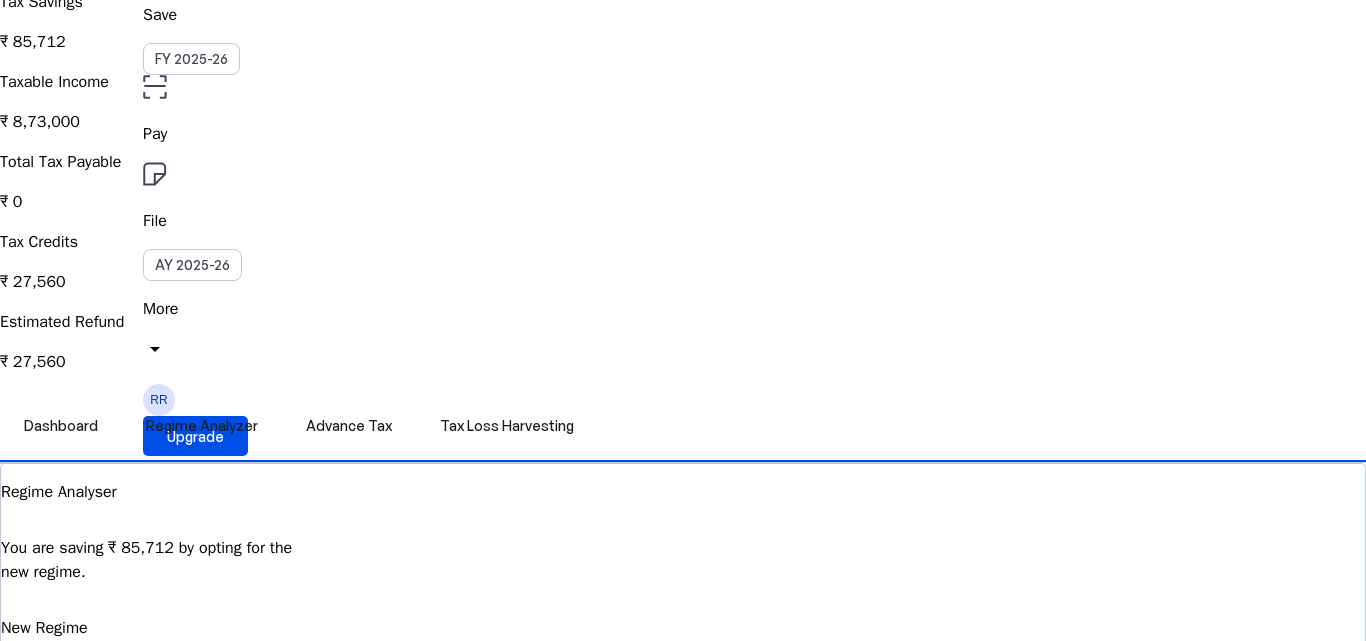 scroll, scrollTop: 0, scrollLeft: 0, axis: both 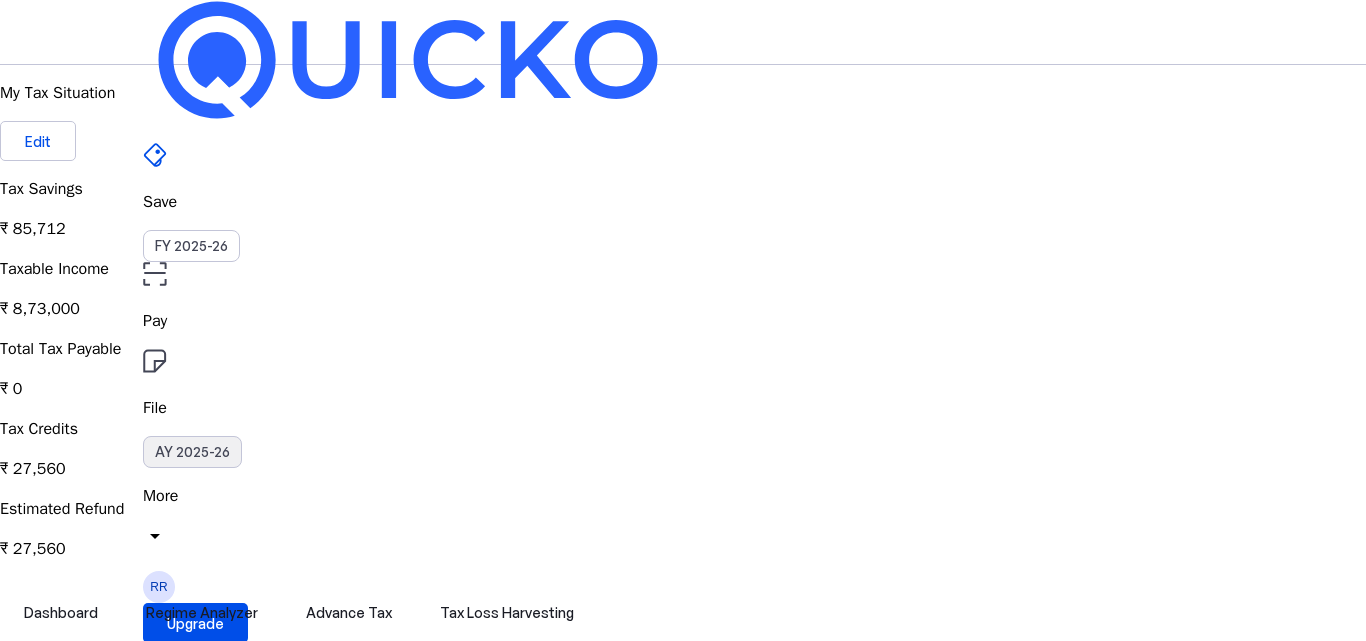 click on "AY 2025-26" at bounding box center [192, 452] 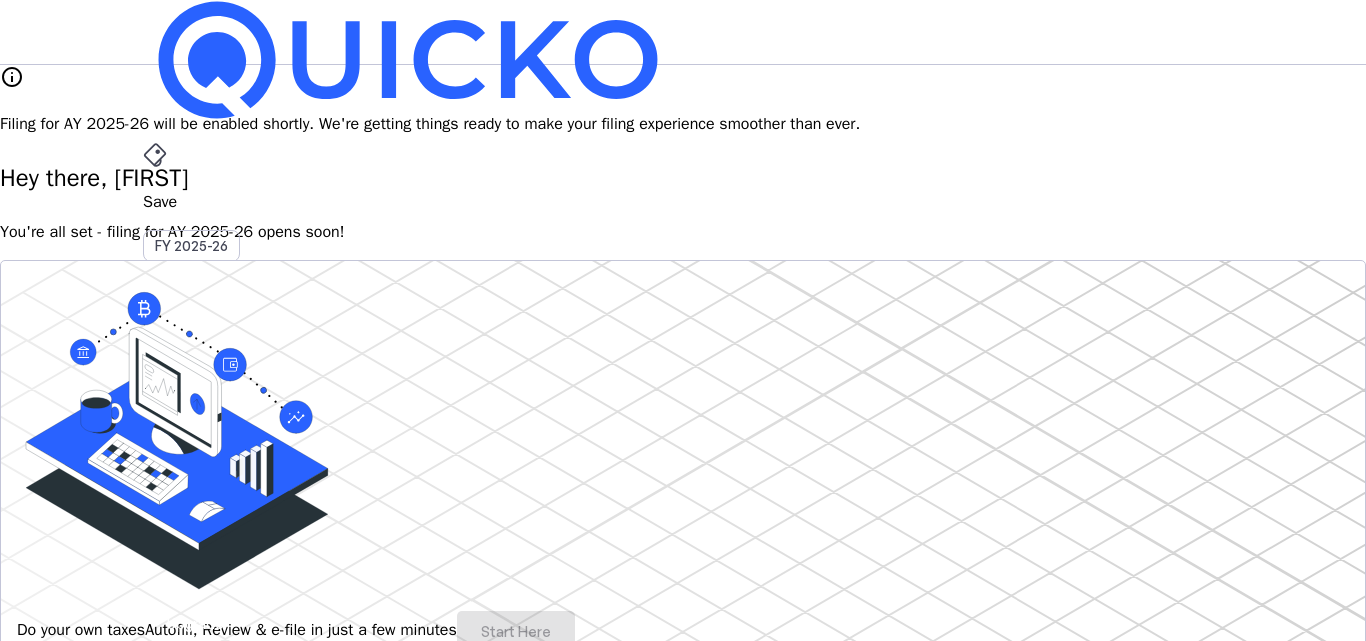 click on "AY 2025-26" at bounding box center (192, 452) 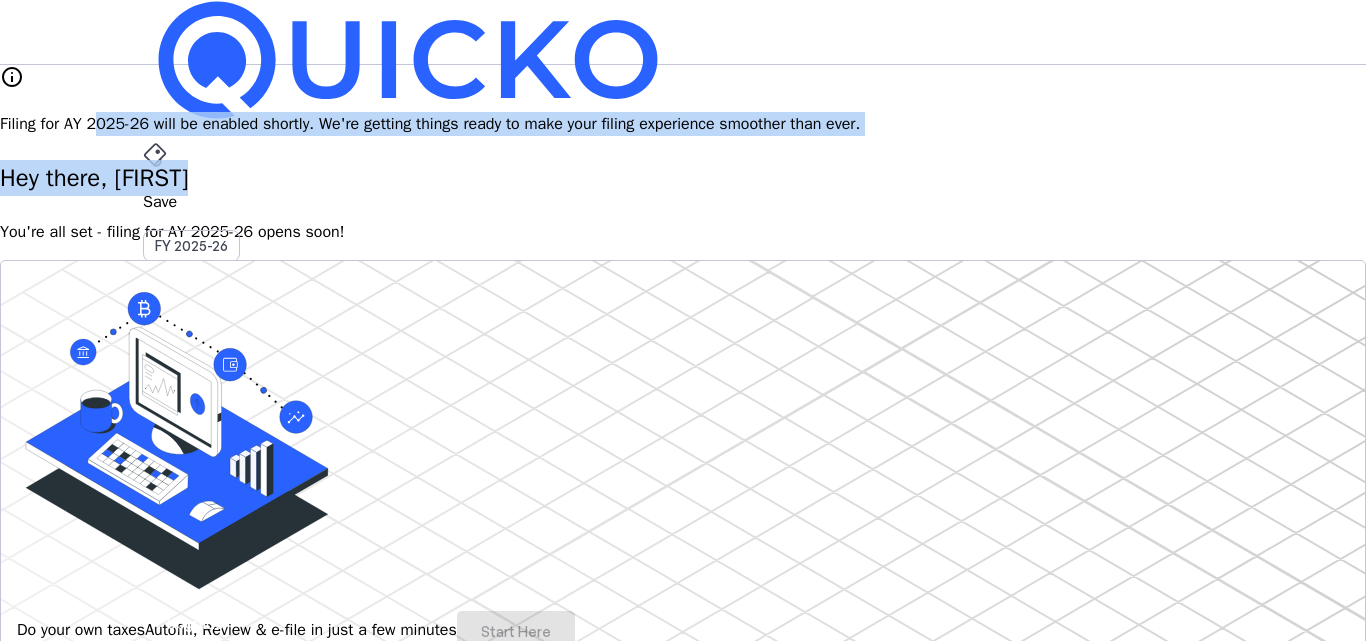 drag, startPoint x: 395, startPoint y: 98, endPoint x: 516, endPoint y: 152, distance: 132.50282 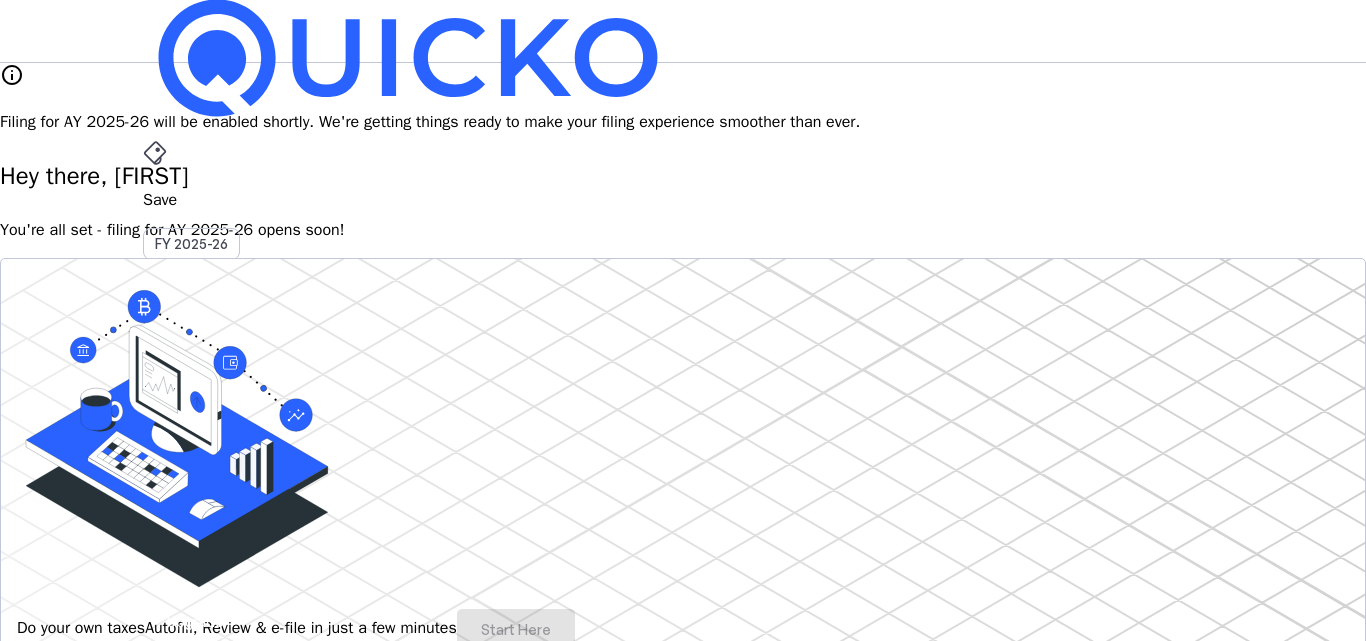 scroll, scrollTop: 0, scrollLeft: 0, axis: both 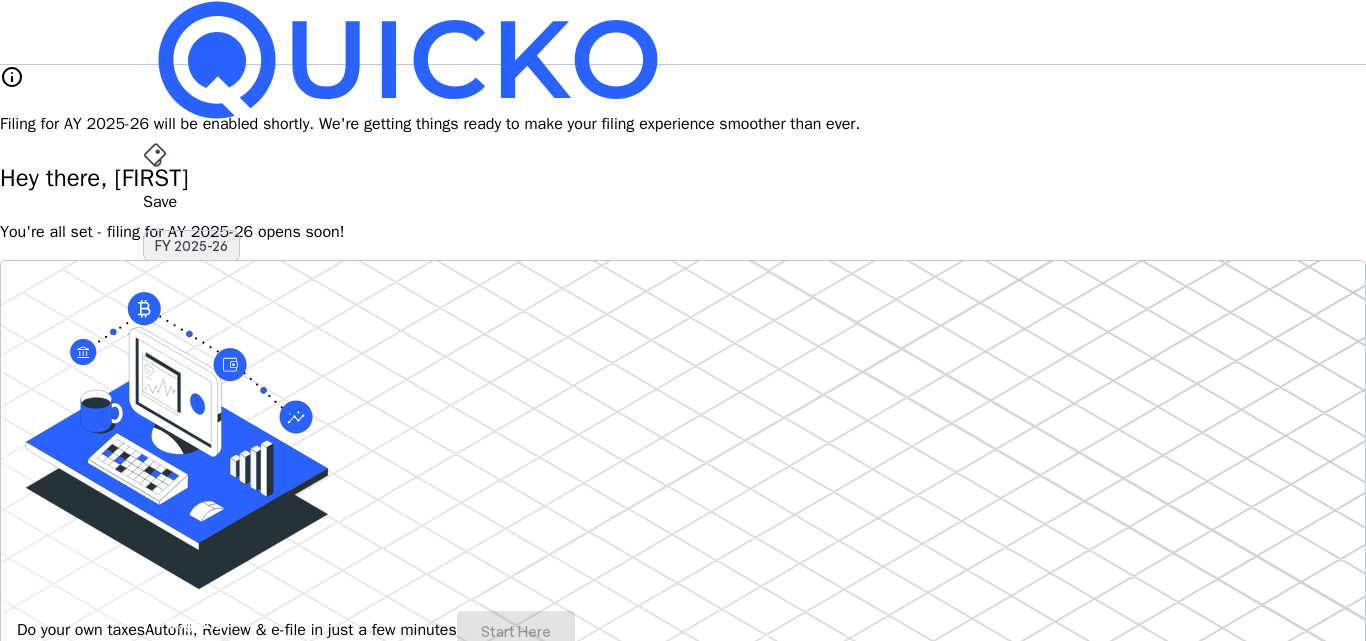 click on "FY 2025-26" at bounding box center [191, 246] 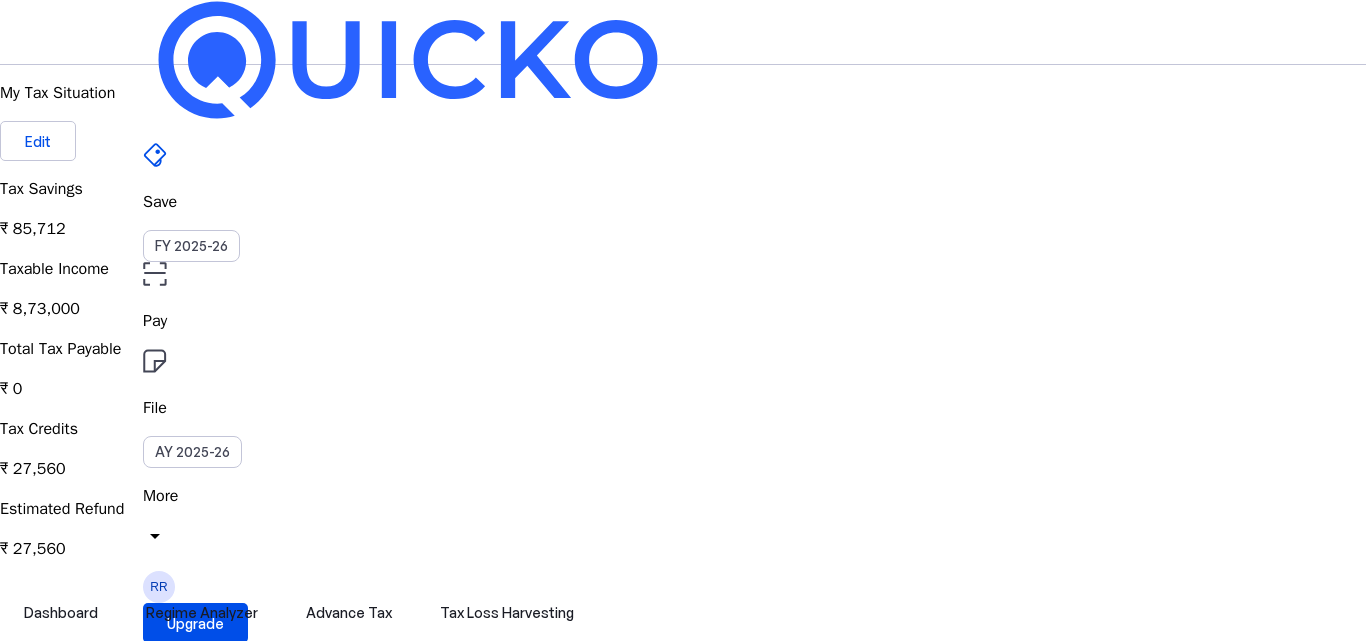 click on "Save FY 2025-26" at bounding box center [683, 202] 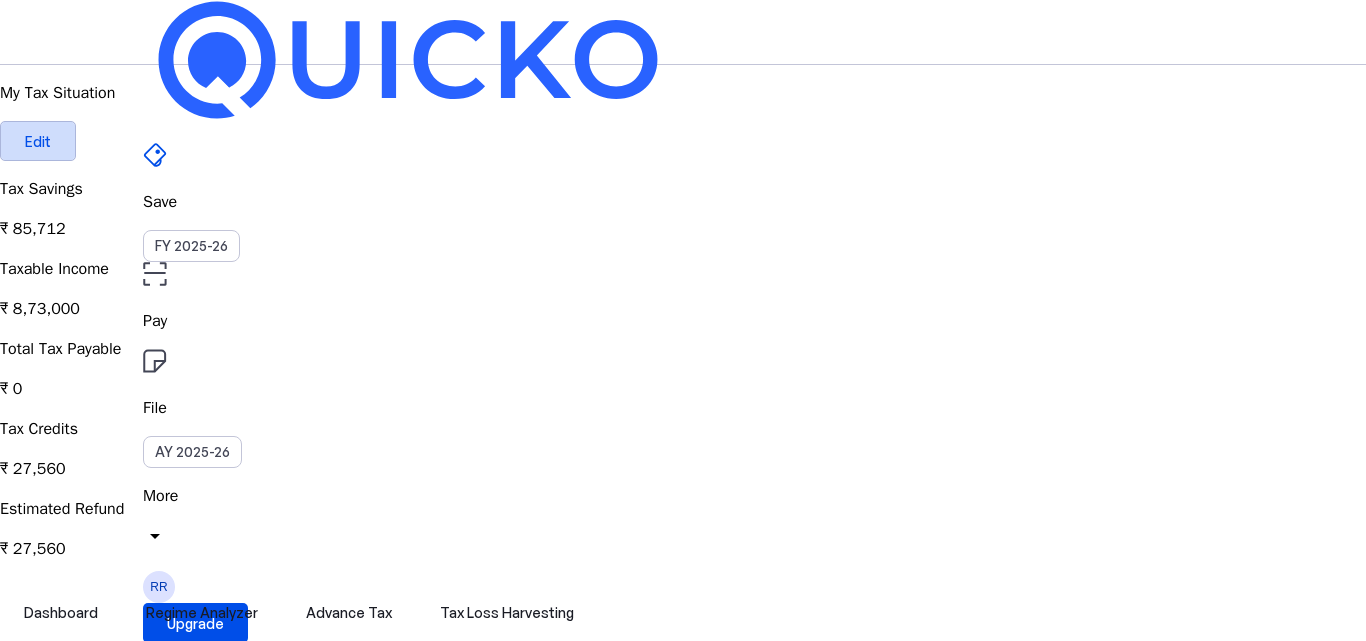 click on "Edit" at bounding box center [38, 141] 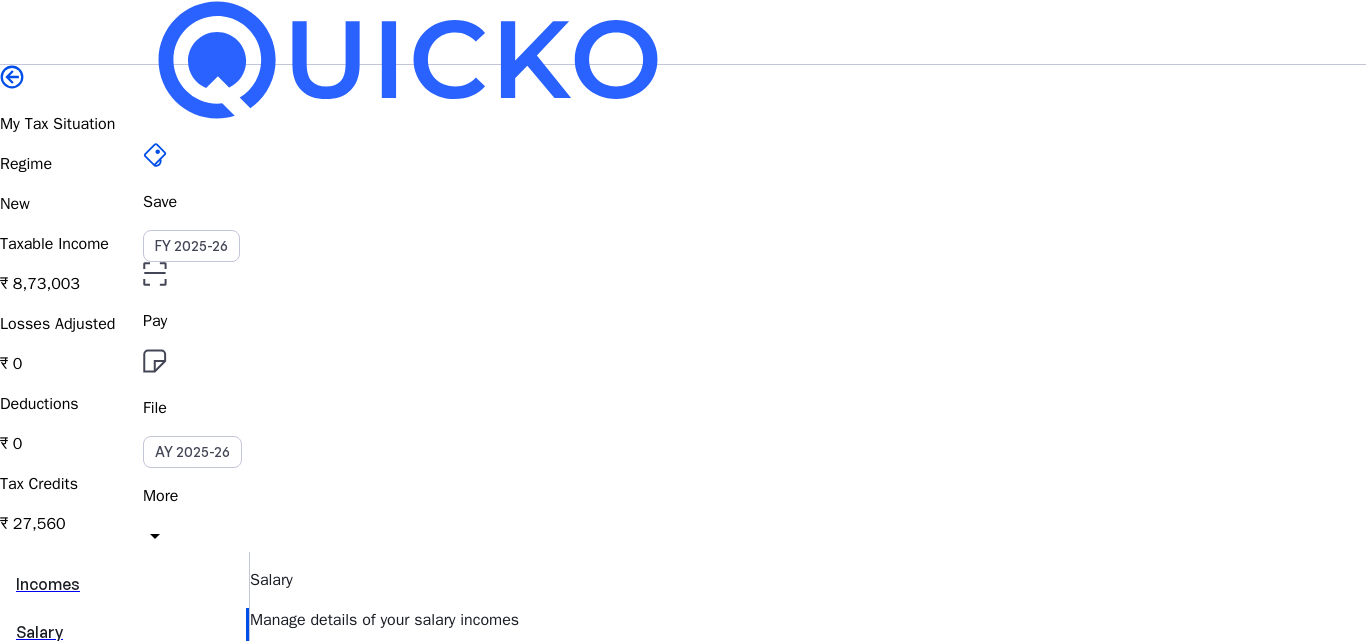 click on "RR" at bounding box center (159, 587) 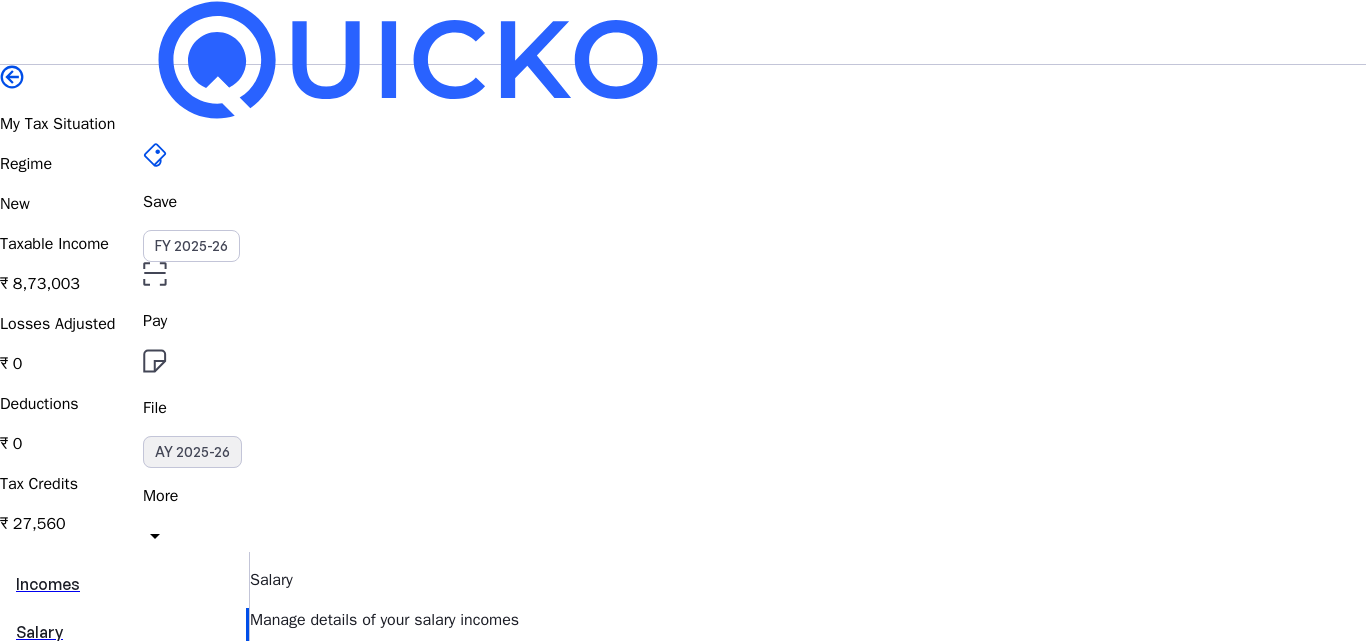 click on "AY 2025-26" at bounding box center [192, 452] 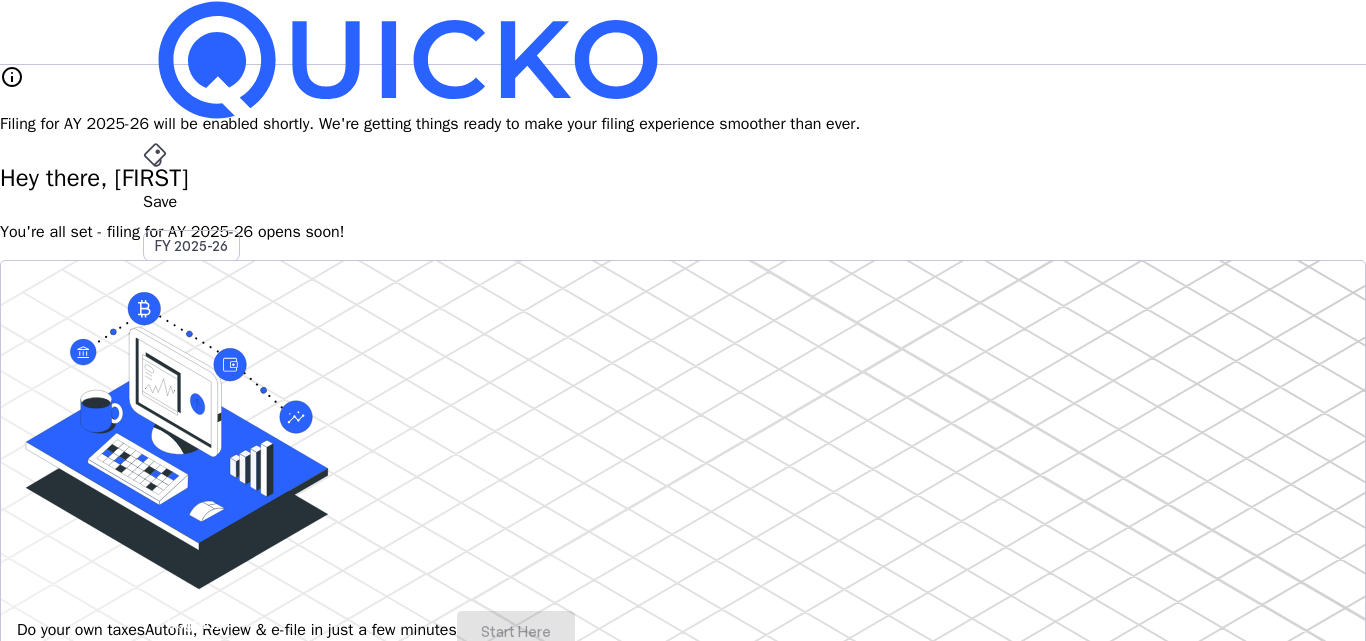 click on "AY 2025-26" at bounding box center [192, 452] 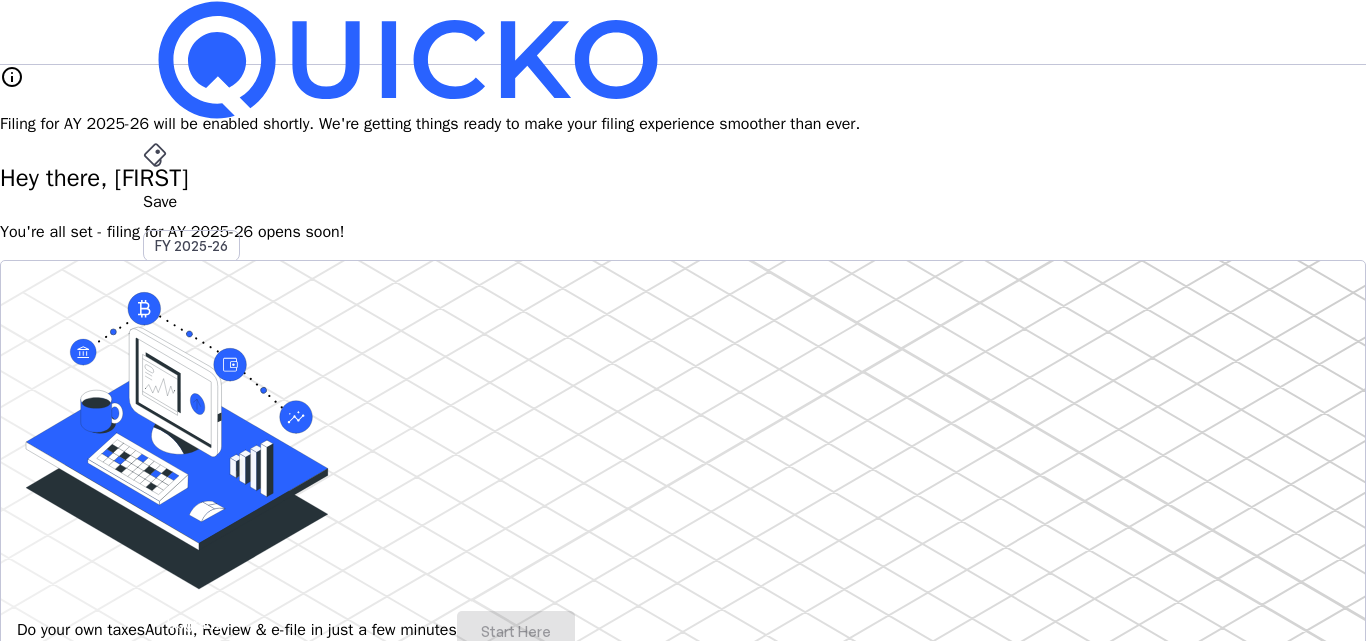 click on "AY 2025-26" at bounding box center (192, 452) 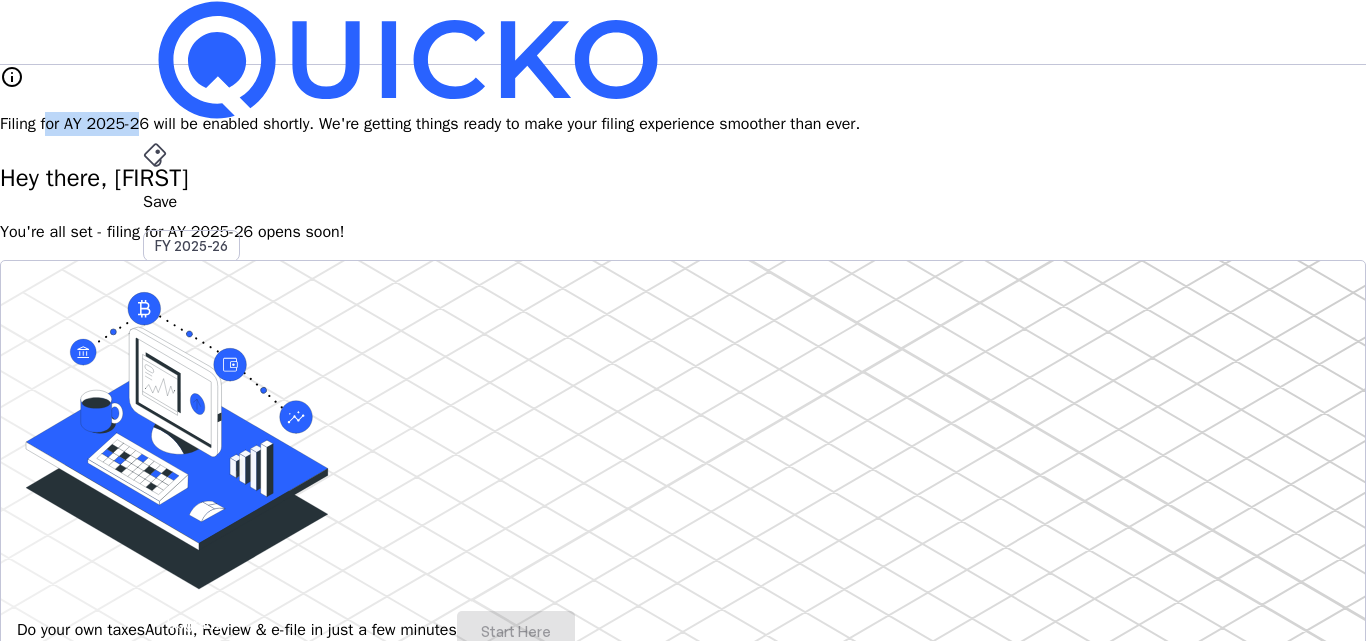 drag, startPoint x: 350, startPoint y: 97, endPoint x: 426, endPoint y: 93, distance: 76.105194 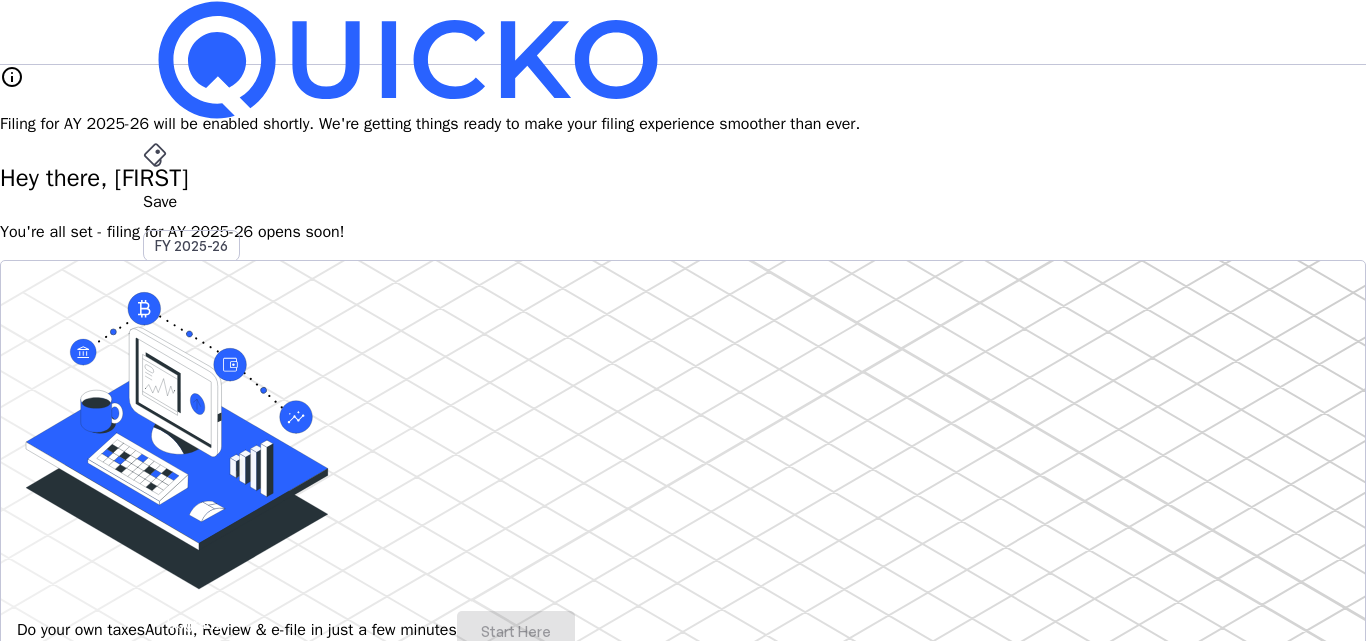 click on "Filing for AY 2025-26 will be enabled shortly. We're getting things ready to make your filing experience smoother than ever." at bounding box center [683, 124] 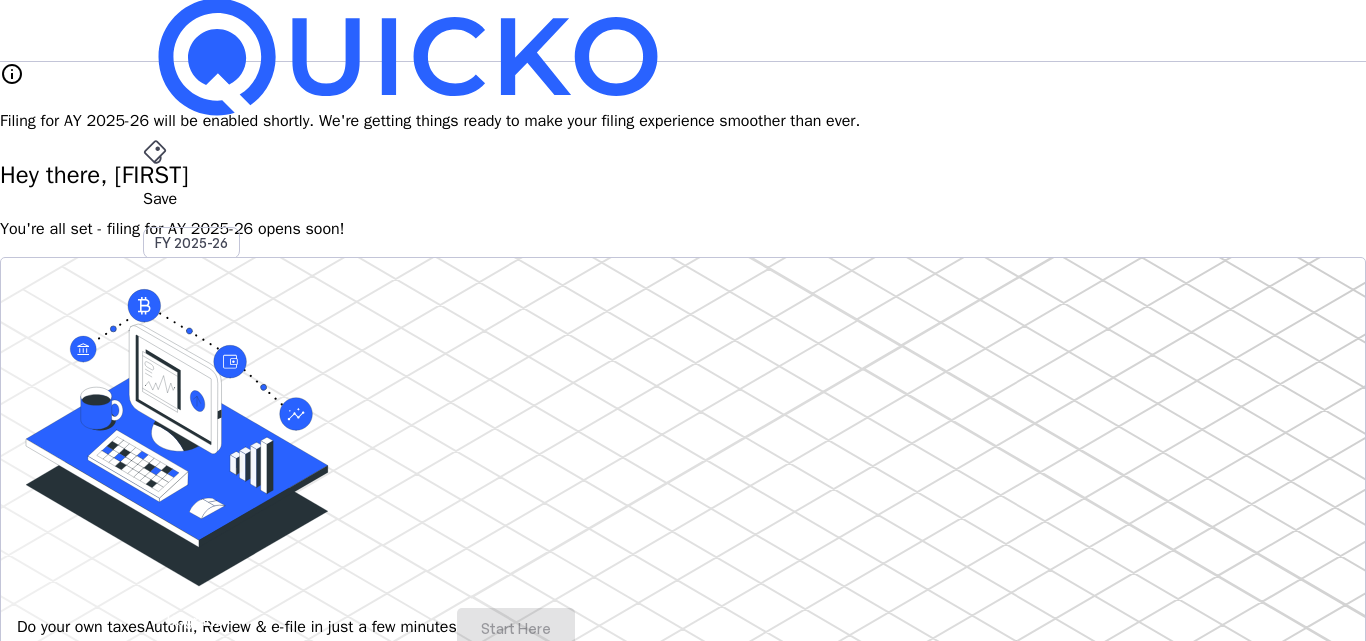 scroll, scrollTop: 0, scrollLeft: 0, axis: both 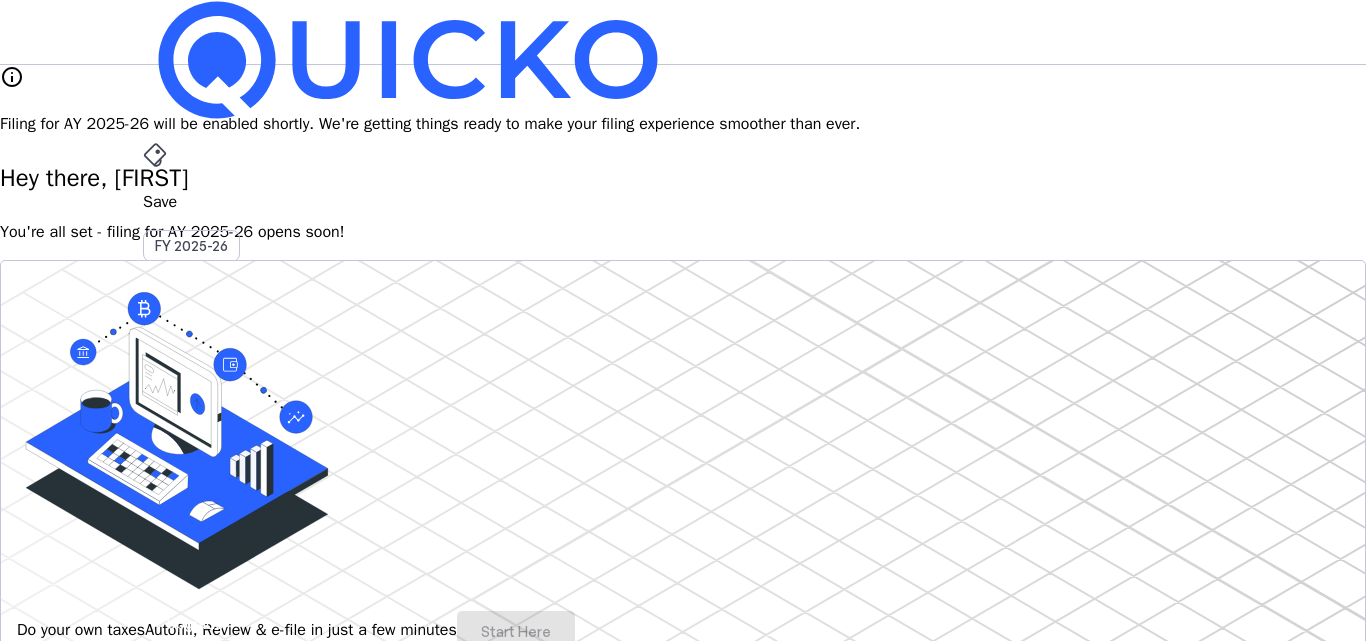 click on "You're all set - filing for AY 2025-26 opens soon!" at bounding box center [683, 232] 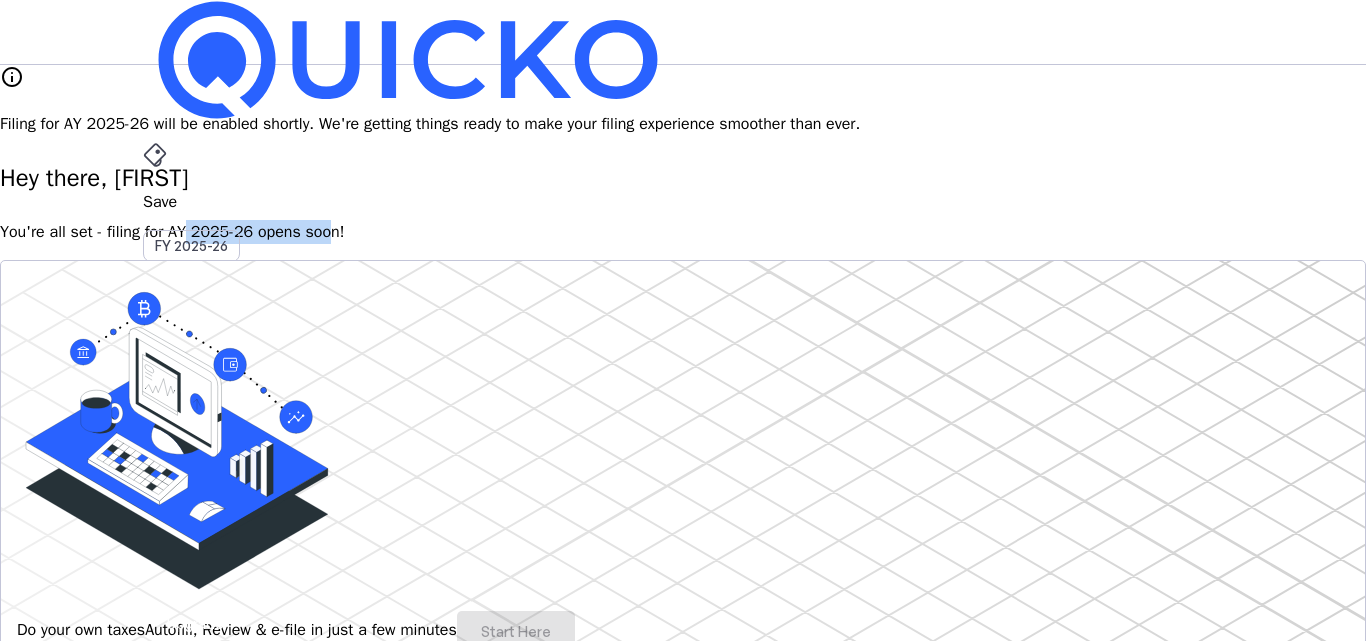drag, startPoint x: 322, startPoint y: 214, endPoint x: 463, endPoint y: 207, distance: 141.17365 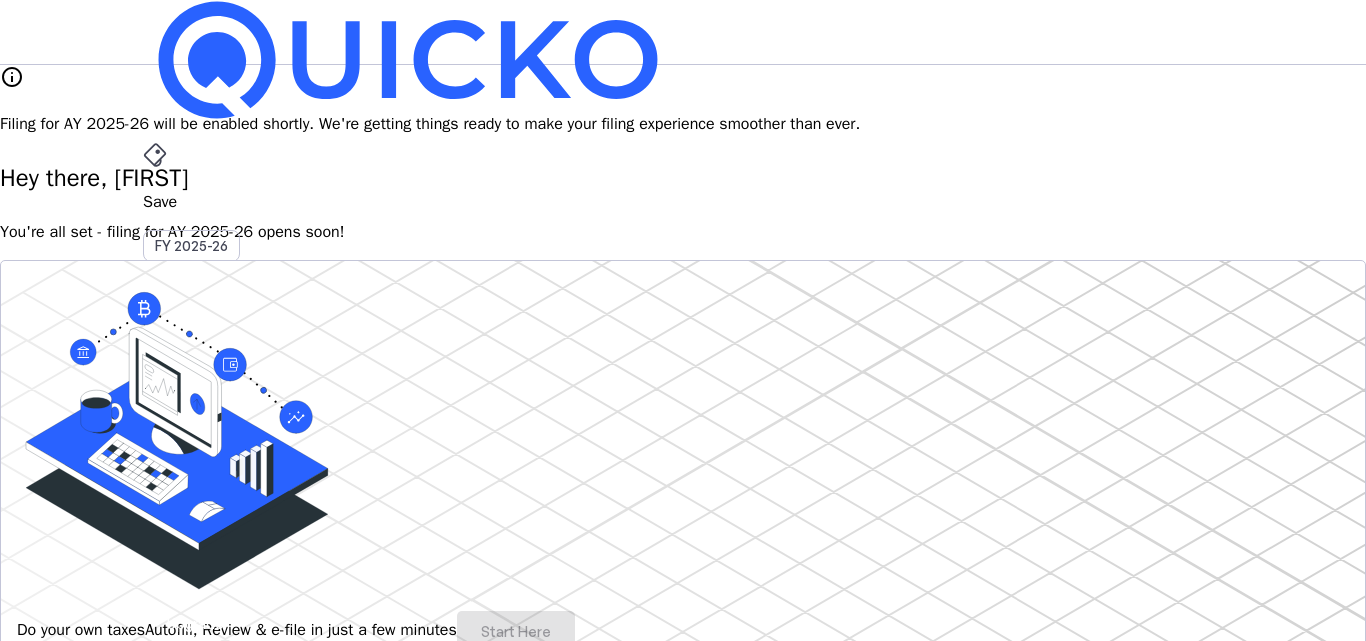 click on "Save" at bounding box center [683, 202] 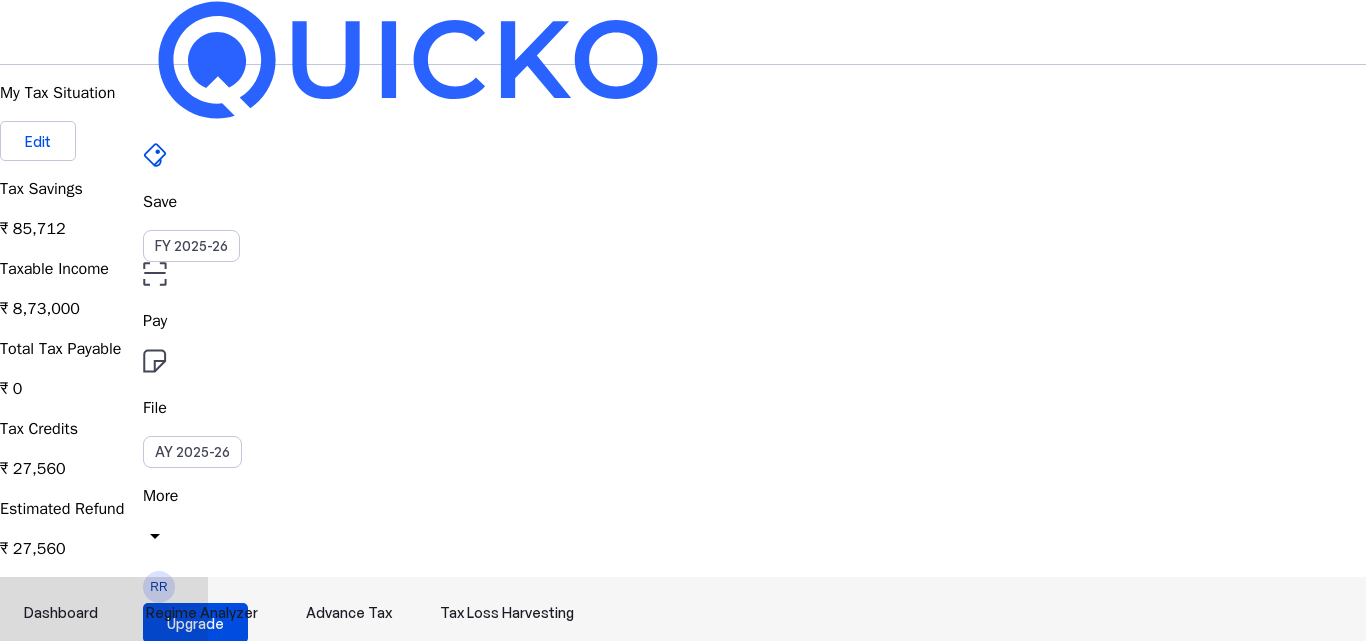 click on "Regime Analyzer" at bounding box center [202, 613] 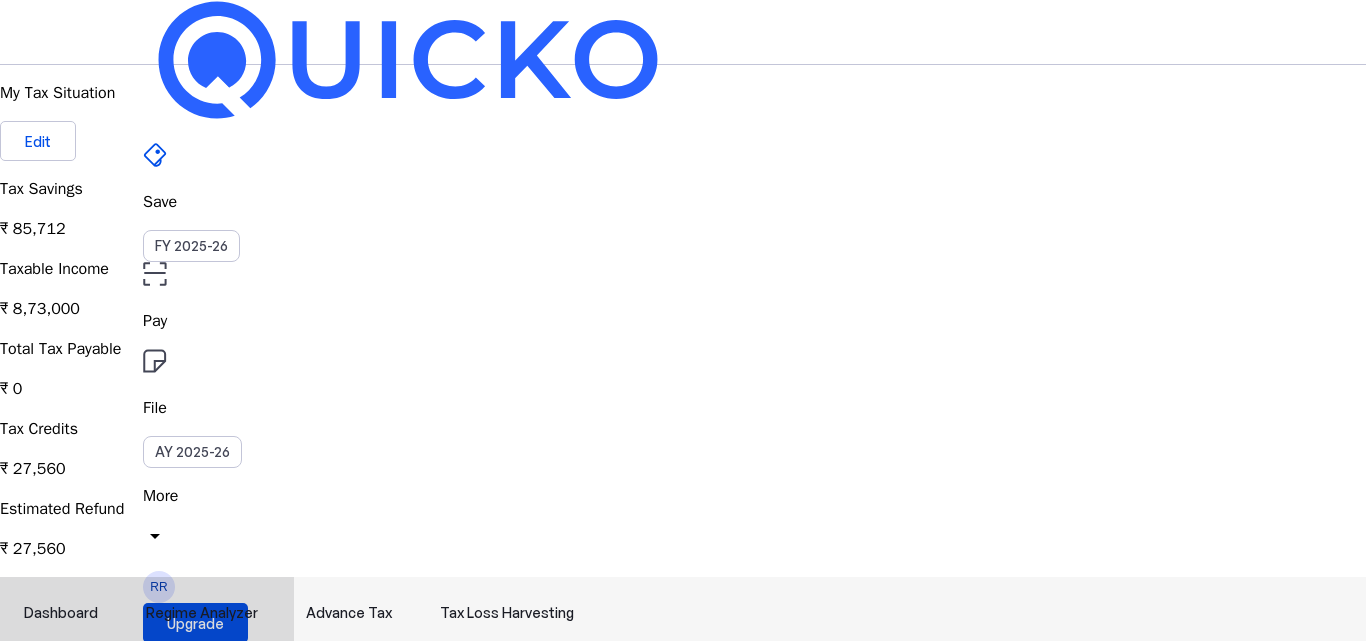 click on "Dashboard" at bounding box center (61, 613) 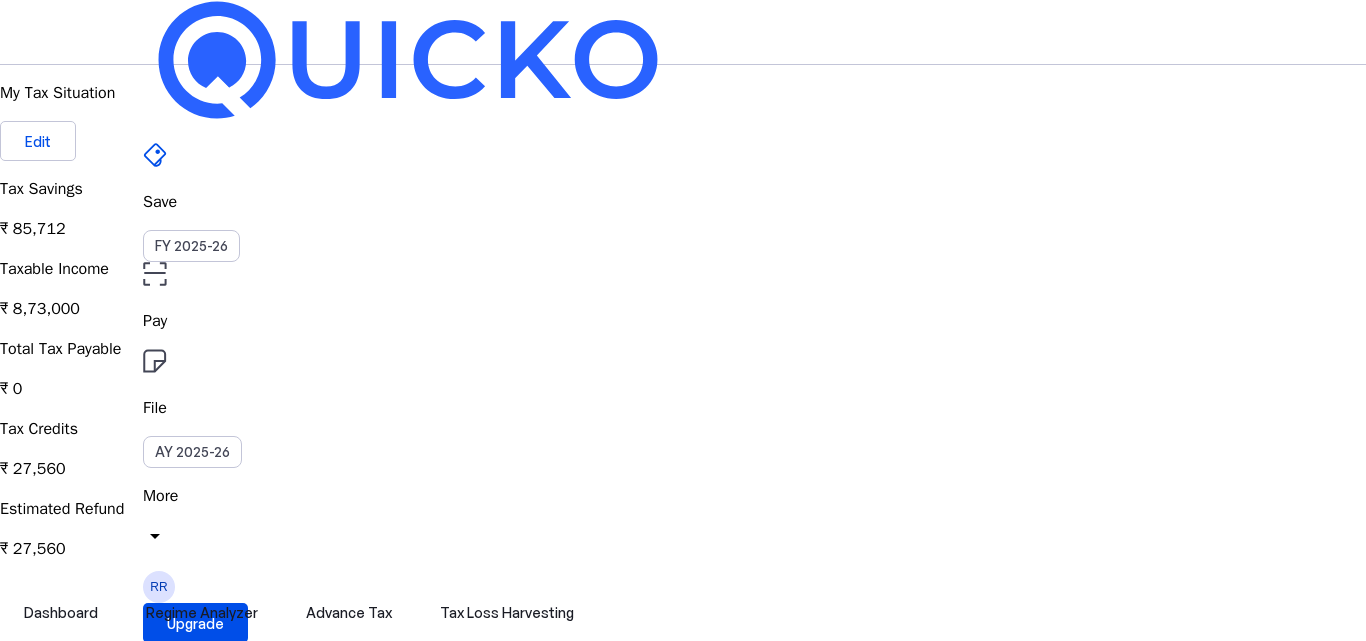 click on "Save FY 2025-26  Pay   File AY 2025-26  More  arrow_drop_down  RR   Upgrade  My Tax Situation Edit Tax Savings ₹ 85,712 Taxable Income ₹ 8,73,000 Total Tax Payable ₹ 0 Tax Credits ₹ 27,560 Estimated Refund ₹ 27,560  Dashboard   Regime Analyzer   Advance Tax   Tax Loss Harvesting  Regime Analyser You are saving ₹ 85,712 by opting for the new regime.  New Regime Chosen Regime View Comparision  4.8/5 | 1400 reviews  We do your taxes Expert will prepare, review & e-file your tax return, making sure nothing gets missed.  Get in touch  Documents Tax Computation Summary A brief summary of how we arrived at your final taxability based on your financial situation download Advance Tax Quarter 2 Current Quarter  Sep 15, 2025  Due Date  ₹ 0  Tax Dues Explore Tax Loss Harvesting  Coming Soon!  Connect to your broker! Link your broker & view tax saving opportunities! View Simulator National Pension Scheme Tax-saving plan that   pays you back Lower your taxes, grow your future. Benefit   security. Built with" at bounding box center [683, 1968] 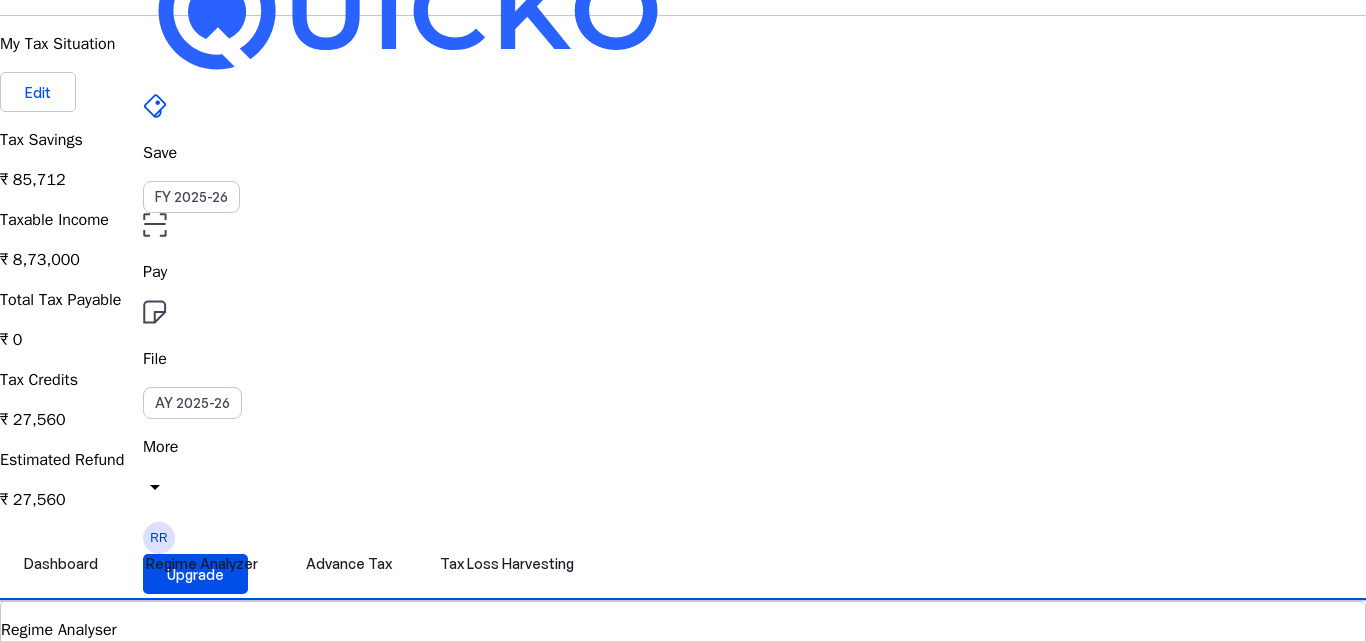 scroll, scrollTop: 0, scrollLeft: 0, axis: both 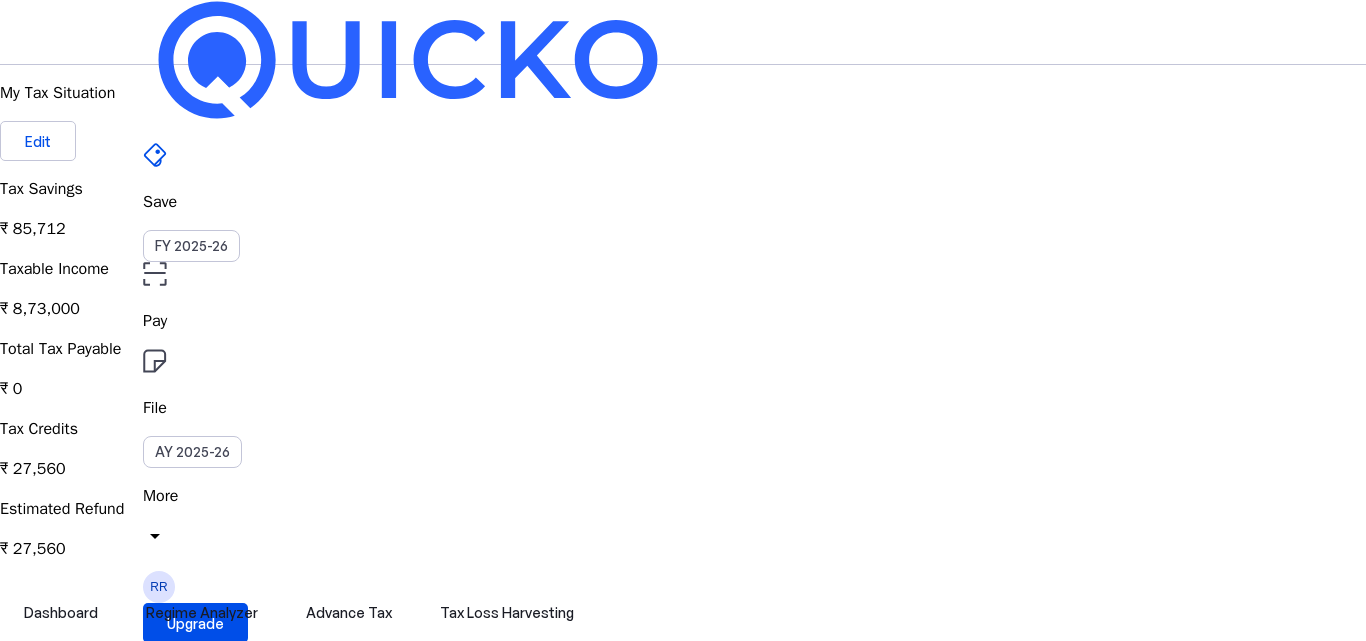 click on "Save FY 2025-26  Pay   File AY 2025-26  More  arrow_drop_down  RR   Upgrade  My Tax Situation Edit Tax Savings ₹ 85,712 Taxable Income ₹ 8,73,000 Total Tax Payable ₹ 0 Tax Credits ₹ 27,560 Estimated Refund ₹ 27,560  Dashboard   Regime Analyzer   Advance Tax   Tax Loss Harvesting  Regime Analyser You are saving ₹ 85,712 by opting for the new regime.  New Regime Chosen Regime View Comparision  4.8/5 | 1400 reviews  We do your taxes Expert will prepare, review & e-file your tax return, making sure nothing gets missed.  Get in touch  Documents Tax Computation Summary A brief summary of how we arrived at your final taxability based on your financial situation download Advance Tax Quarter 2 Current Quarter  Sep 15, 2025  Due Date  ₹ 0  Tax Dues Explore Tax Loss Harvesting  Coming Soon!  Connect to your broker! Link your broker & view tax saving opportunities! View Simulator National Pension Scheme Tax-saving plan that   pays you back Lower your taxes, grow your future. Benefit   security. Built with" at bounding box center (683, 1968) 